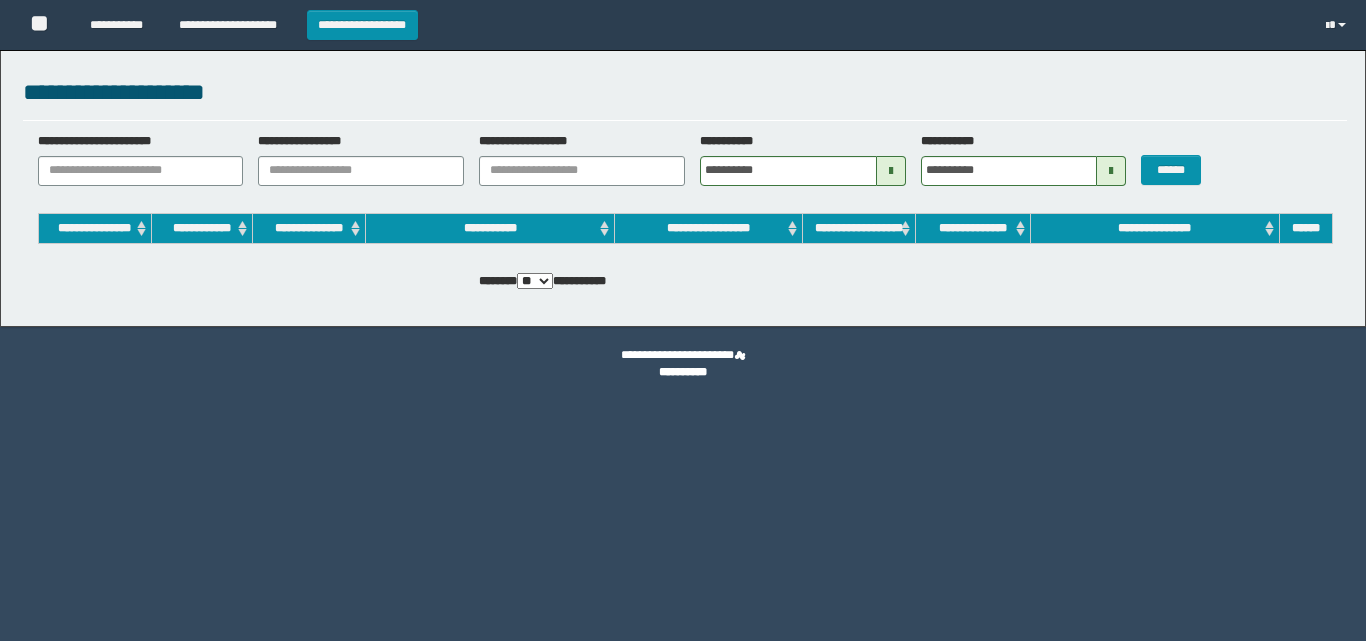 scroll, scrollTop: 0, scrollLeft: 0, axis: both 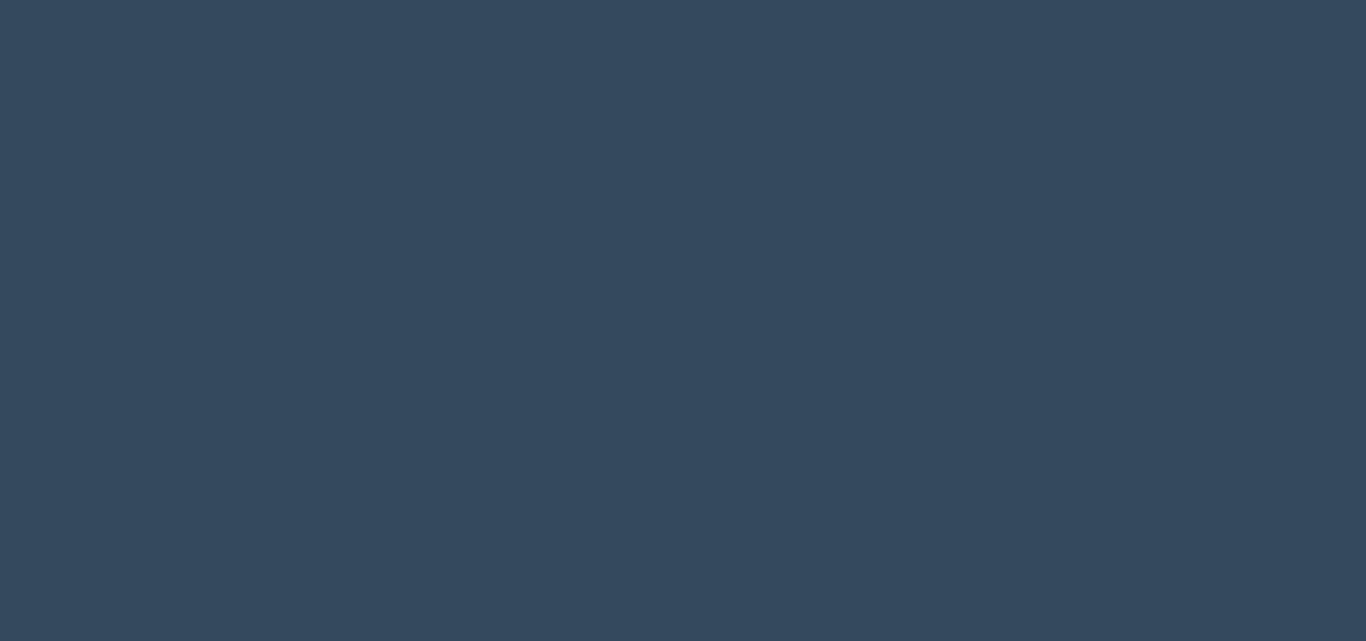 select 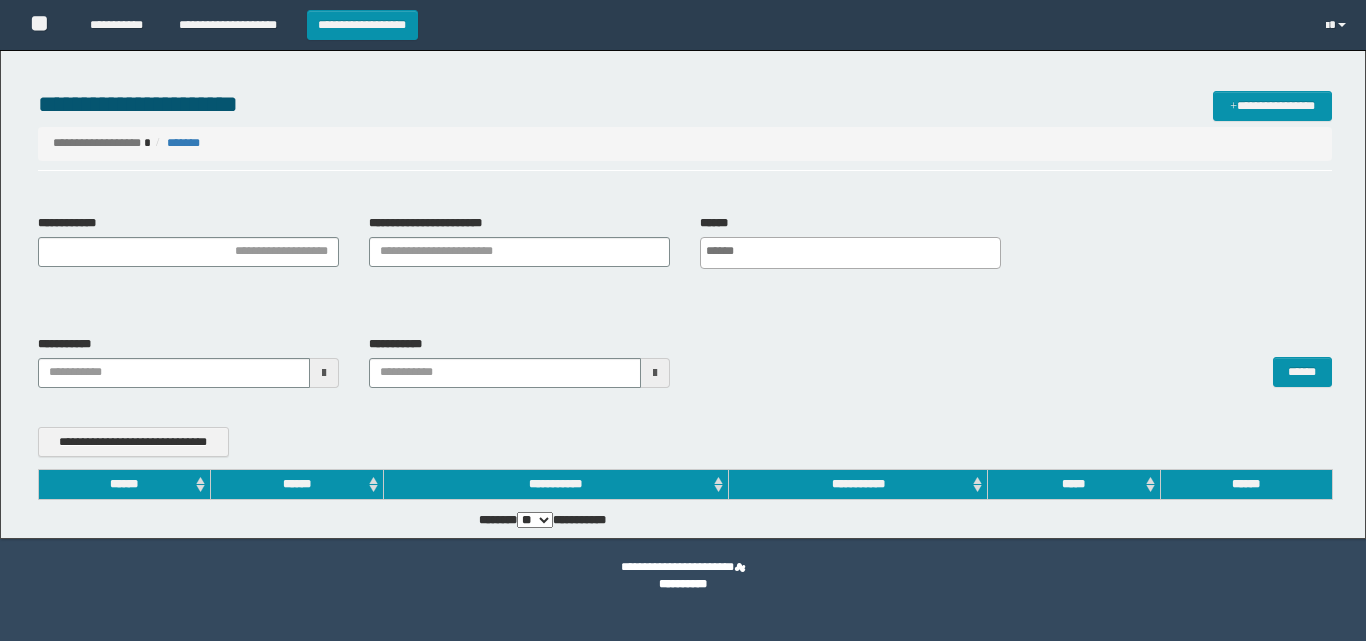 type on "**********" 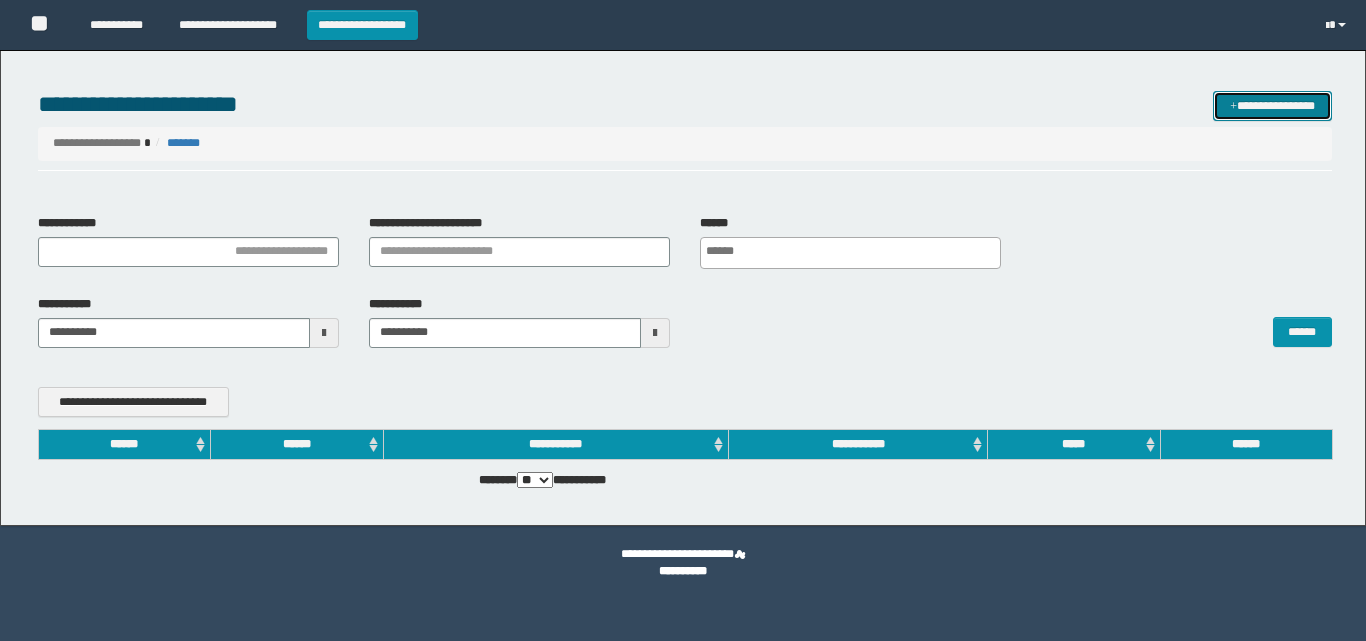 click on "**********" at bounding box center [1272, 106] 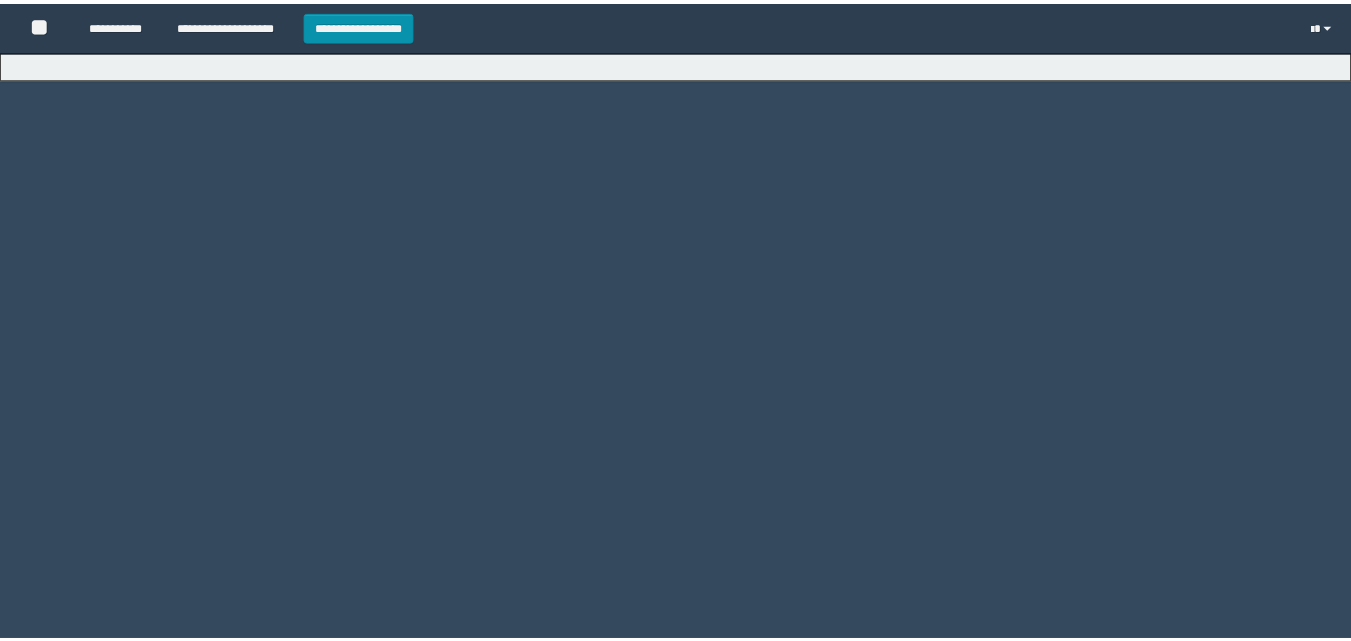 scroll, scrollTop: 0, scrollLeft: 0, axis: both 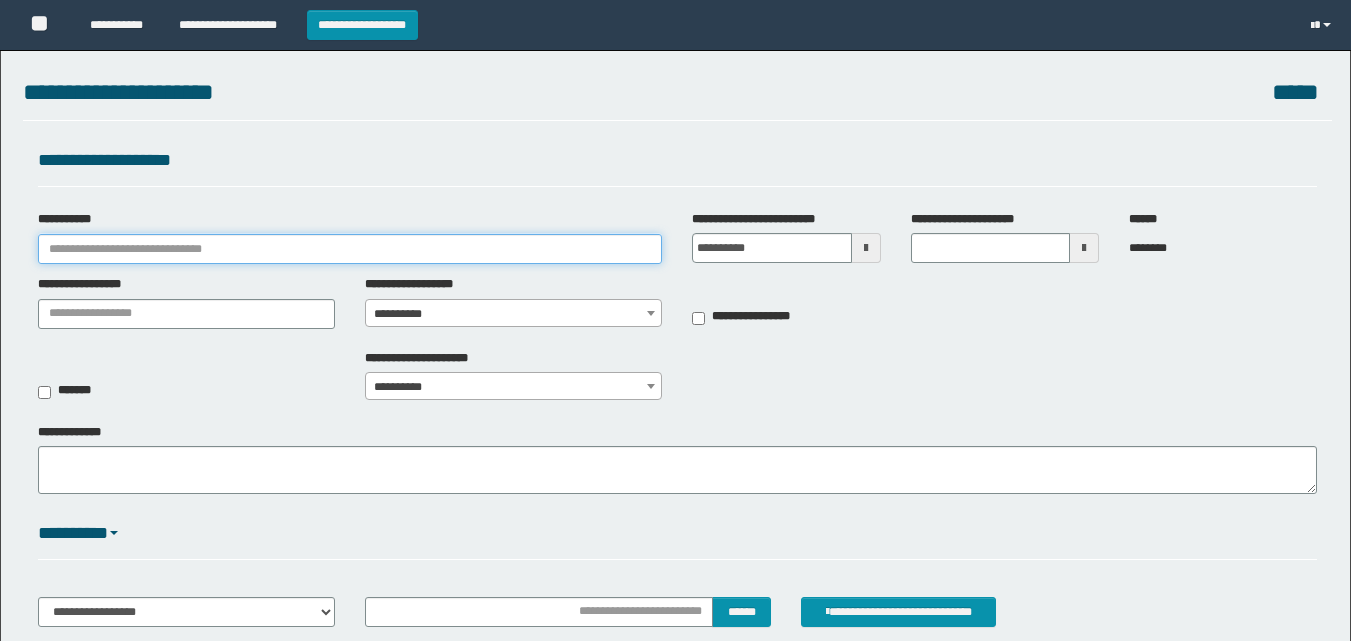 click on "**********" at bounding box center (350, 249) 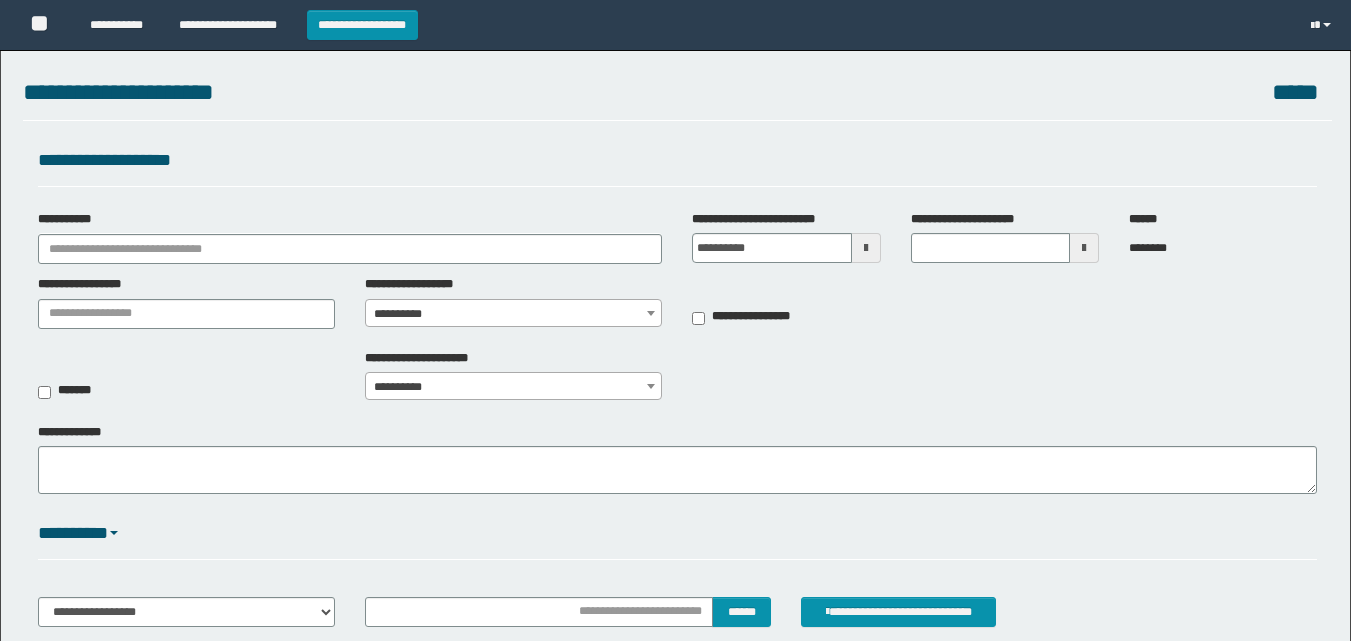 click at bounding box center (866, 248) 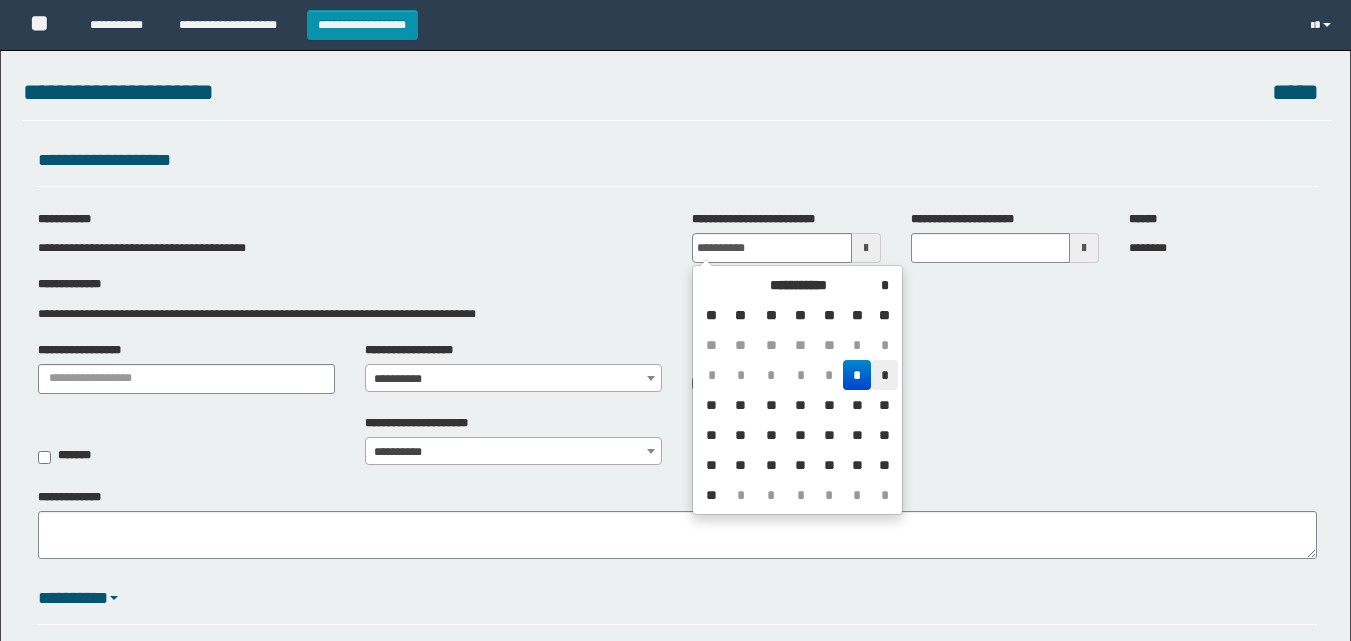 click on "*" at bounding box center [884, 375] 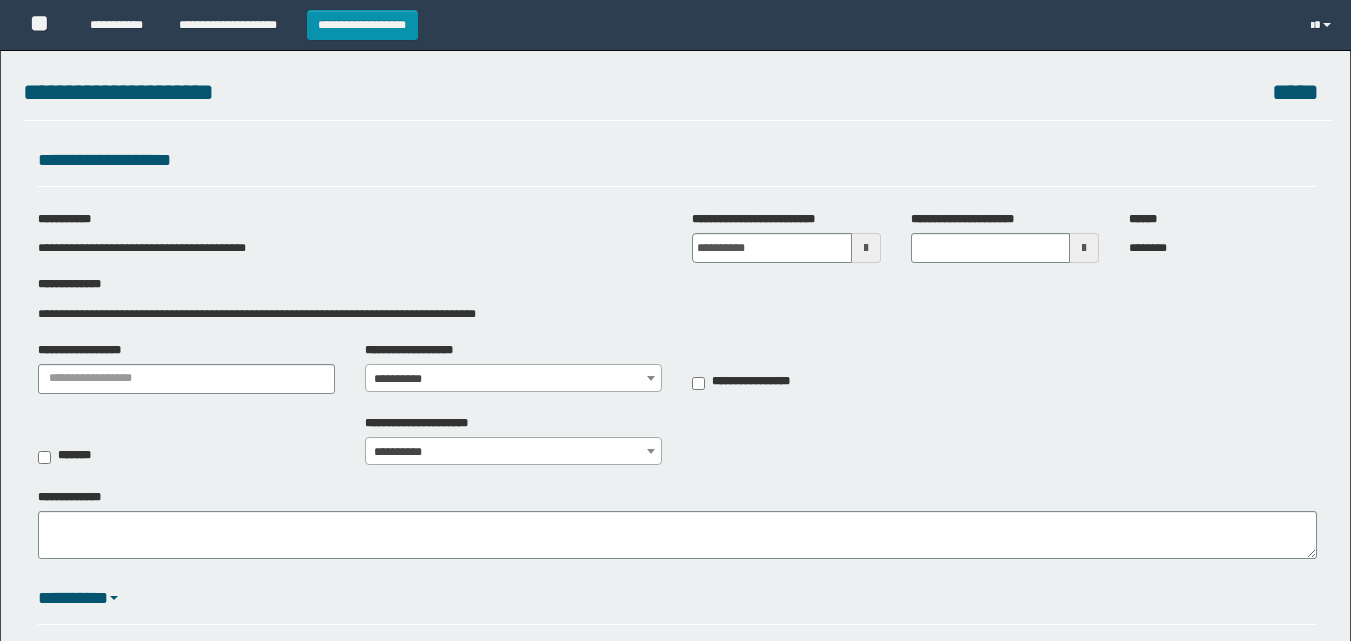 click at bounding box center (1084, 248) 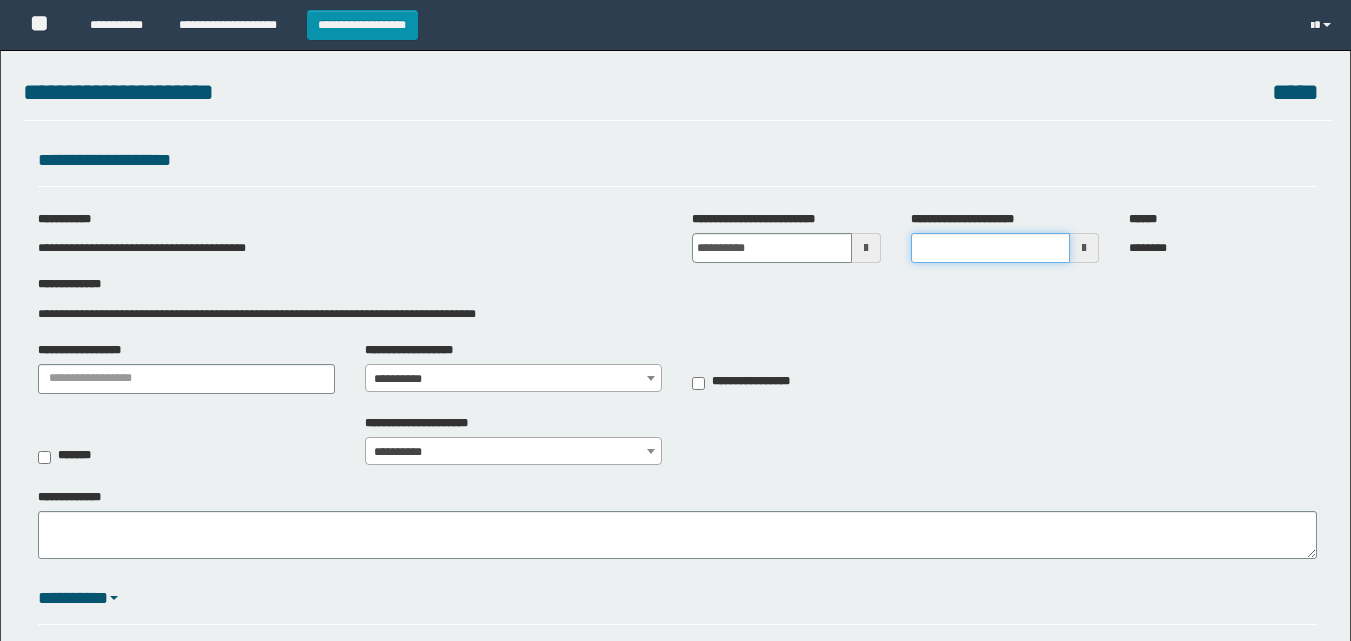 click on "**********" at bounding box center (990, 248) 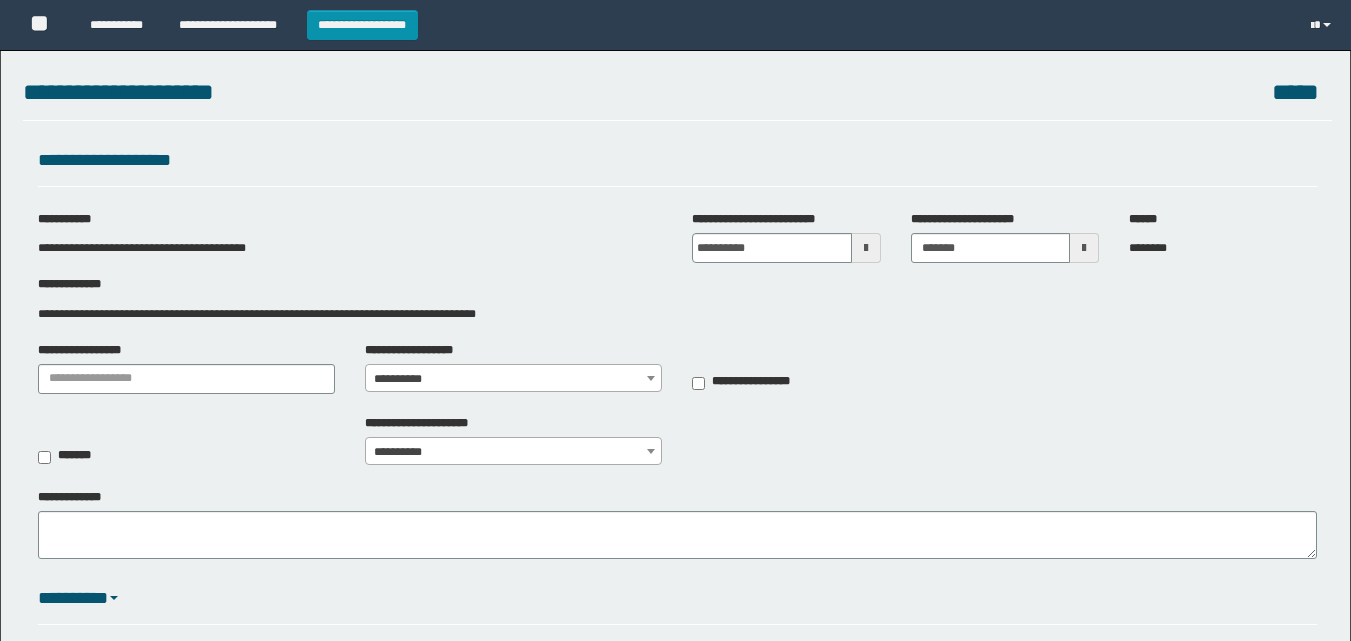 click on "**********" at bounding box center (513, 379) 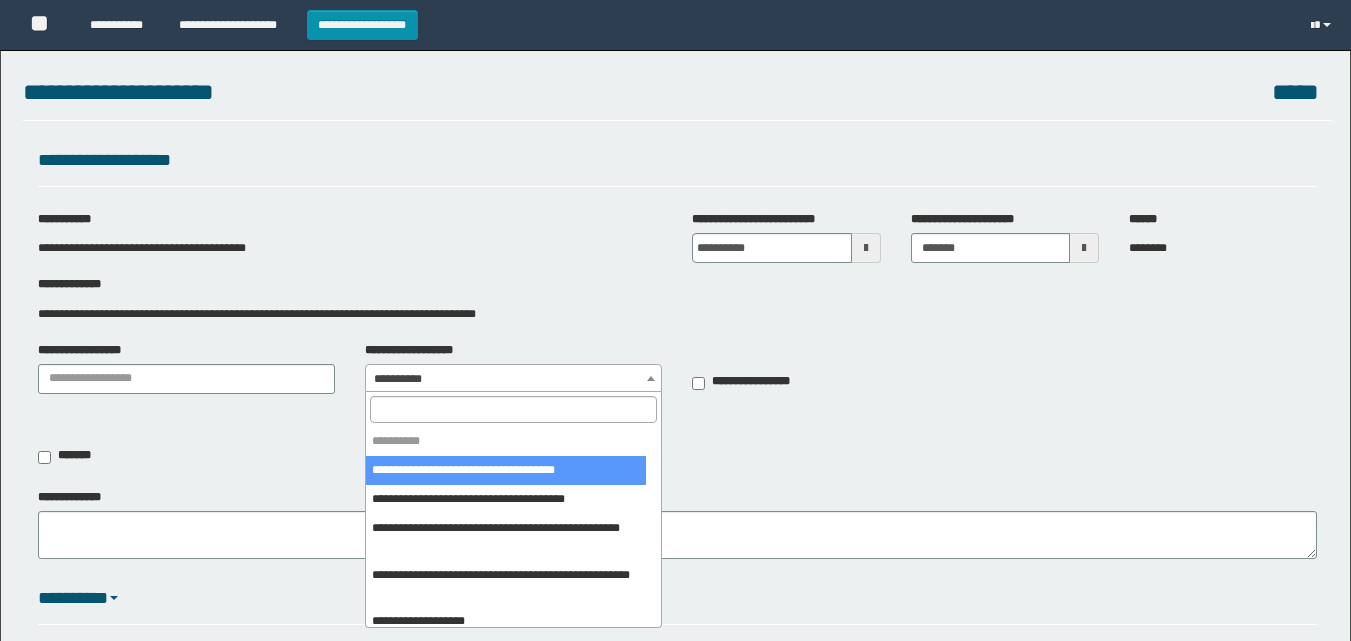select on "***" 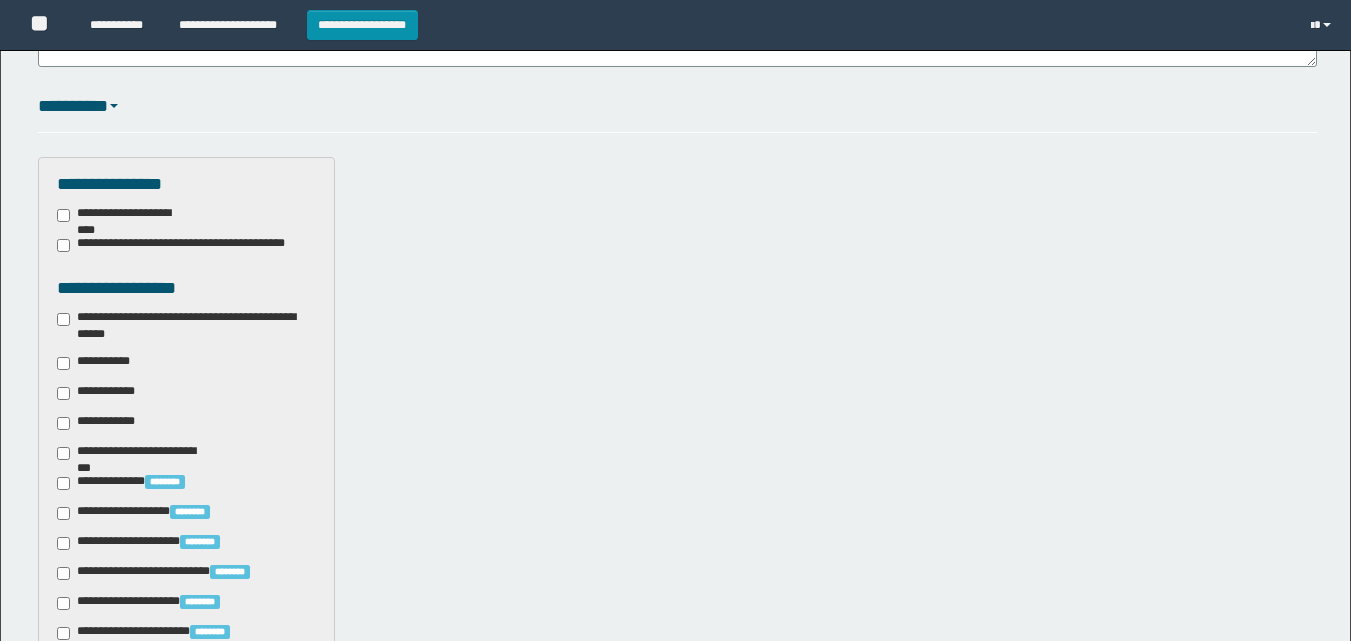 scroll, scrollTop: 500, scrollLeft: 0, axis: vertical 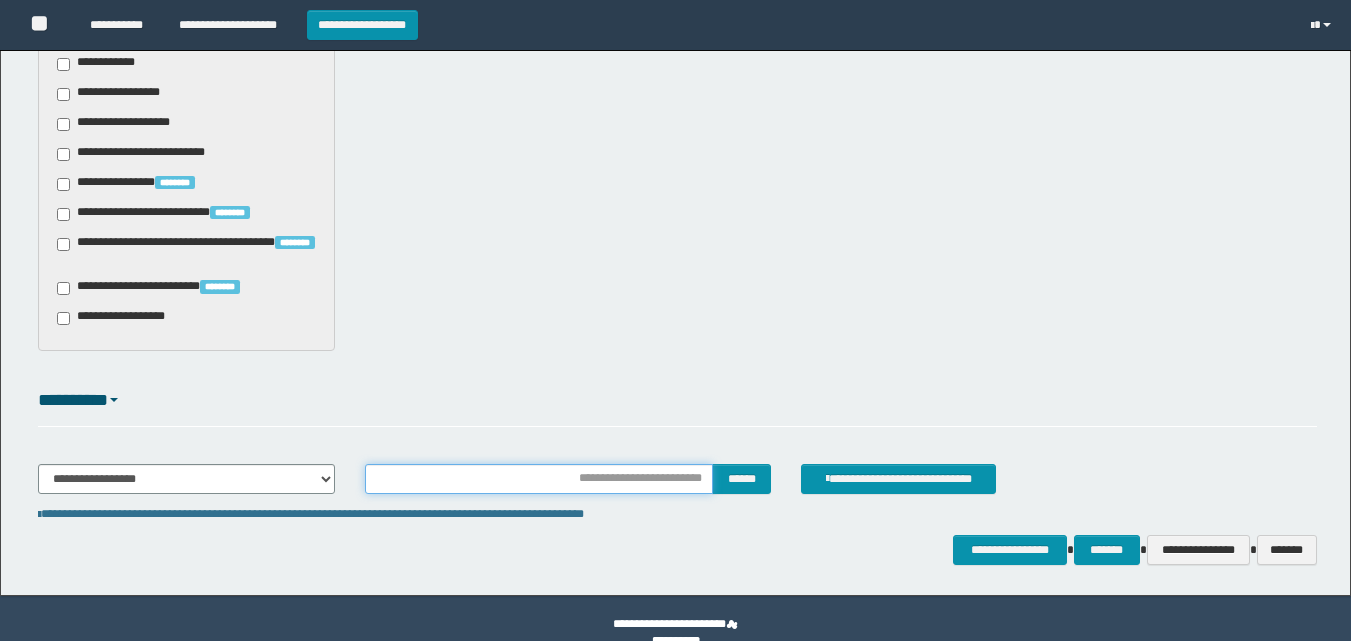 click at bounding box center (539, 479) 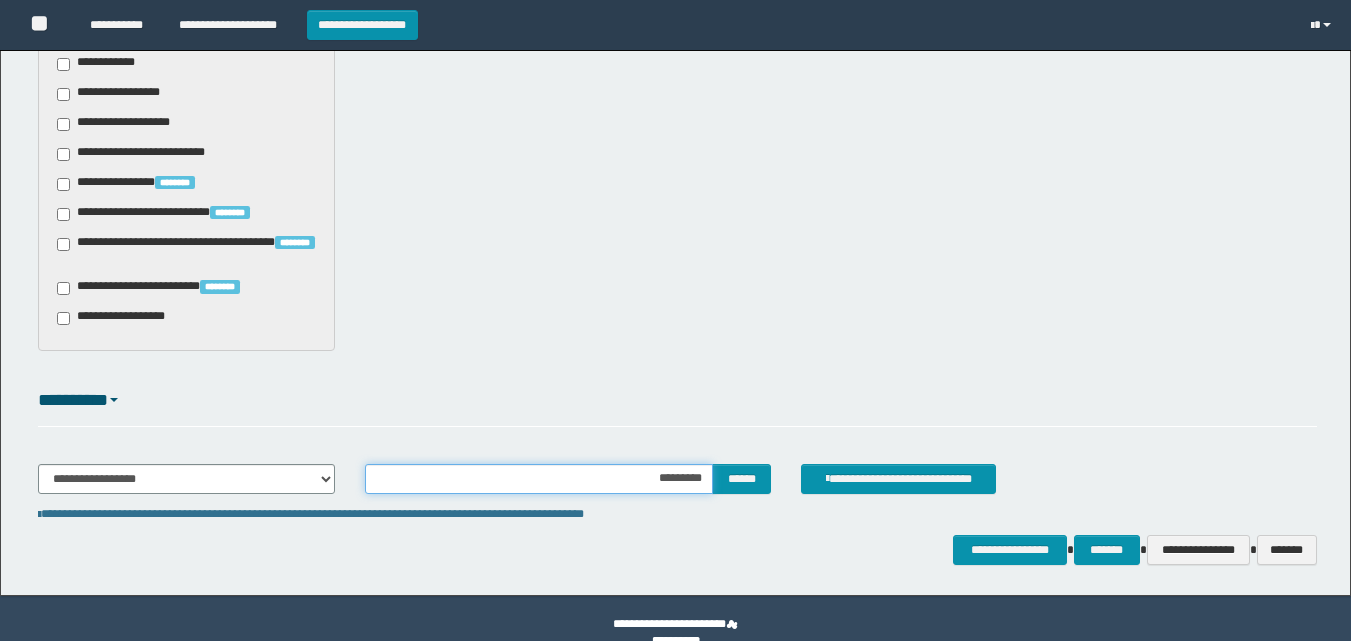 type on "**********" 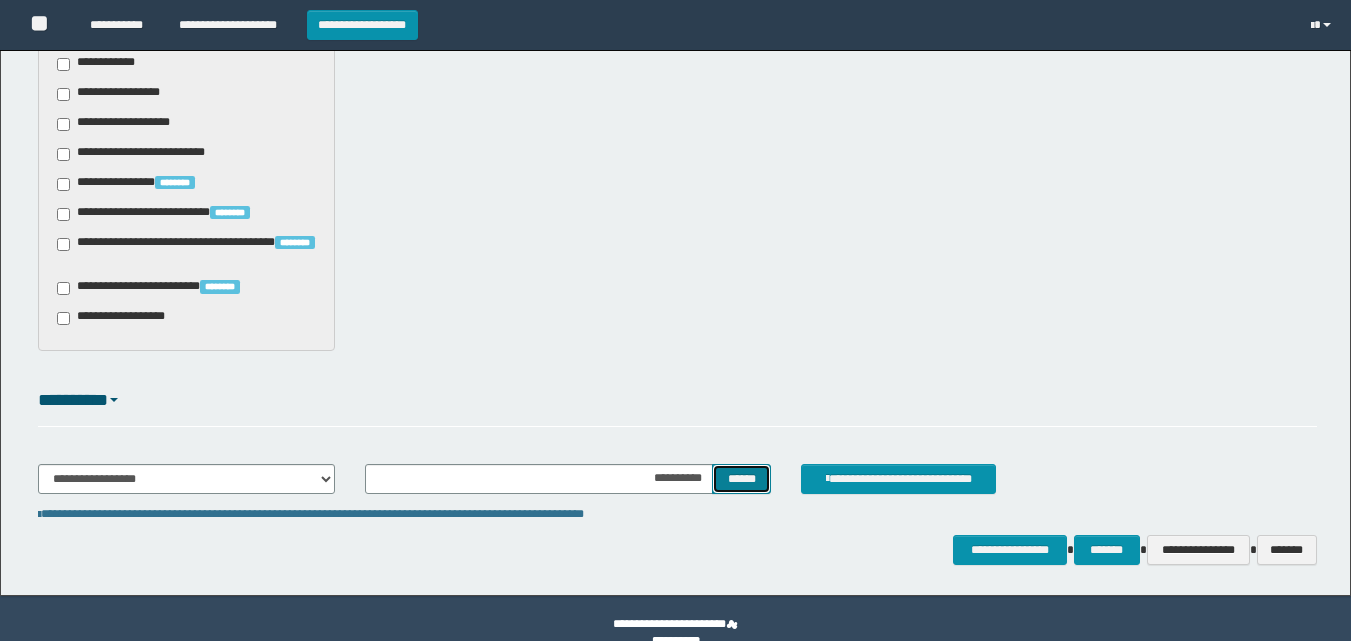 click on "******" at bounding box center [741, 479] 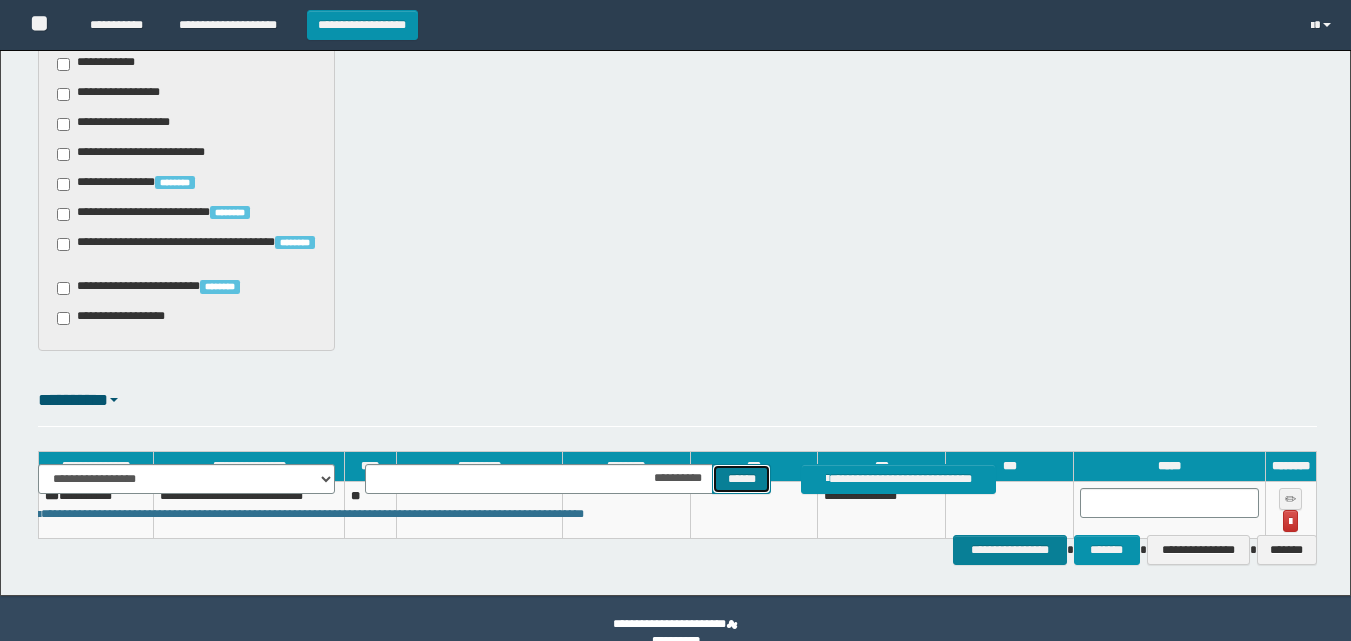 type 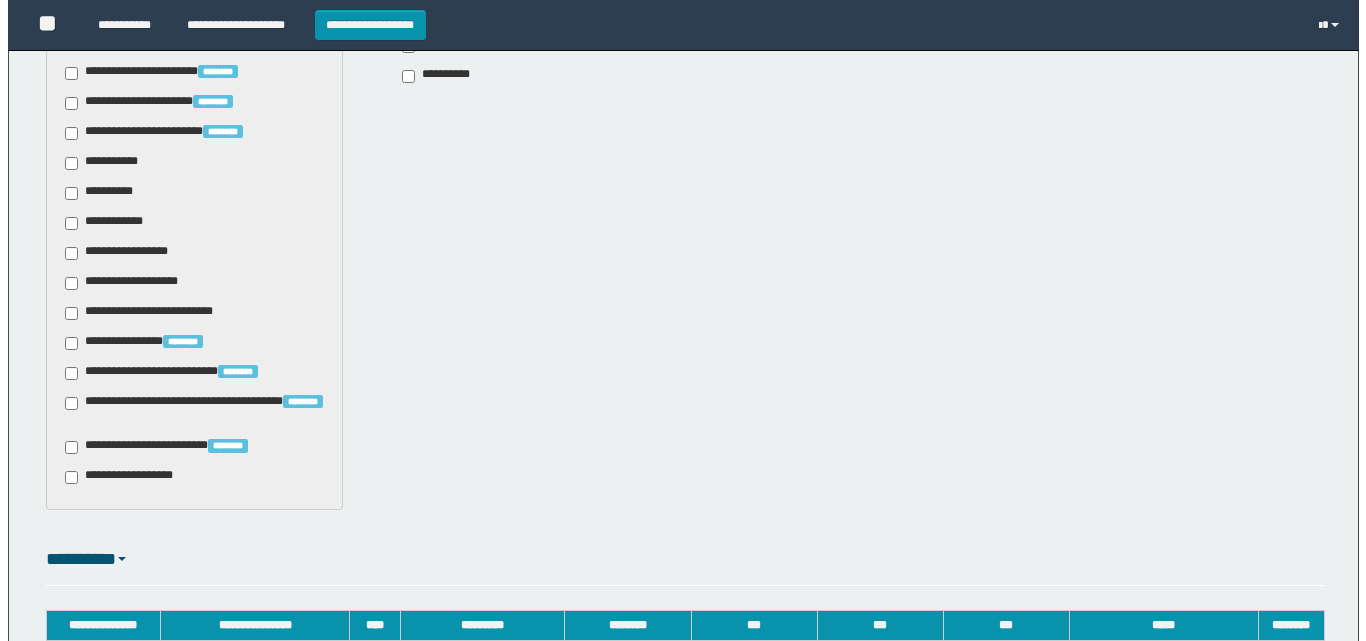 scroll, scrollTop: 1722, scrollLeft: 0, axis: vertical 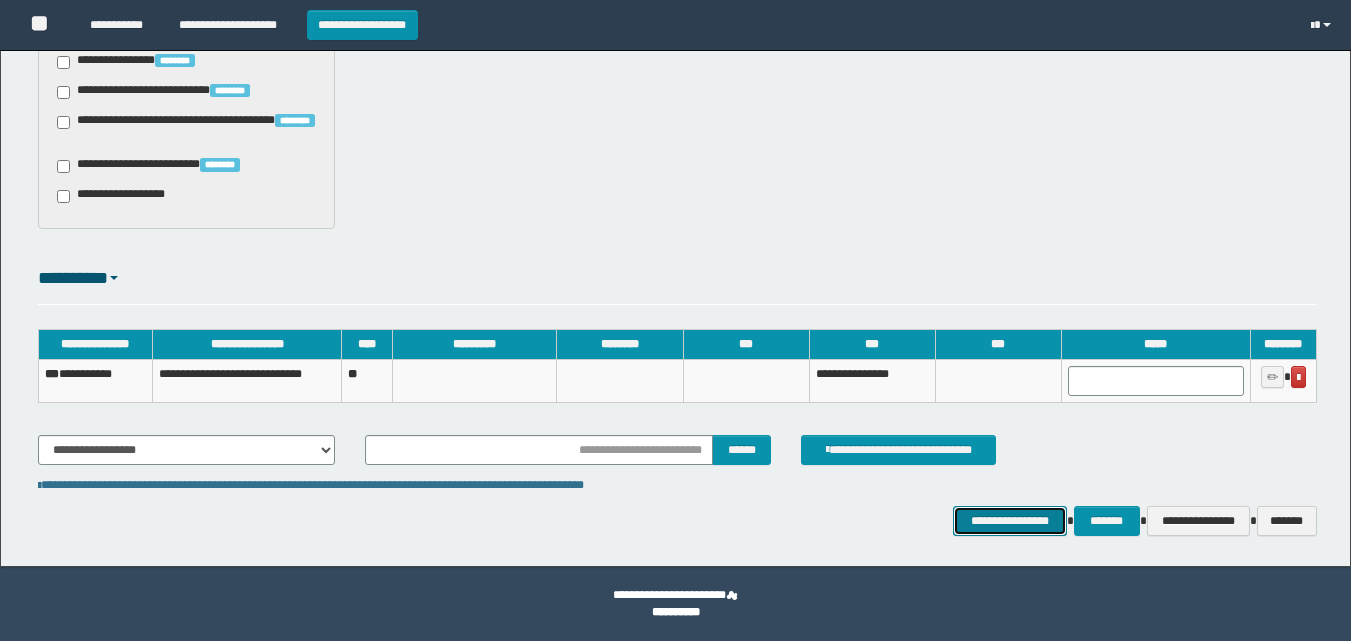 click on "**********" at bounding box center (1009, 521) 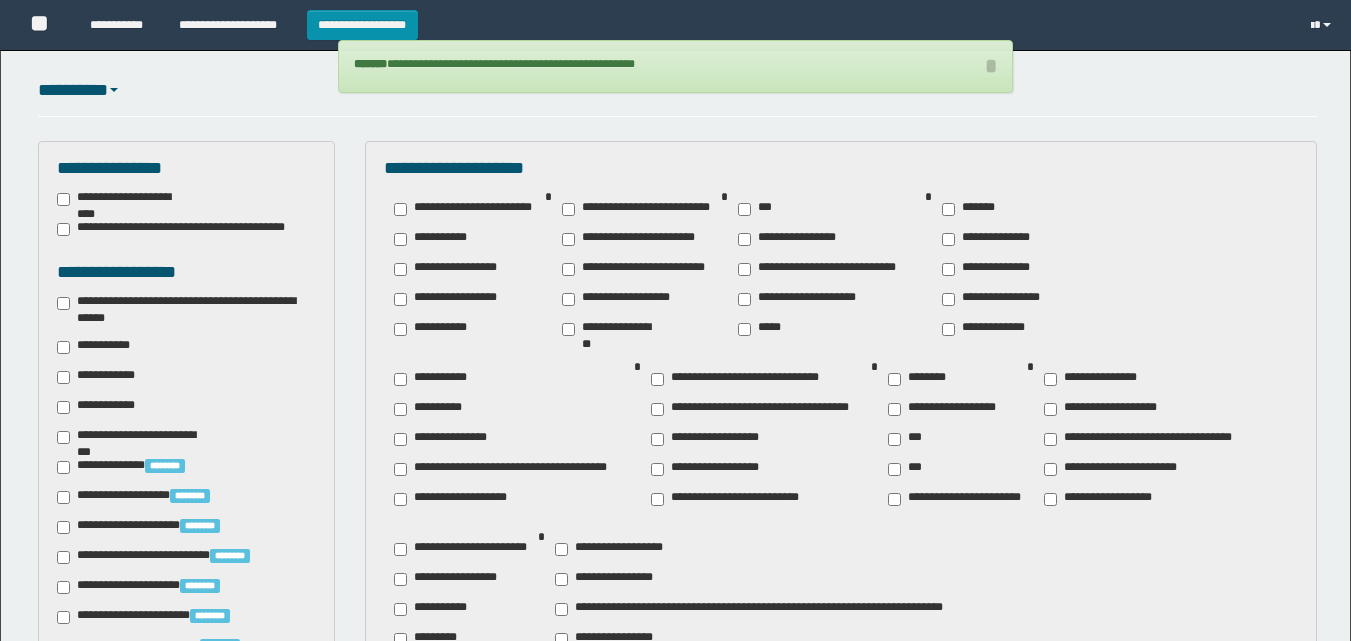scroll, scrollTop: 424, scrollLeft: 0, axis: vertical 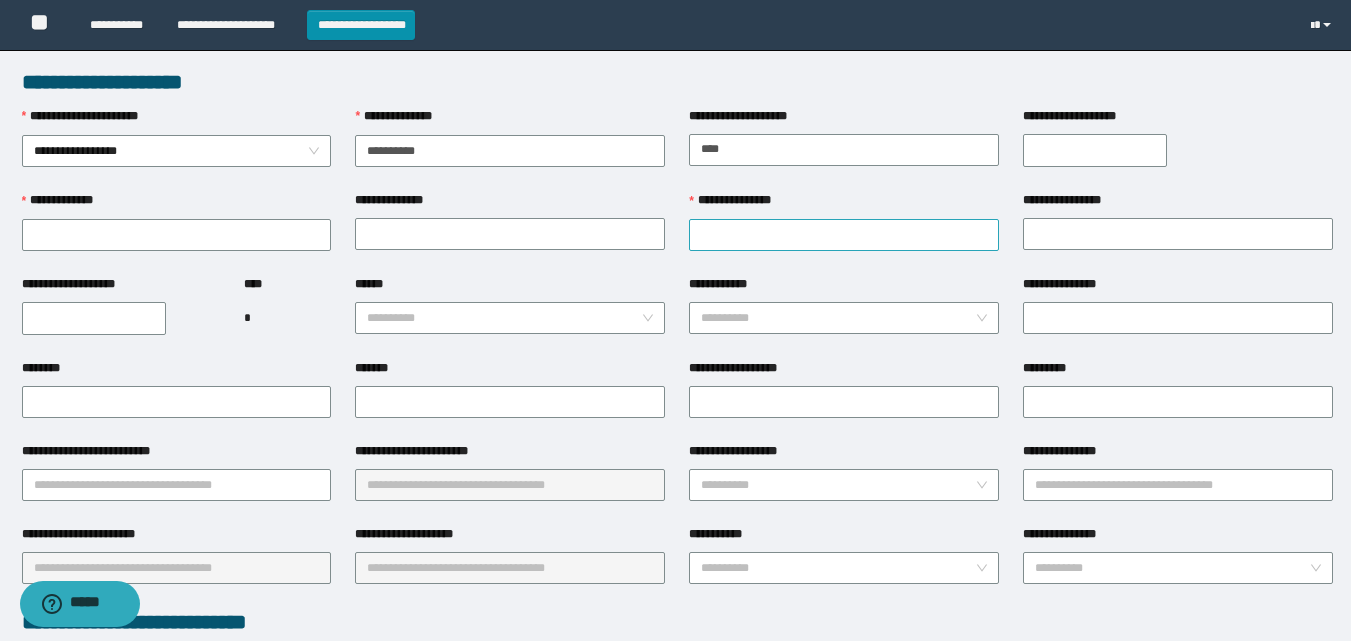 type on "********" 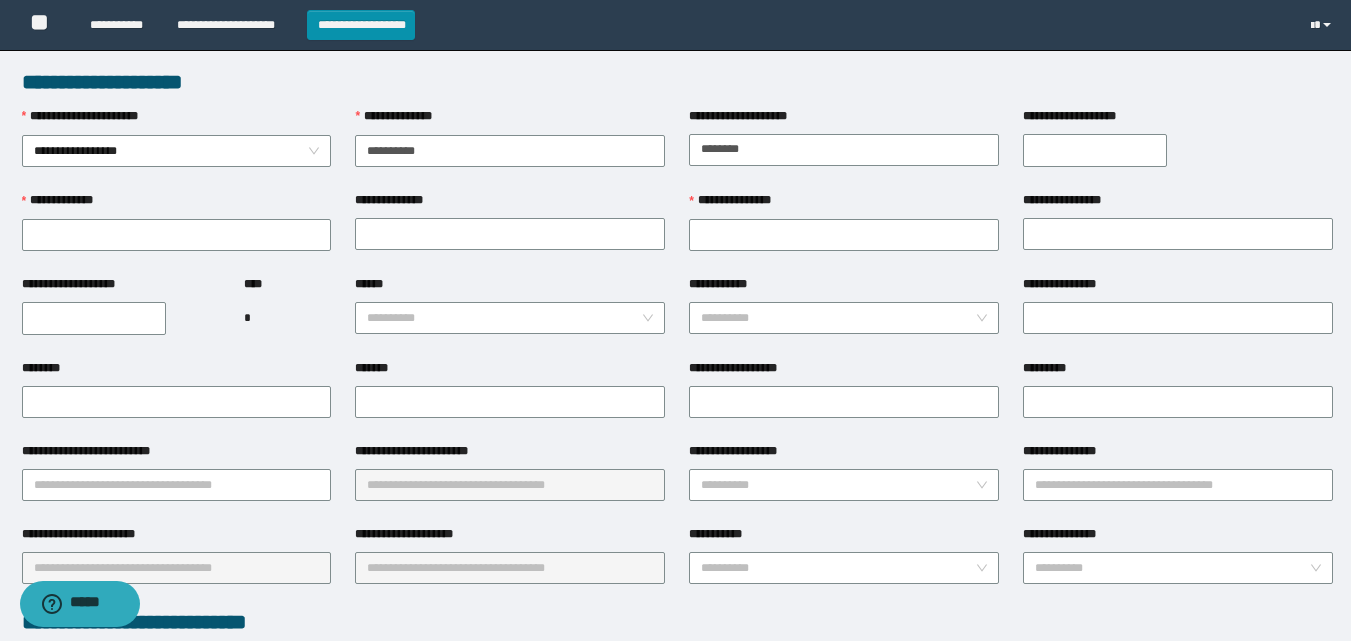 click on "**********" at bounding box center [1095, 150] 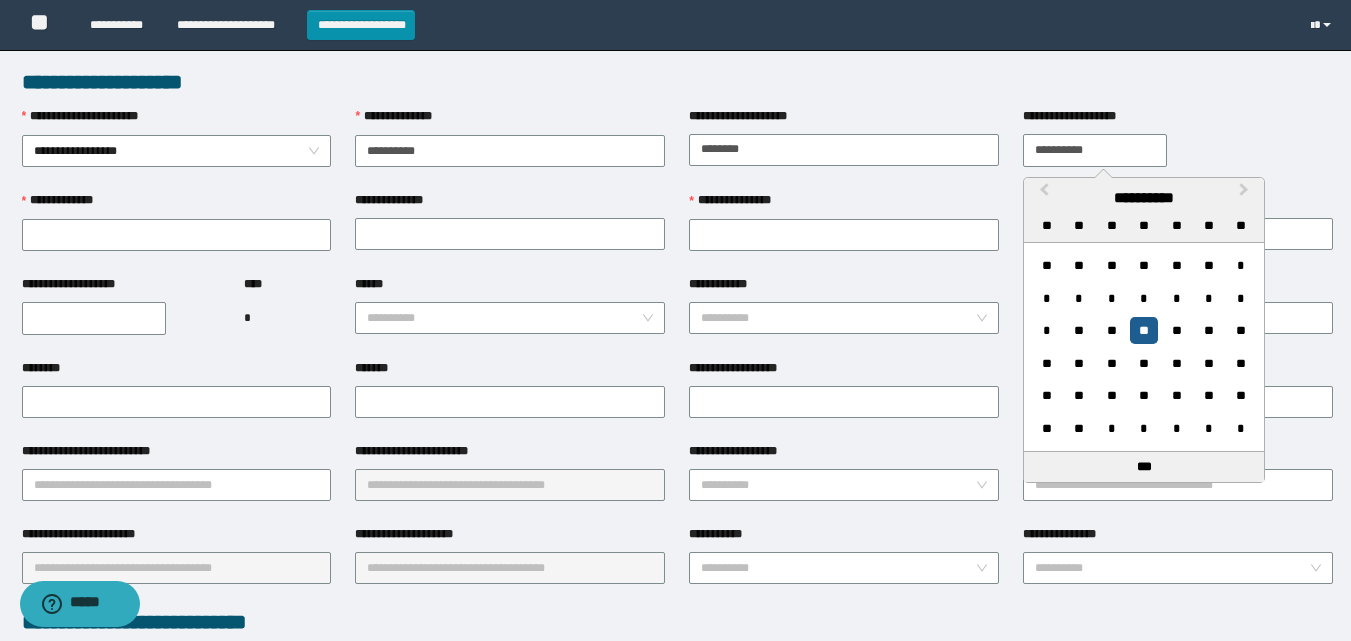 type on "**********" 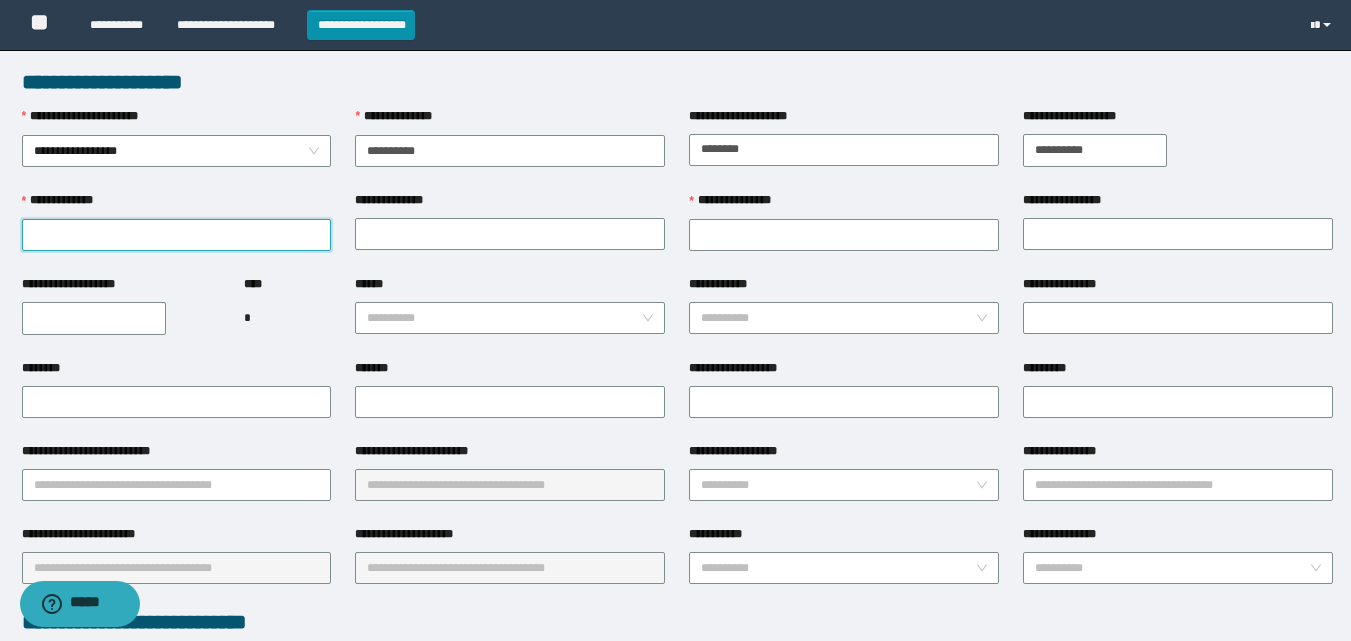 click on "**********" at bounding box center (177, 235) 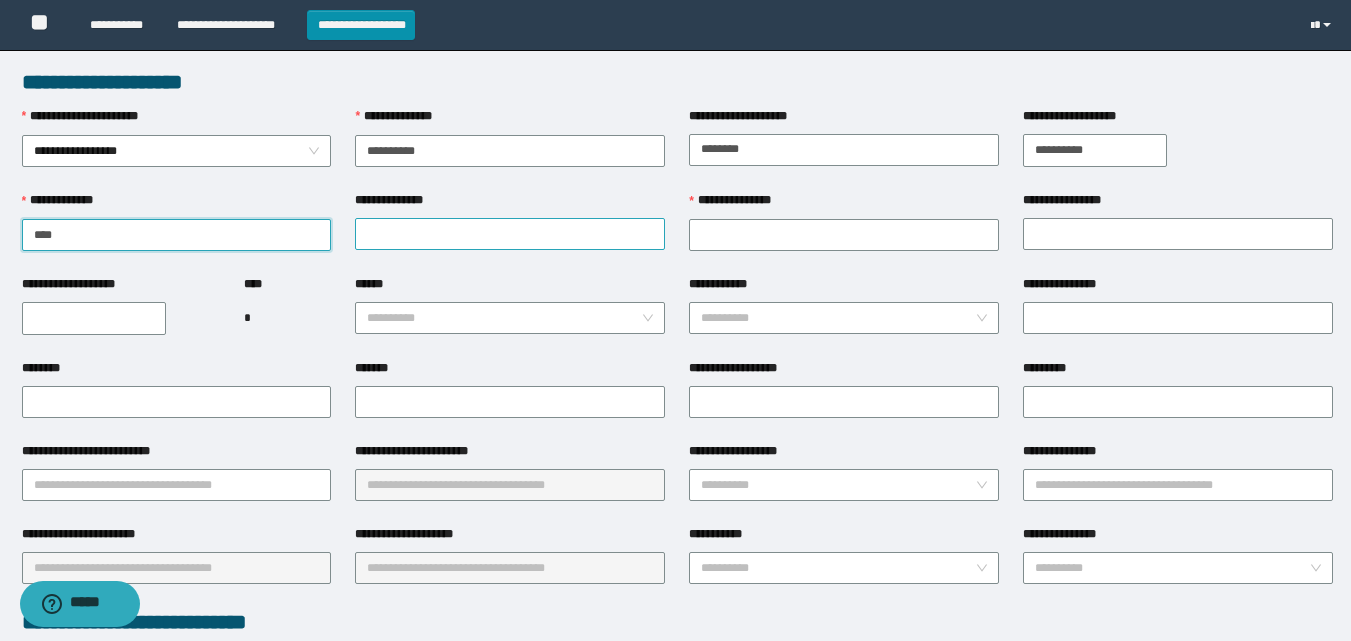 type on "****" 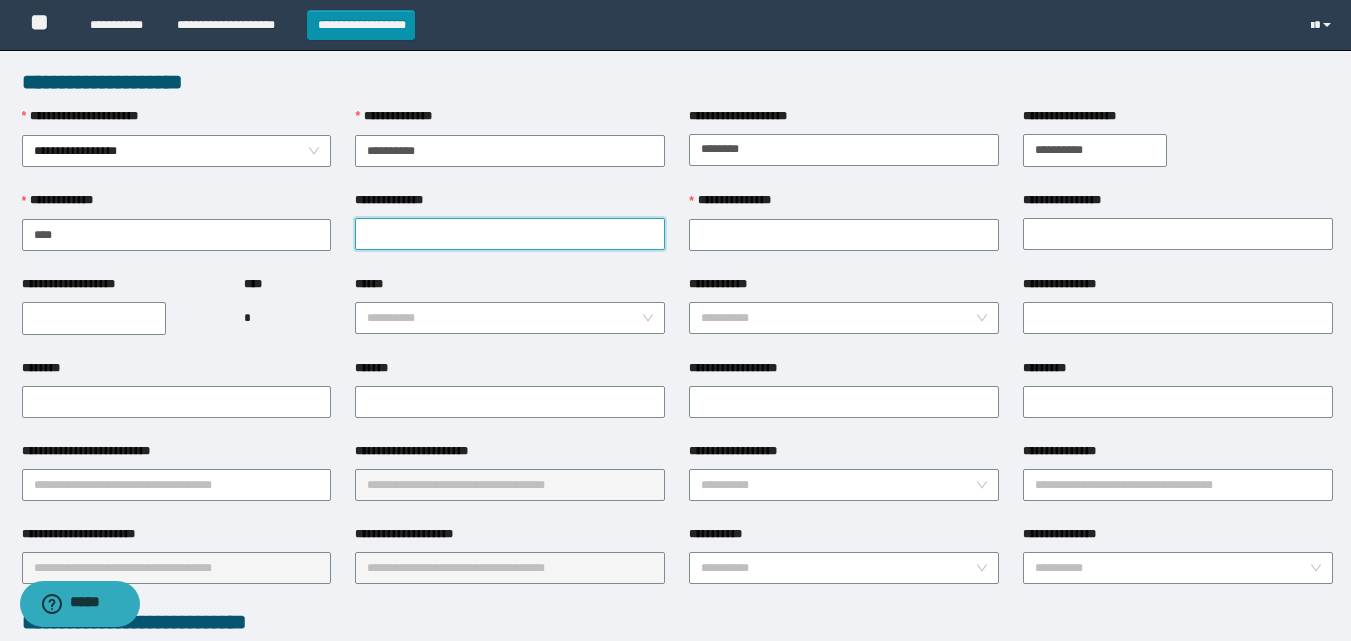click on "**********" at bounding box center [510, 234] 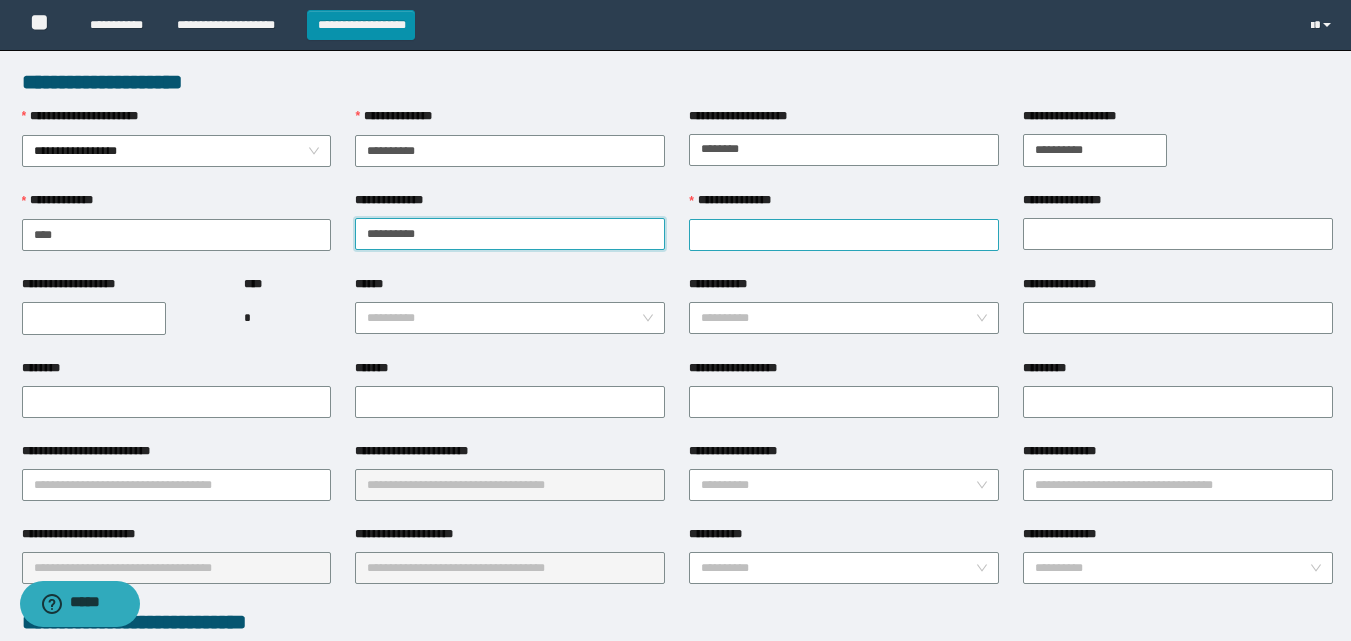 type on "**********" 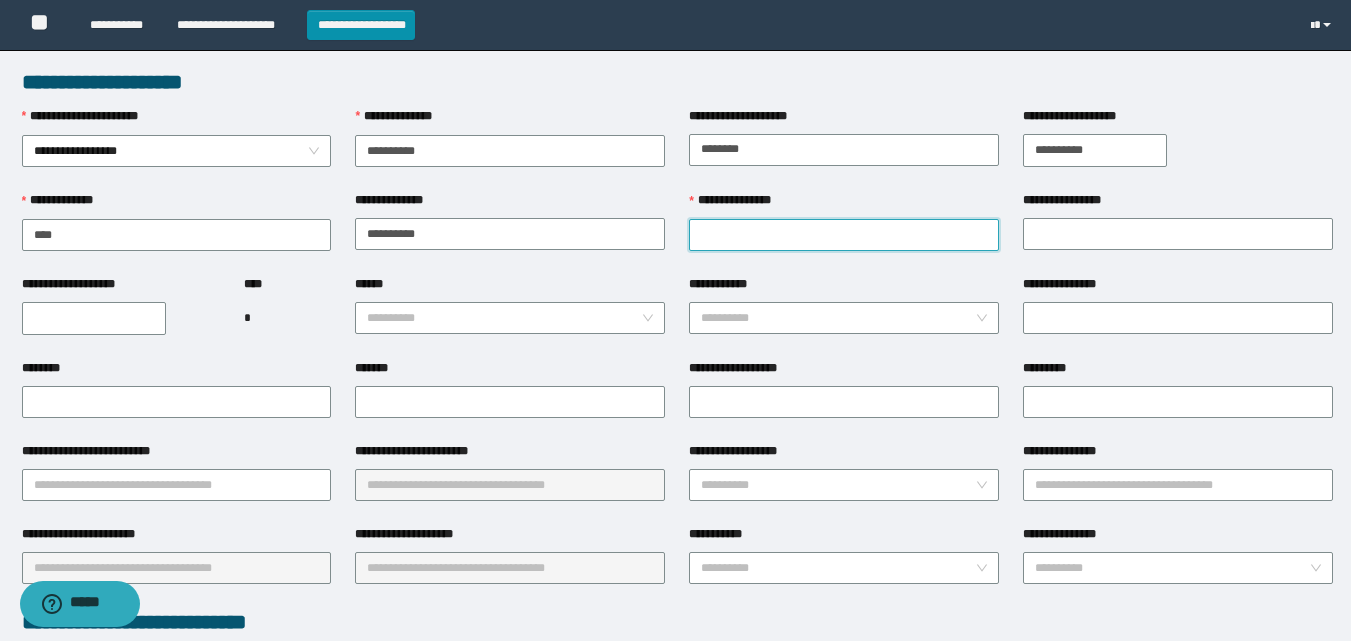 click on "**********" at bounding box center [844, 235] 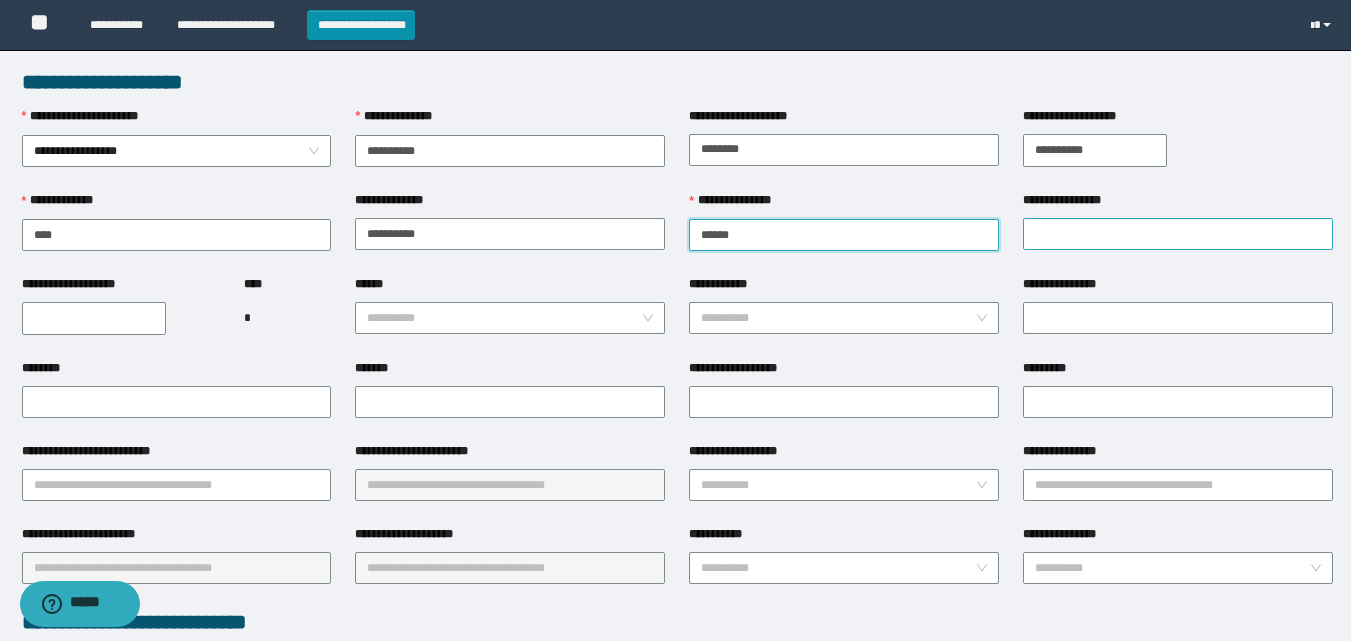 type on "******" 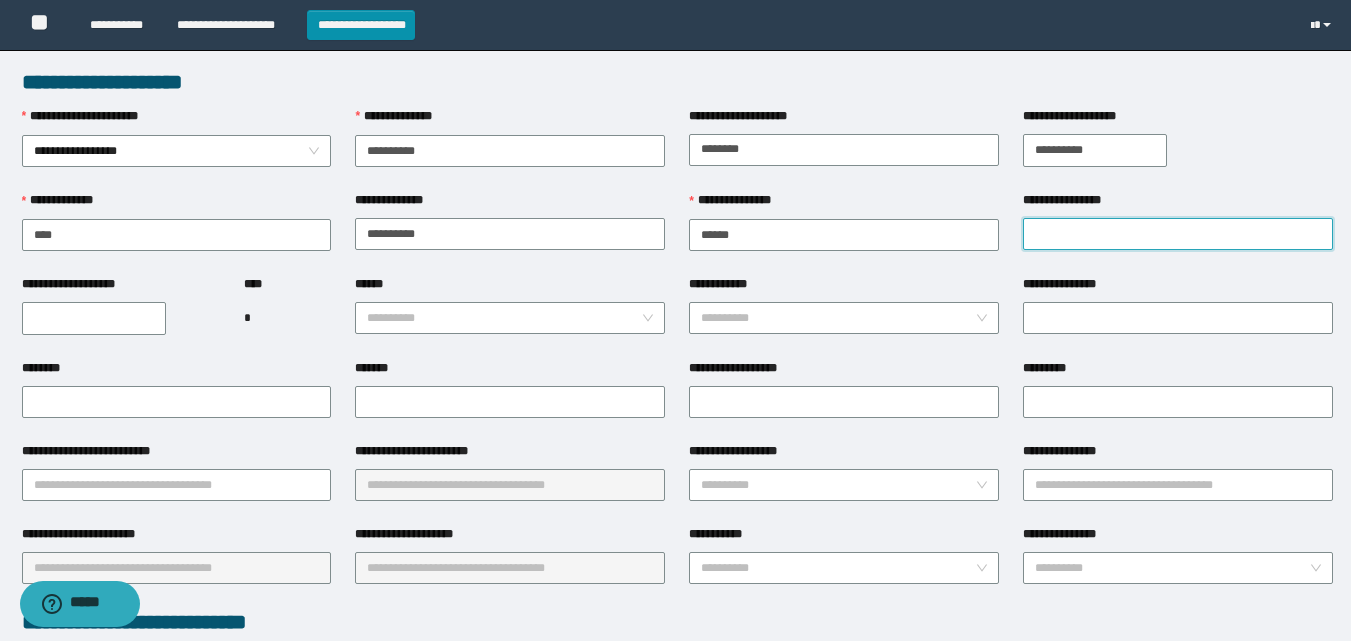 click on "**********" at bounding box center [1178, 234] 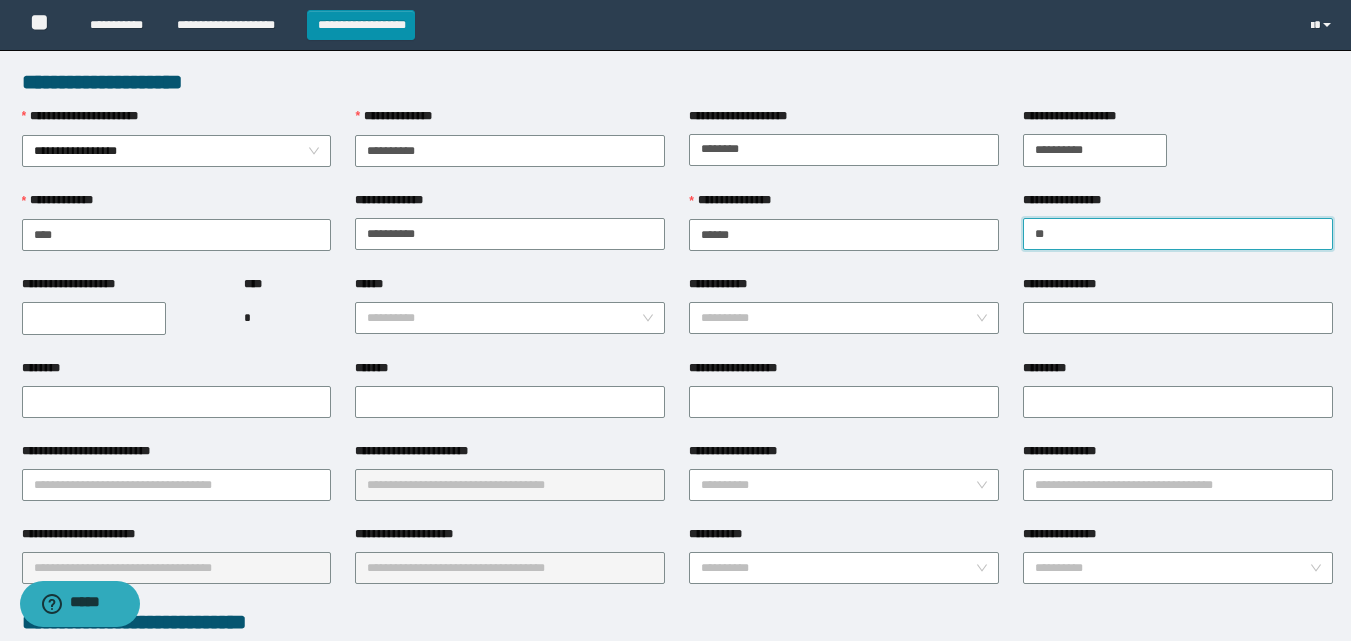 type on "*" 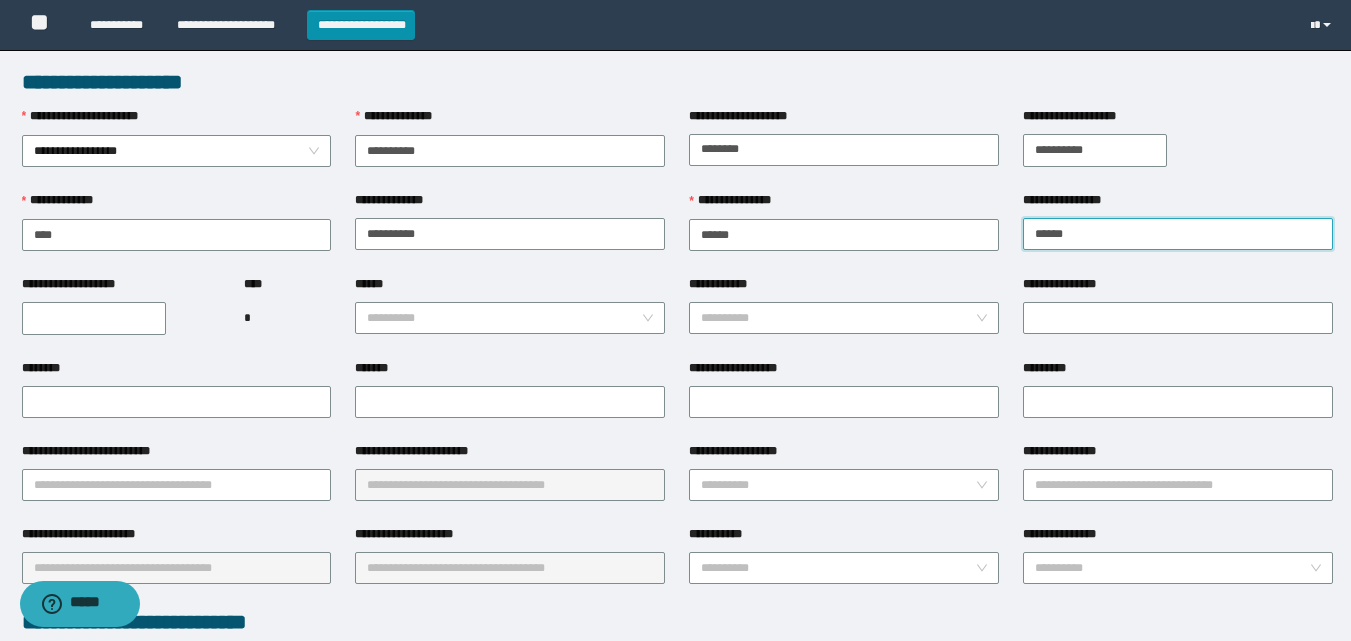 type on "******" 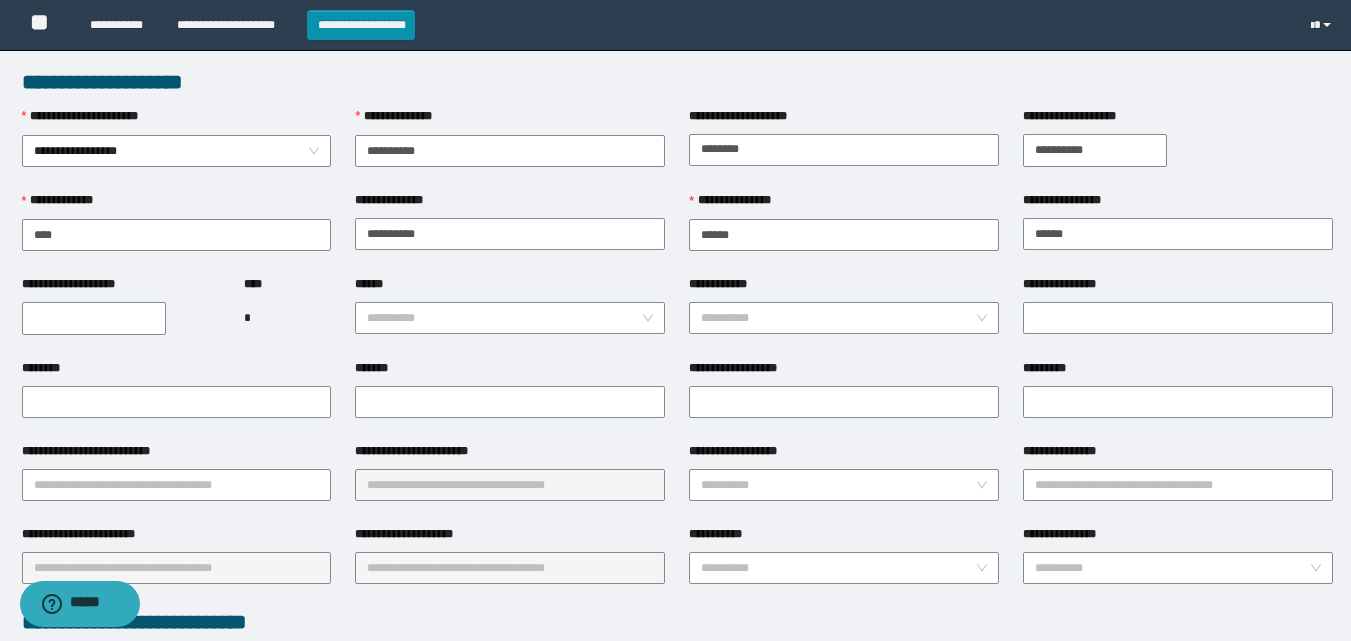 click on "**********" at bounding box center (121, 317) 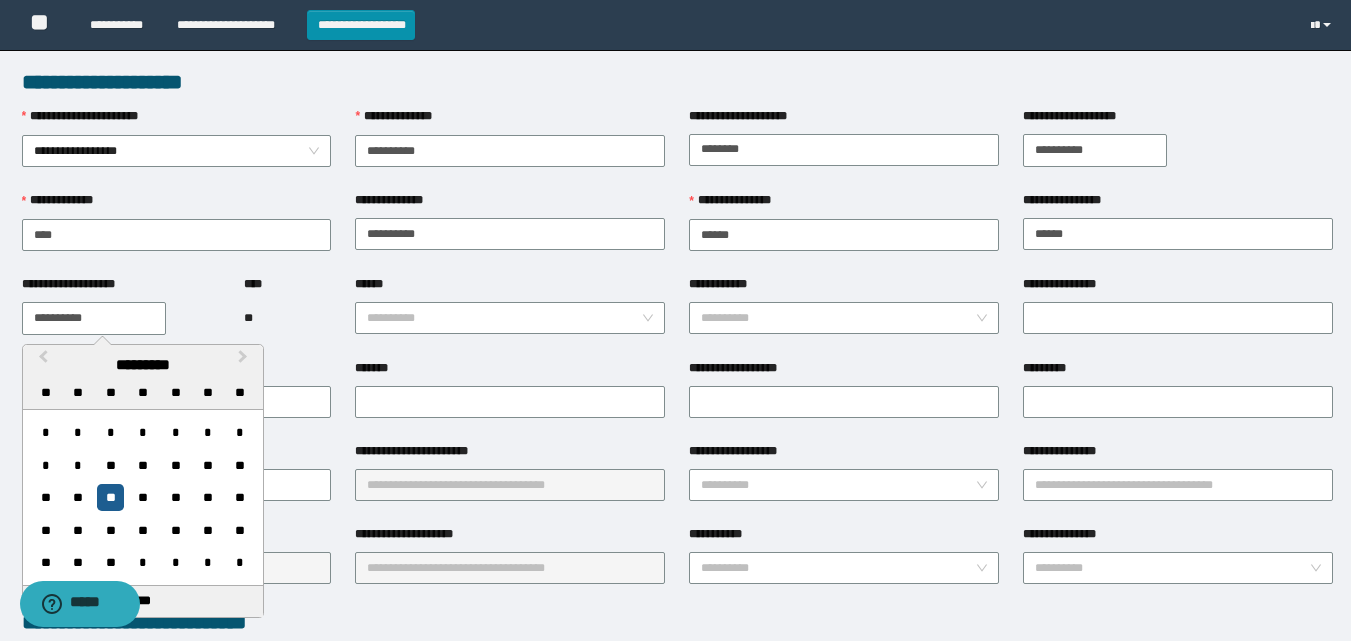 type on "**********" 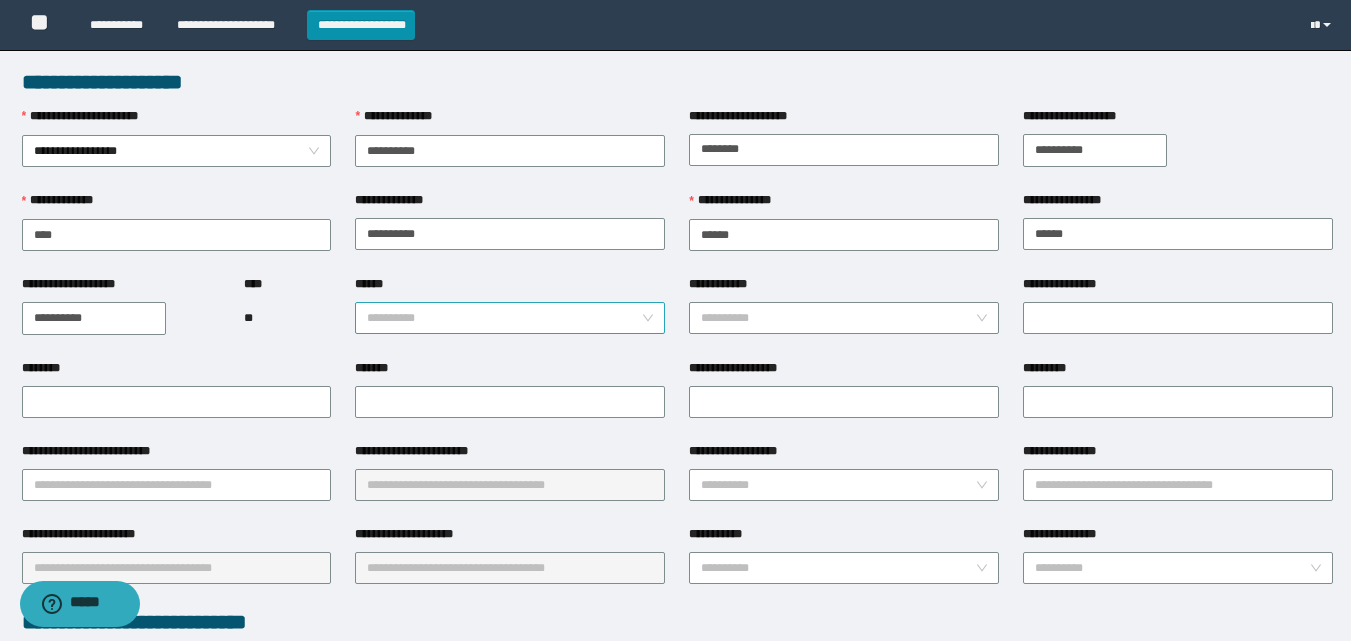 click on "******" at bounding box center (504, 318) 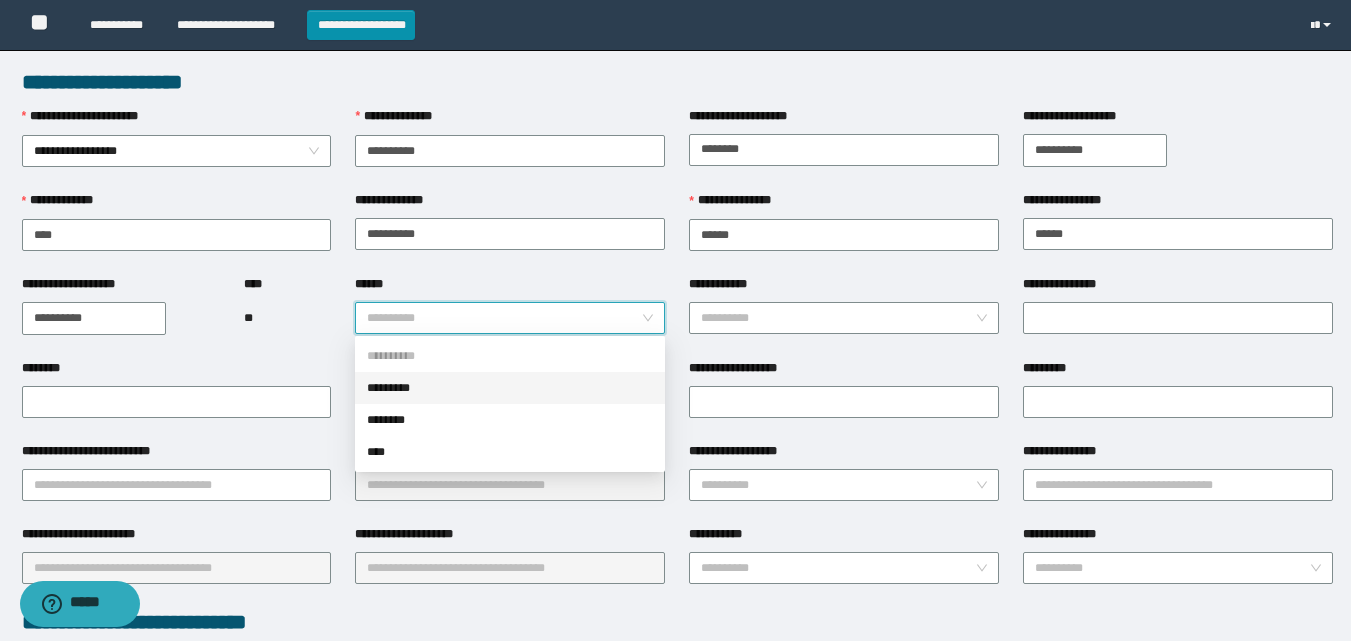 click on "*********" at bounding box center [510, 388] 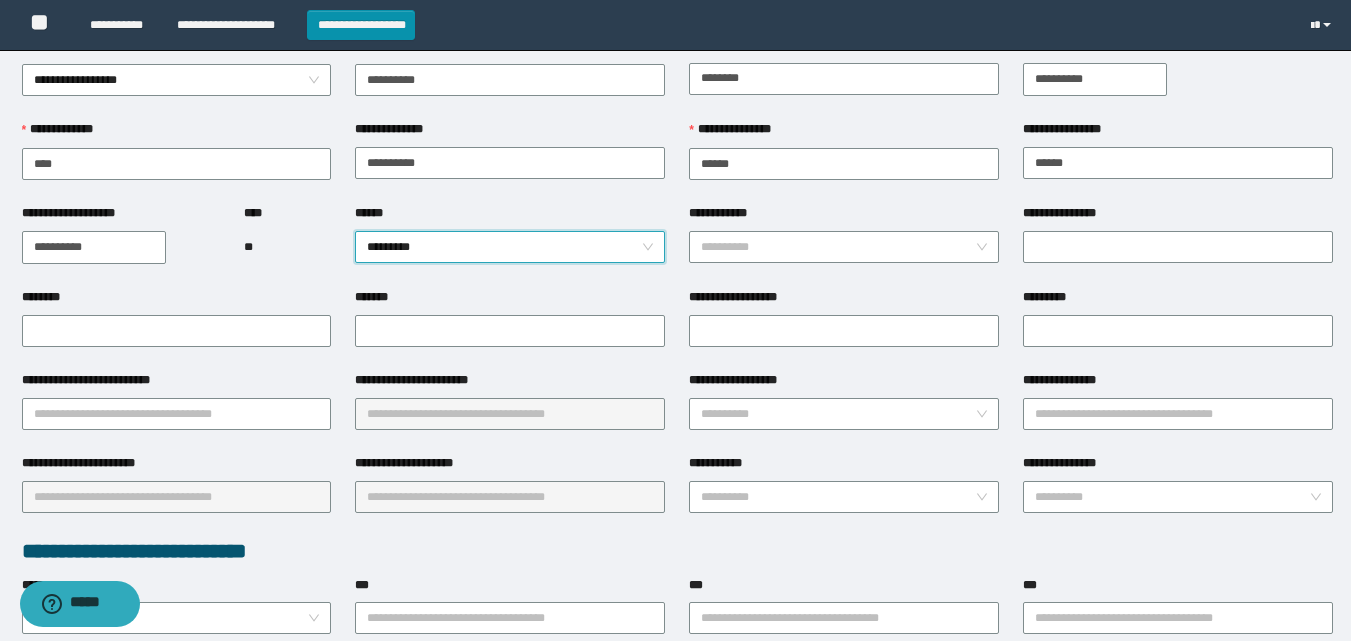 scroll, scrollTop: 100, scrollLeft: 0, axis: vertical 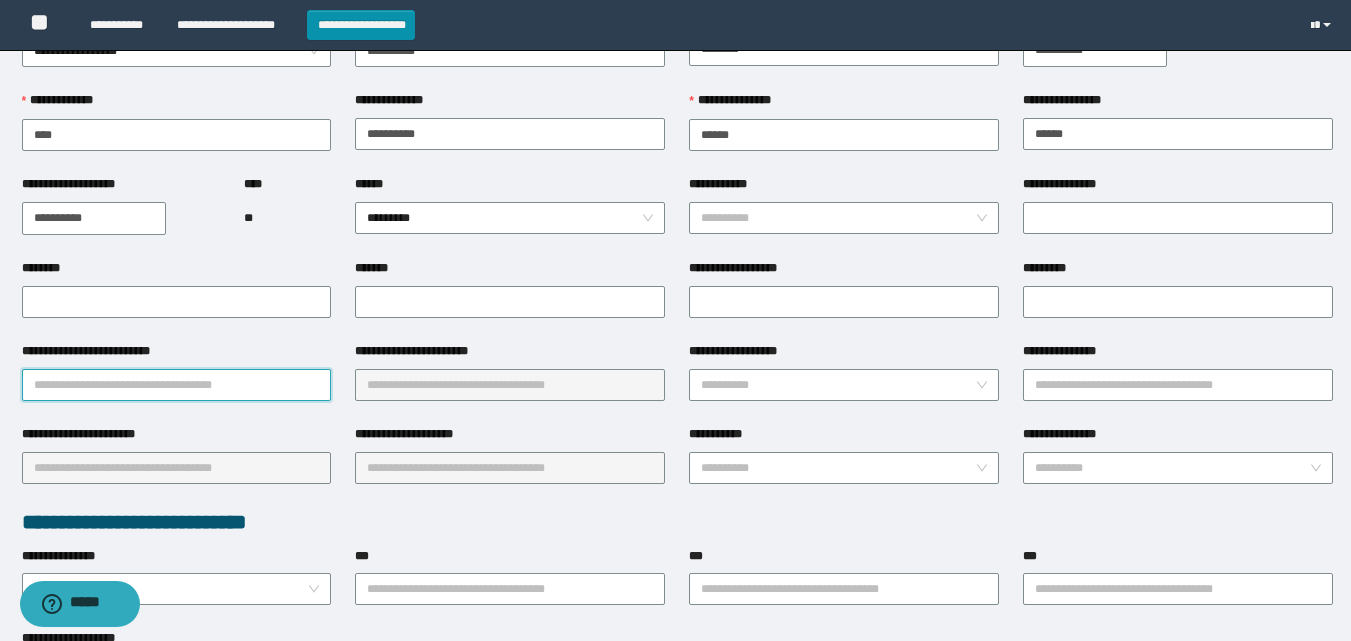 click on "**********" at bounding box center [177, 385] 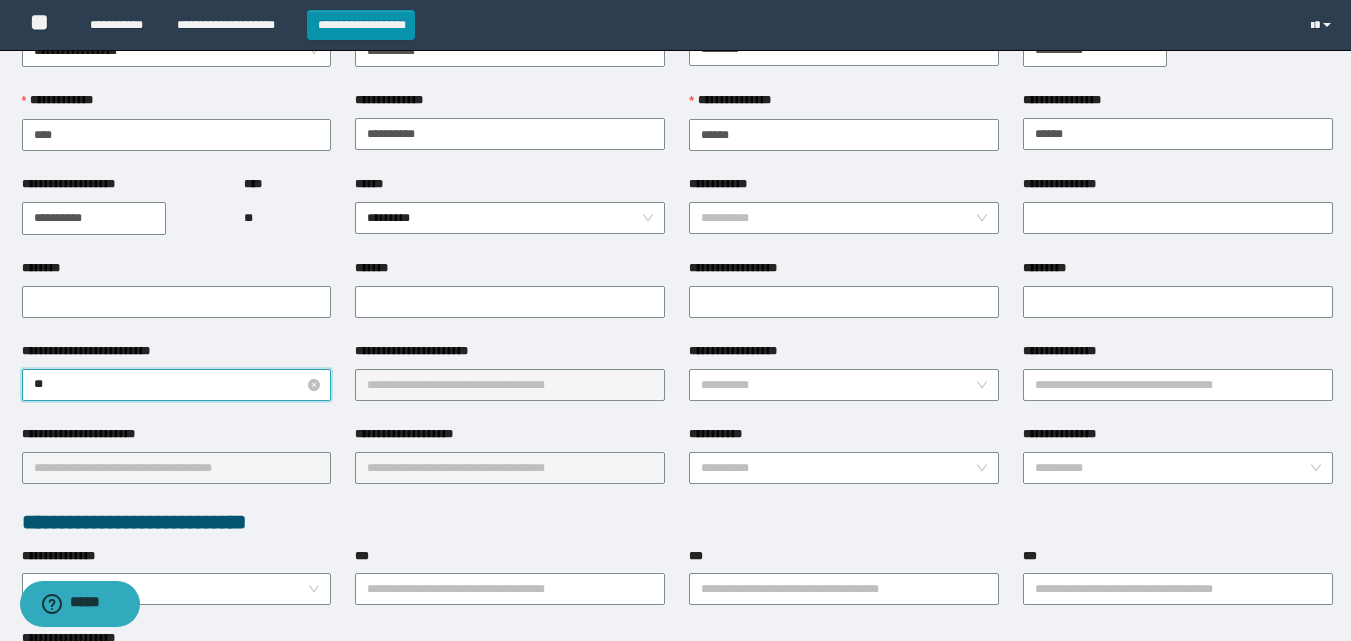 type on "***" 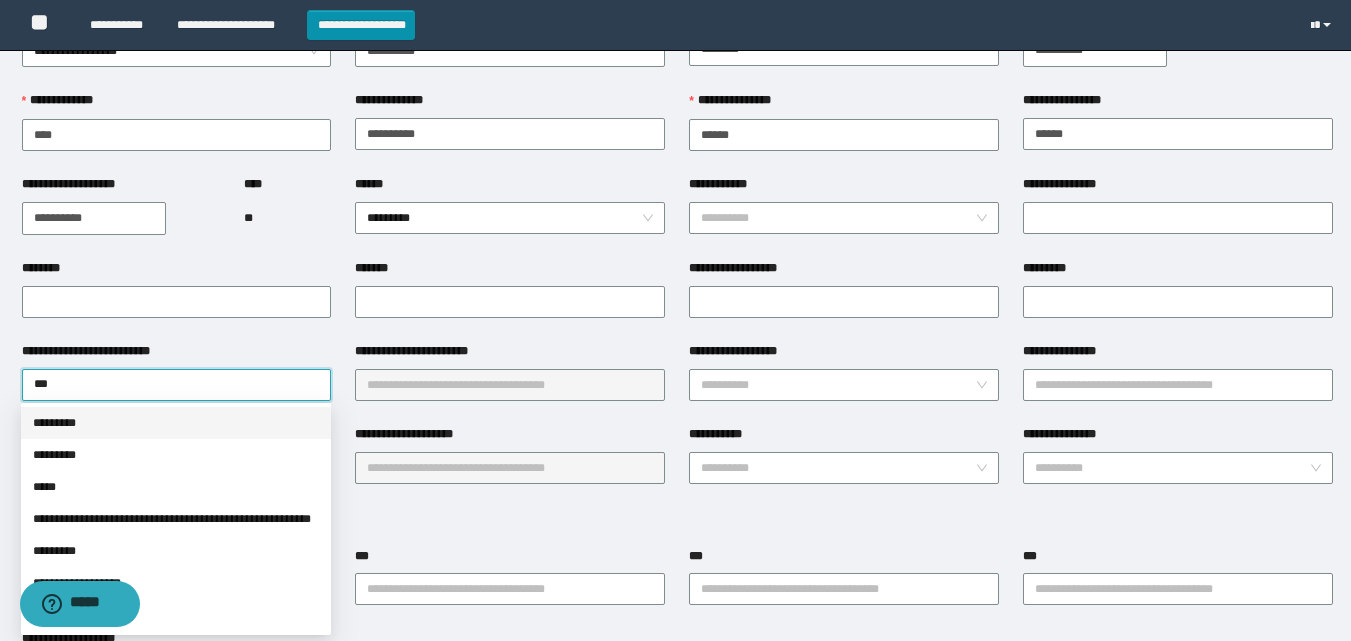 click on "*********" at bounding box center (176, 423) 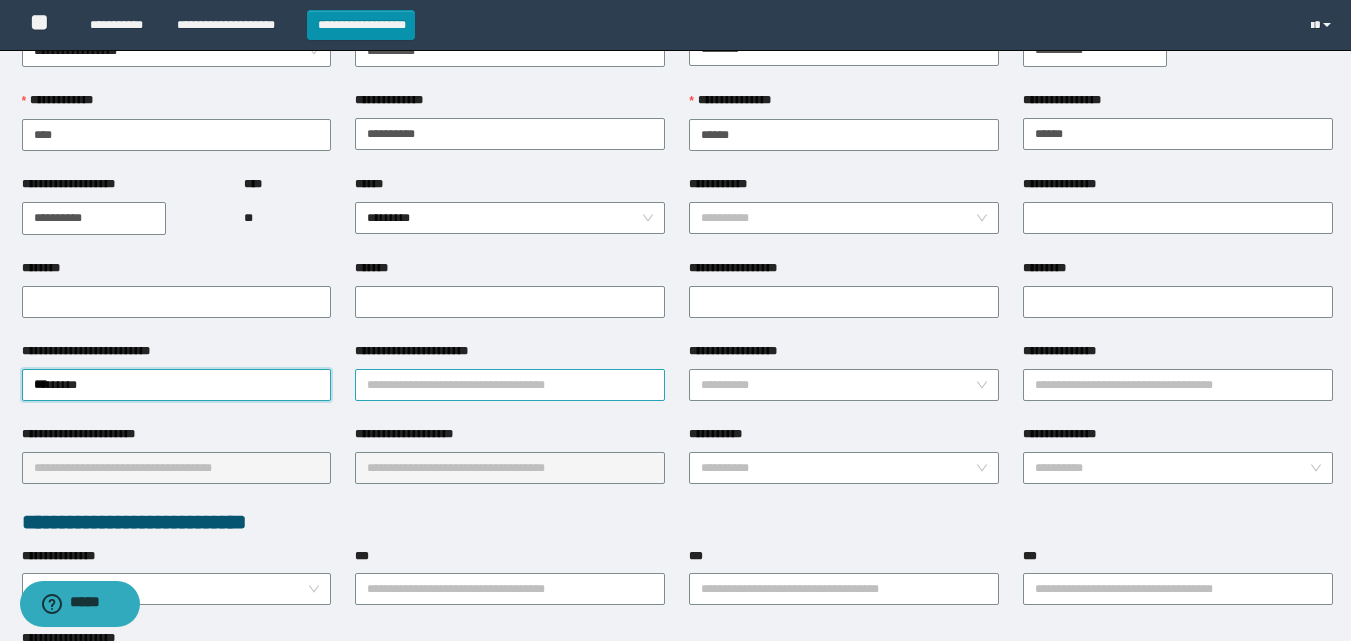 click on "**********" at bounding box center (510, 385) 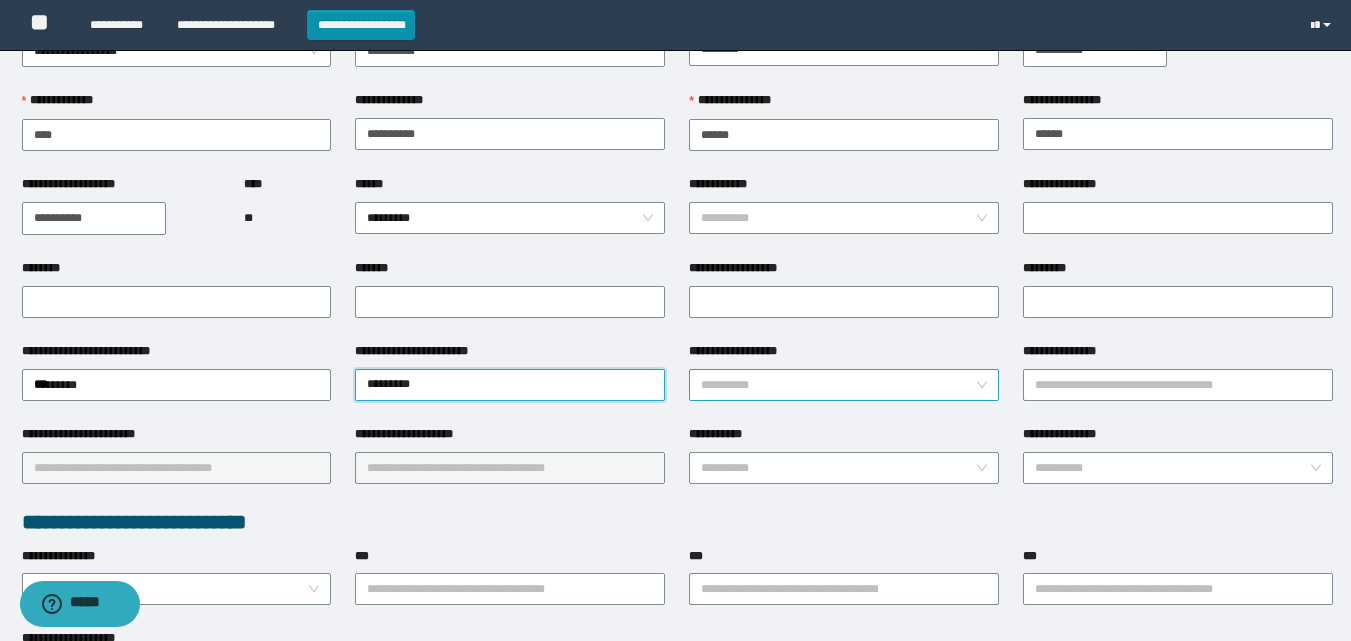 type on "*********" 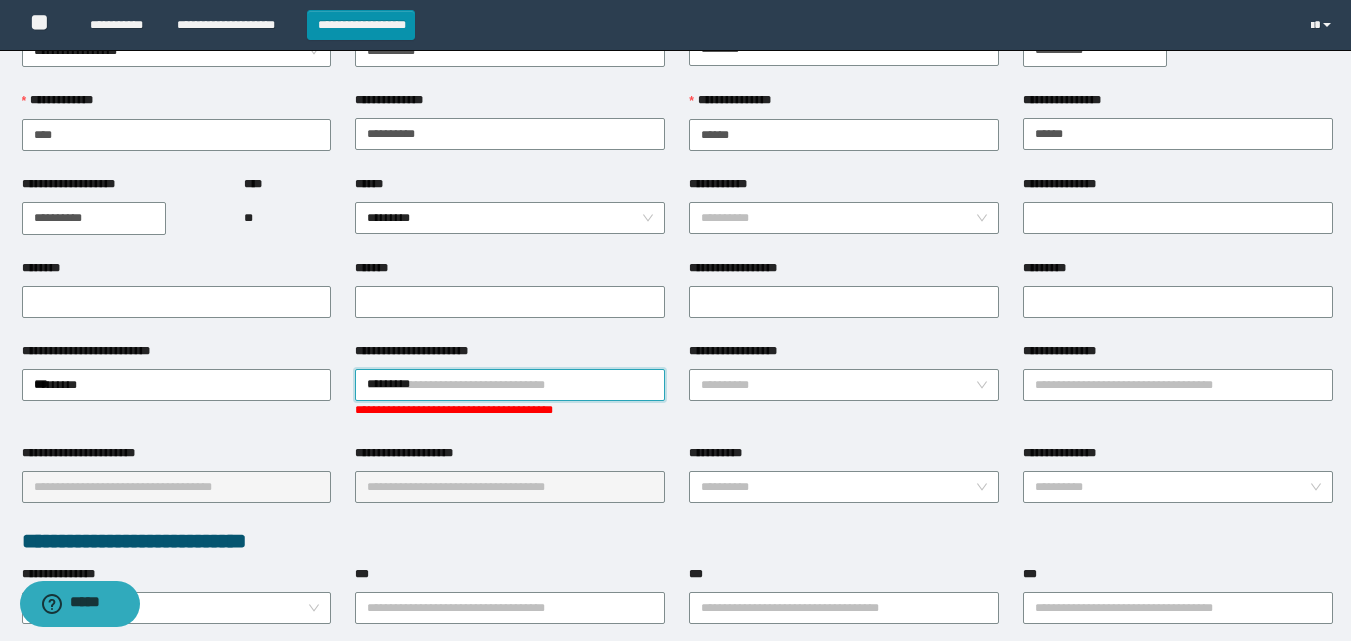 click on "*********" at bounding box center (510, 385) 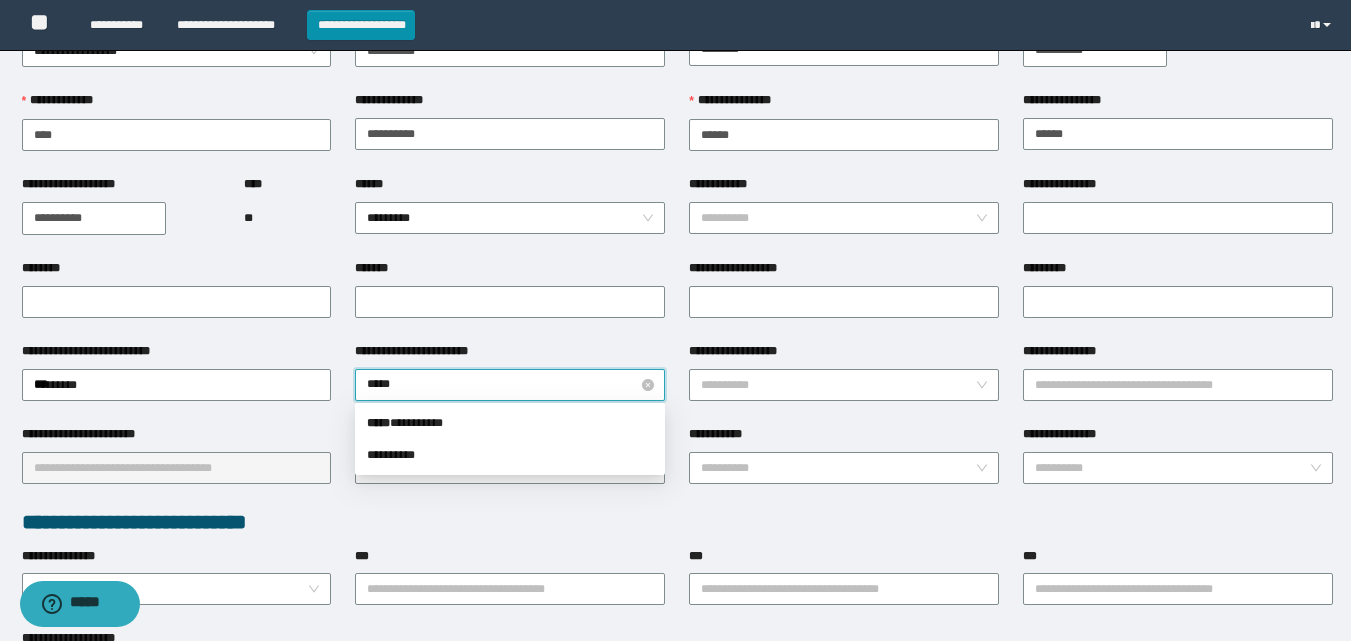 type on "******" 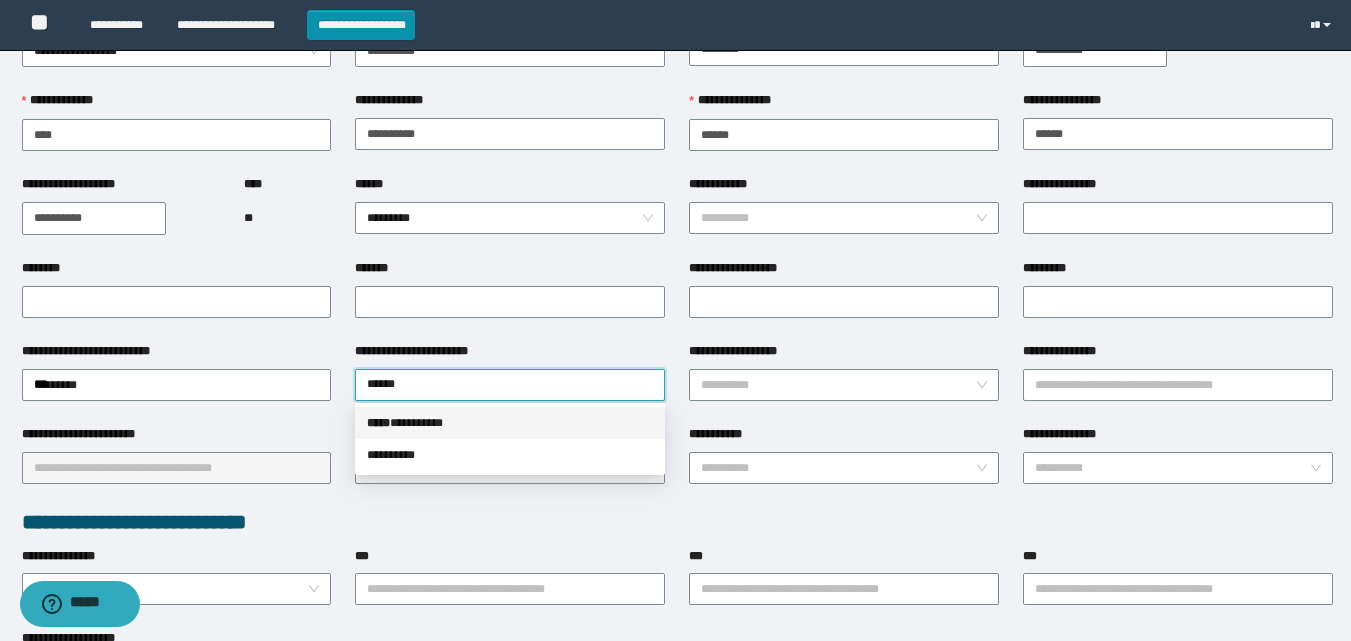 click on "***** * ********" at bounding box center (510, 423) 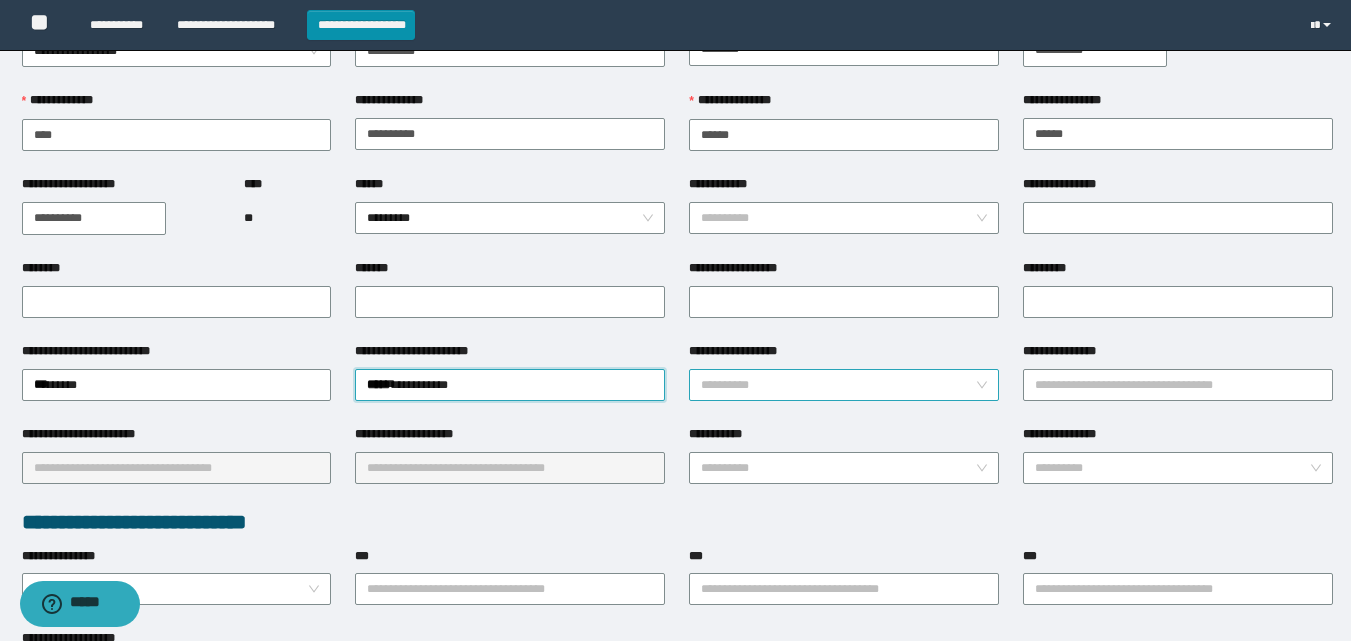 click on "**********" at bounding box center (838, 385) 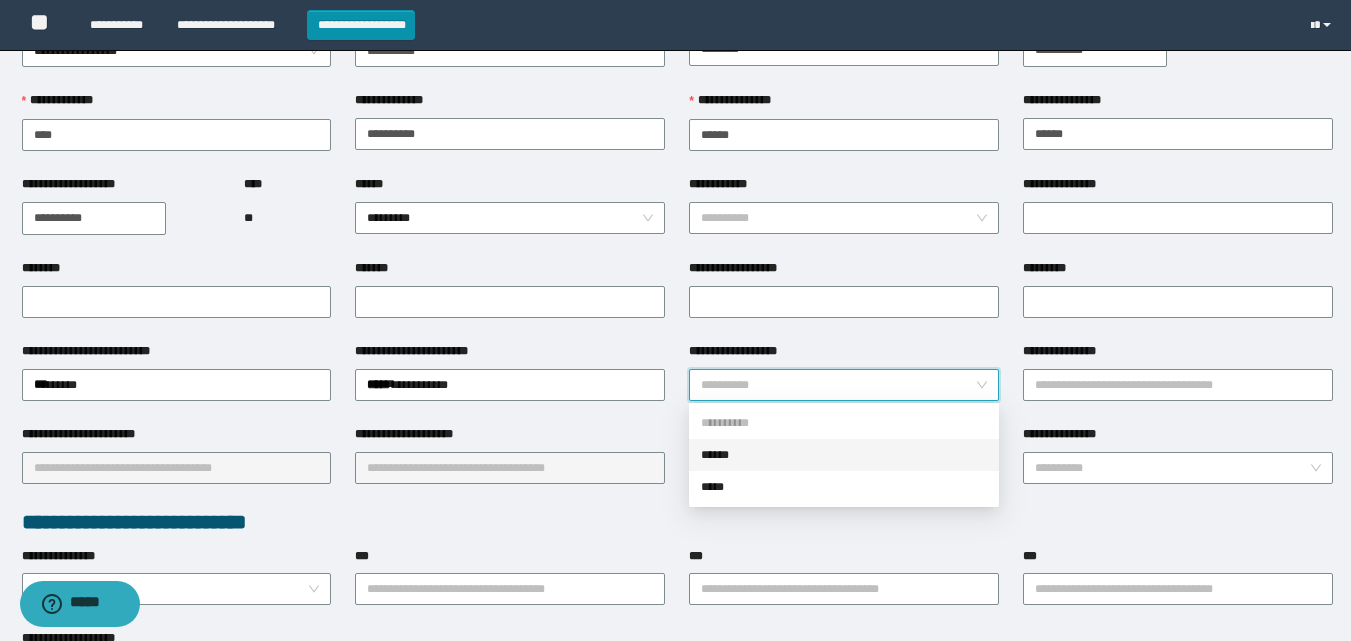 click on "******" at bounding box center [844, 455] 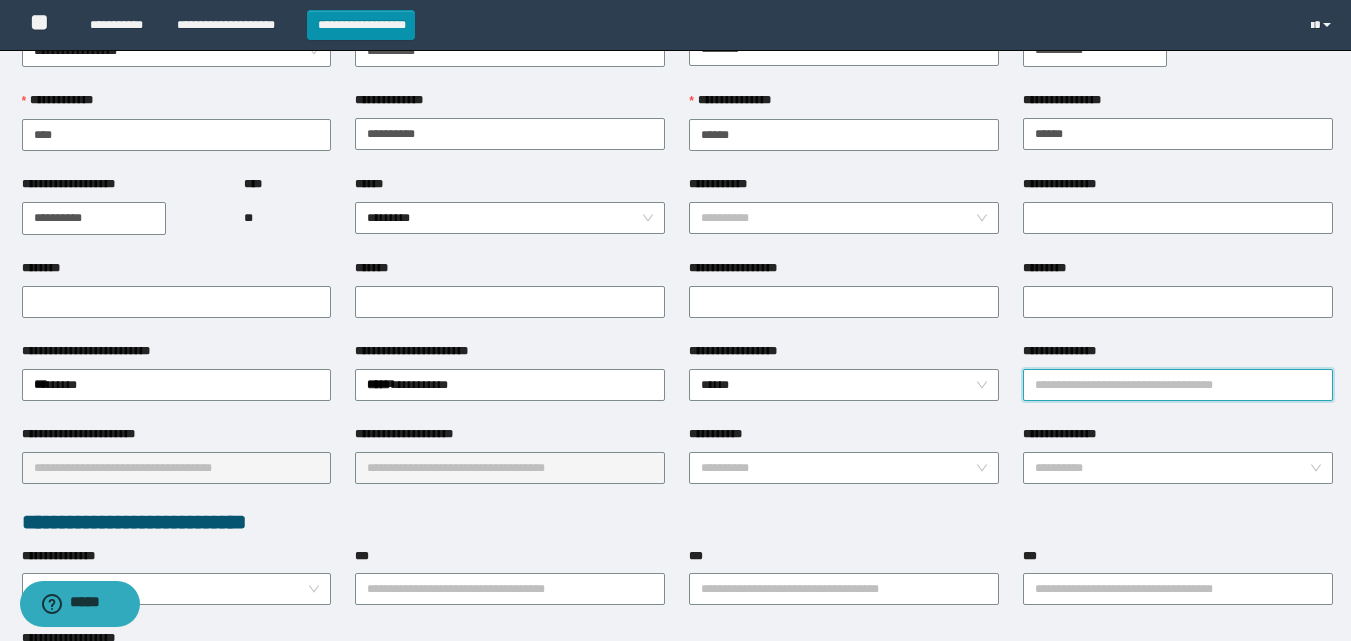 click on "**********" at bounding box center [1178, 385] 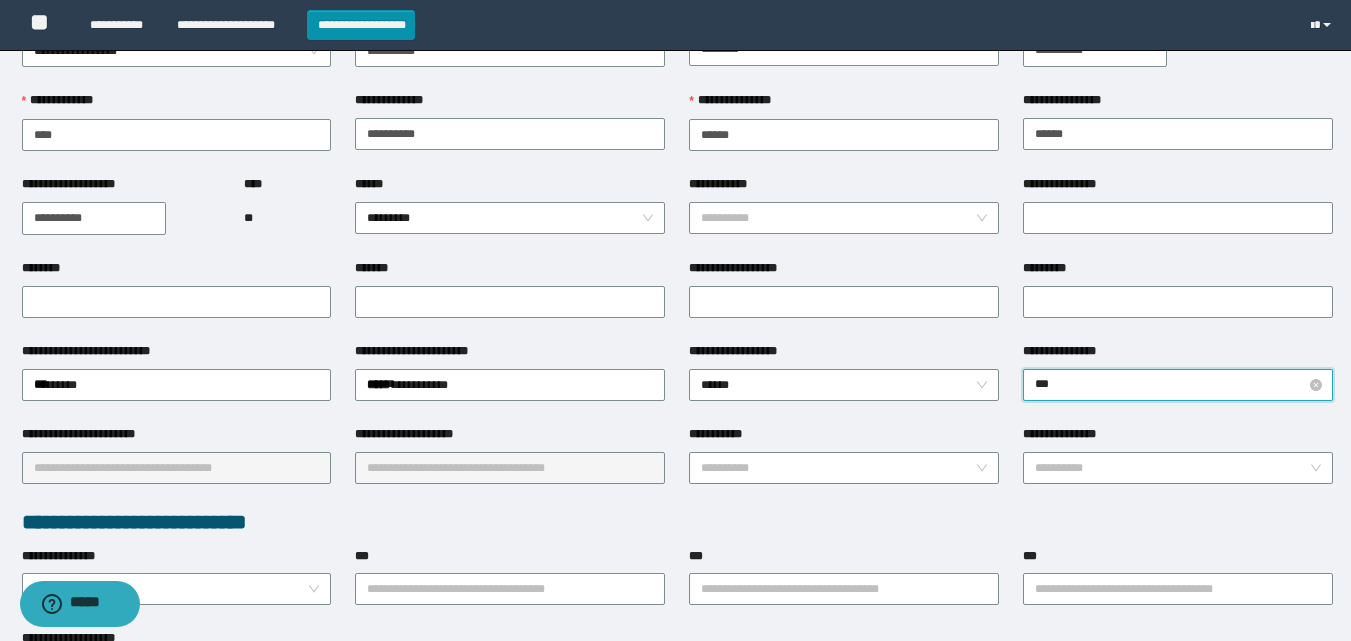 type on "****" 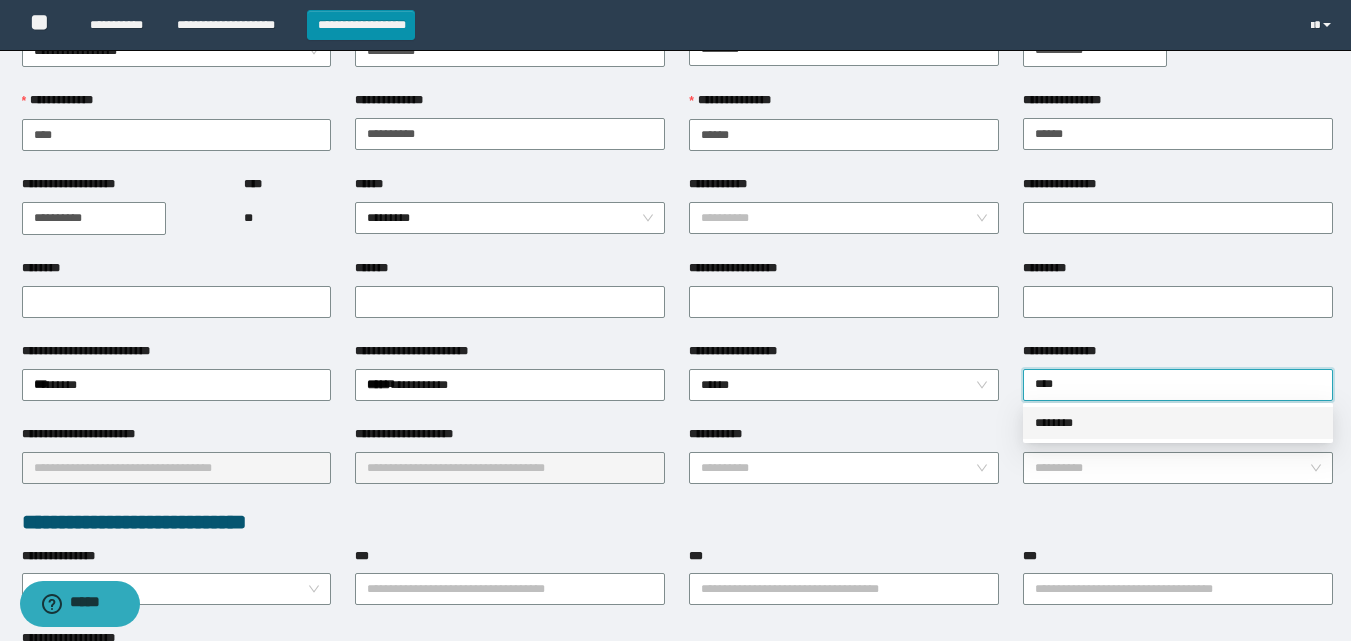 click on "********" at bounding box center [1178, 423] 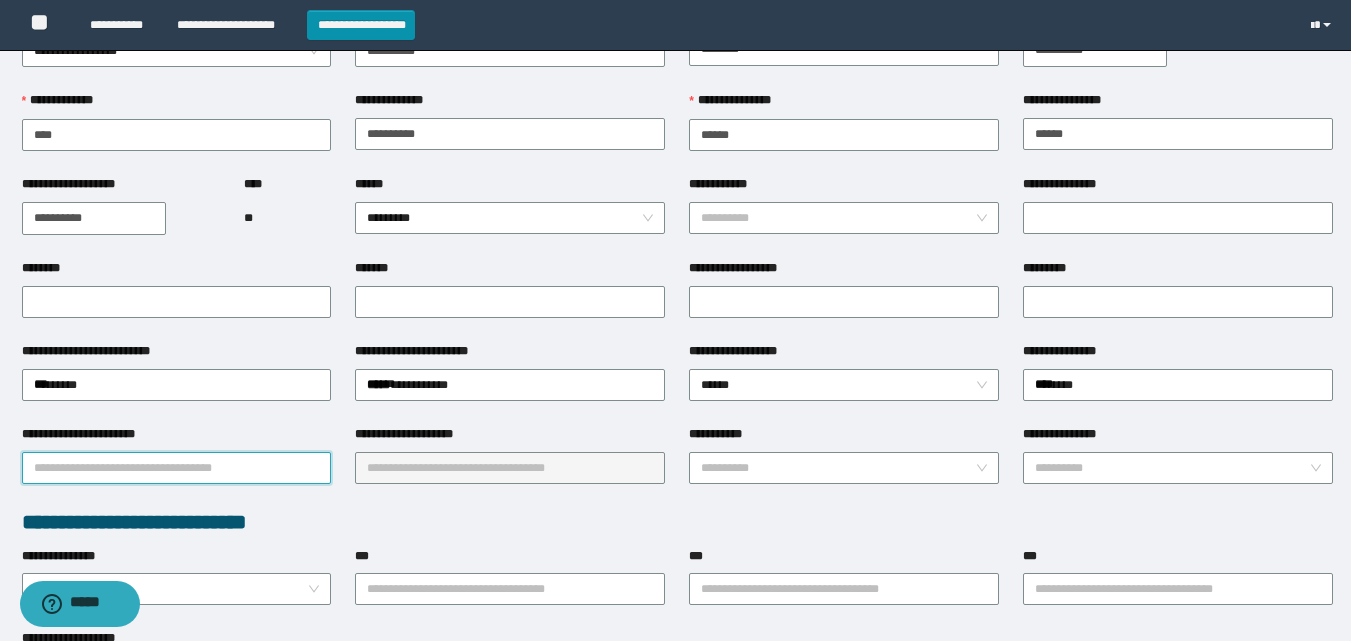 click on "**********" at bounding box center [177, 468] 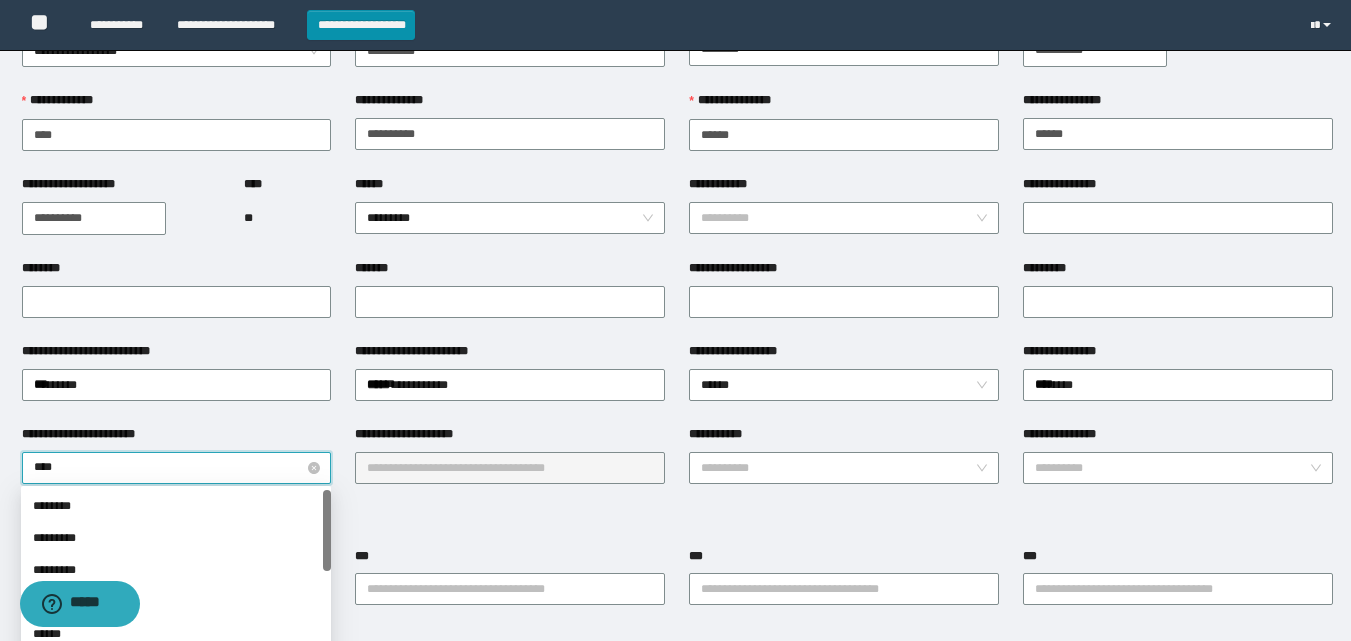 type on "*****" 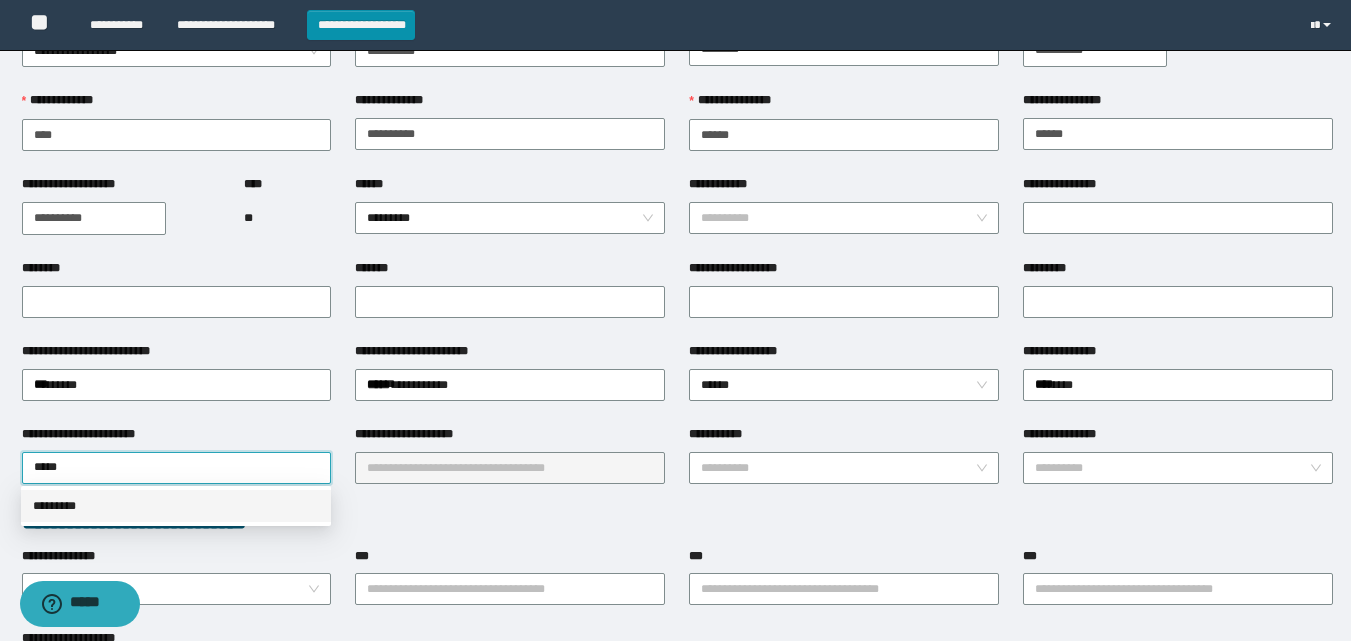 click on "*********" at bounding box center [176, 506] 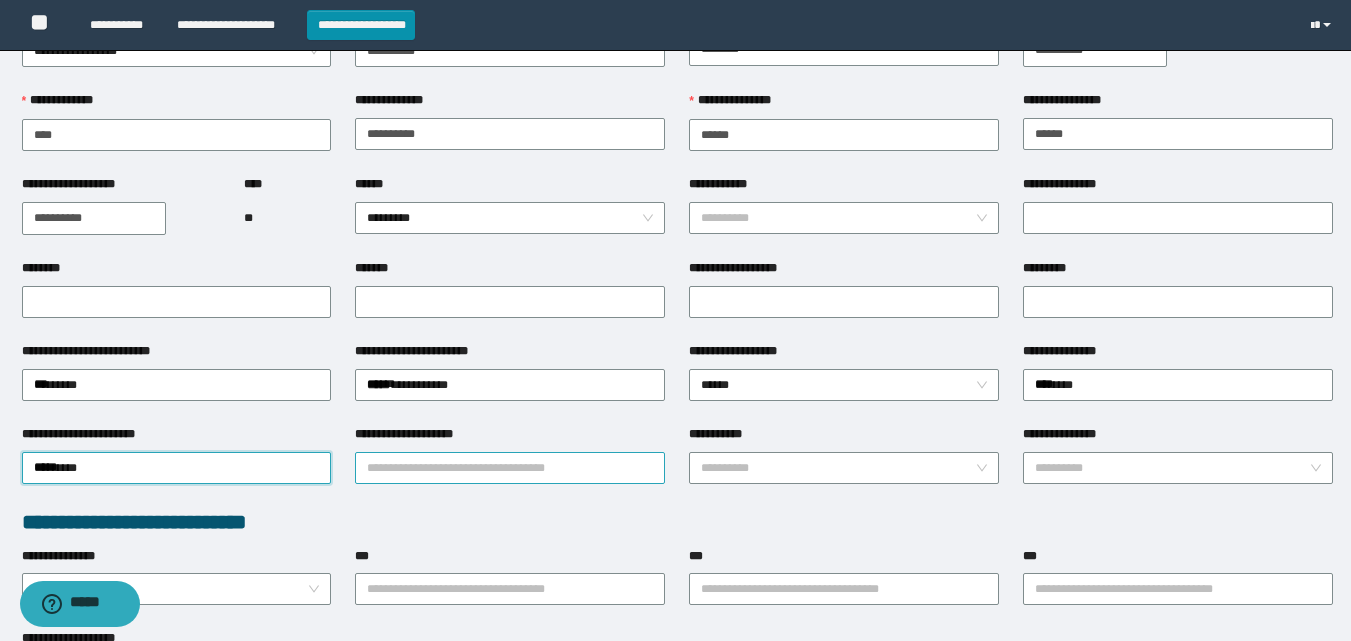click on "**********" at bounding box center (510, 468) 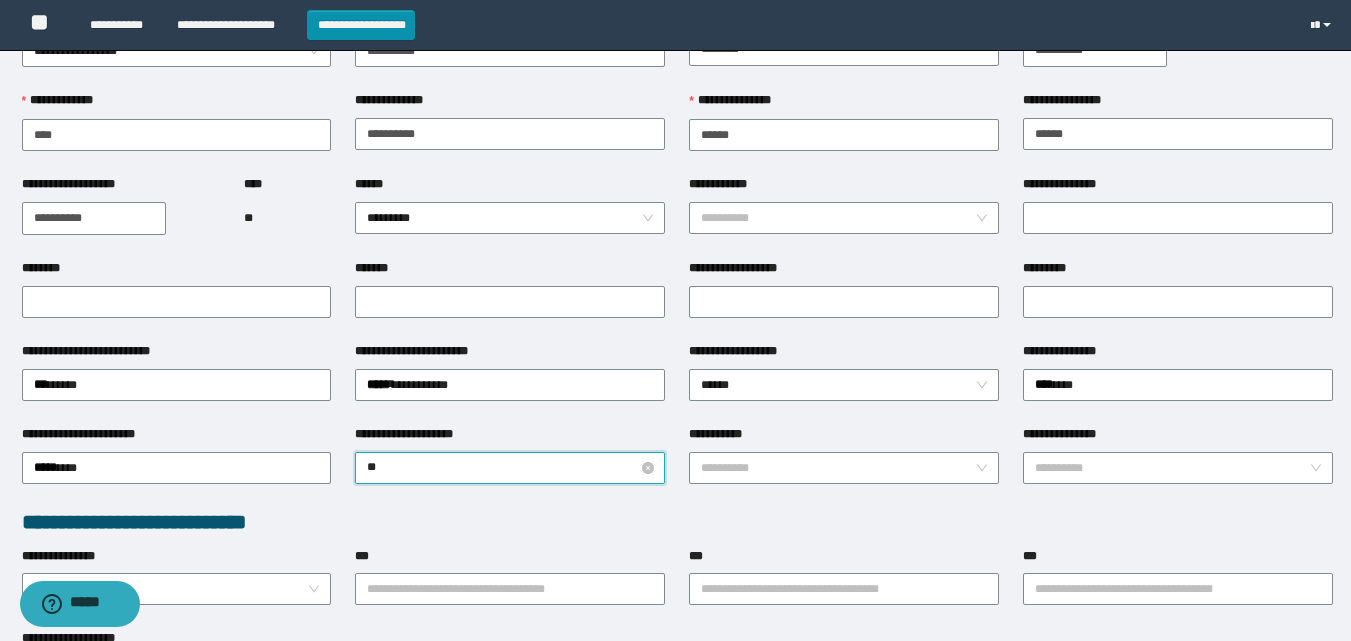 type on "*" 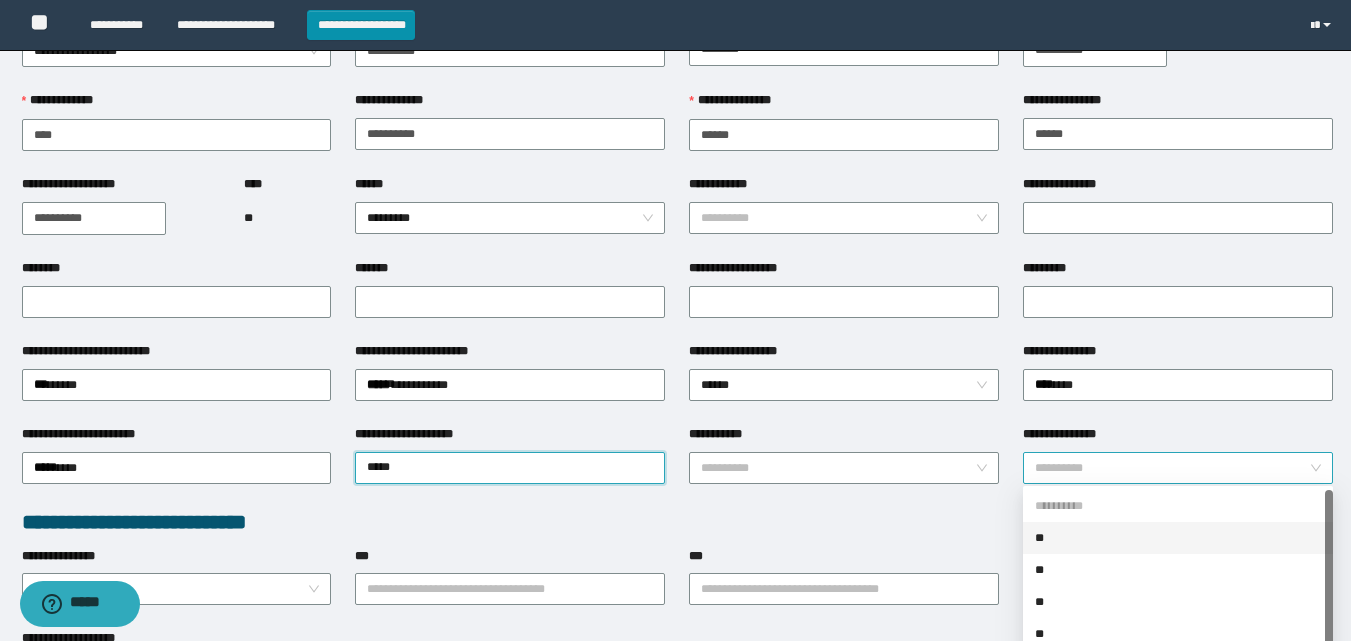 click on "**********" at bounding box center [1178, 468] 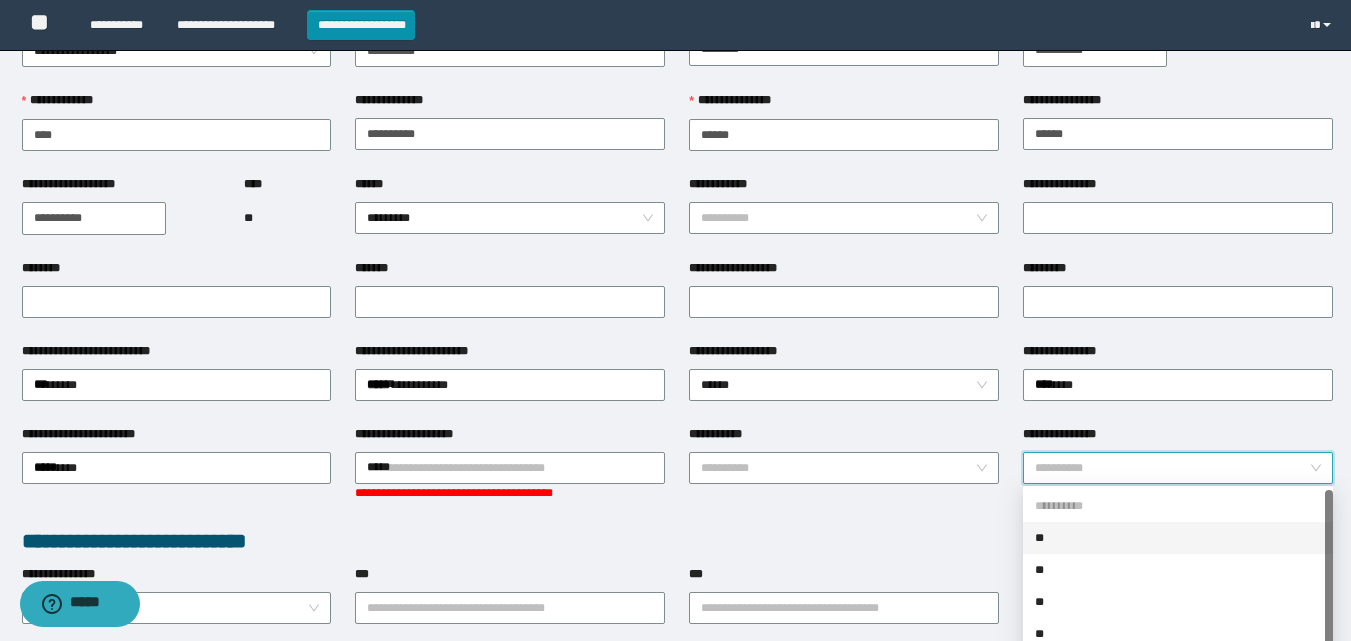 click on "**" at bounding box center [1178, 538] 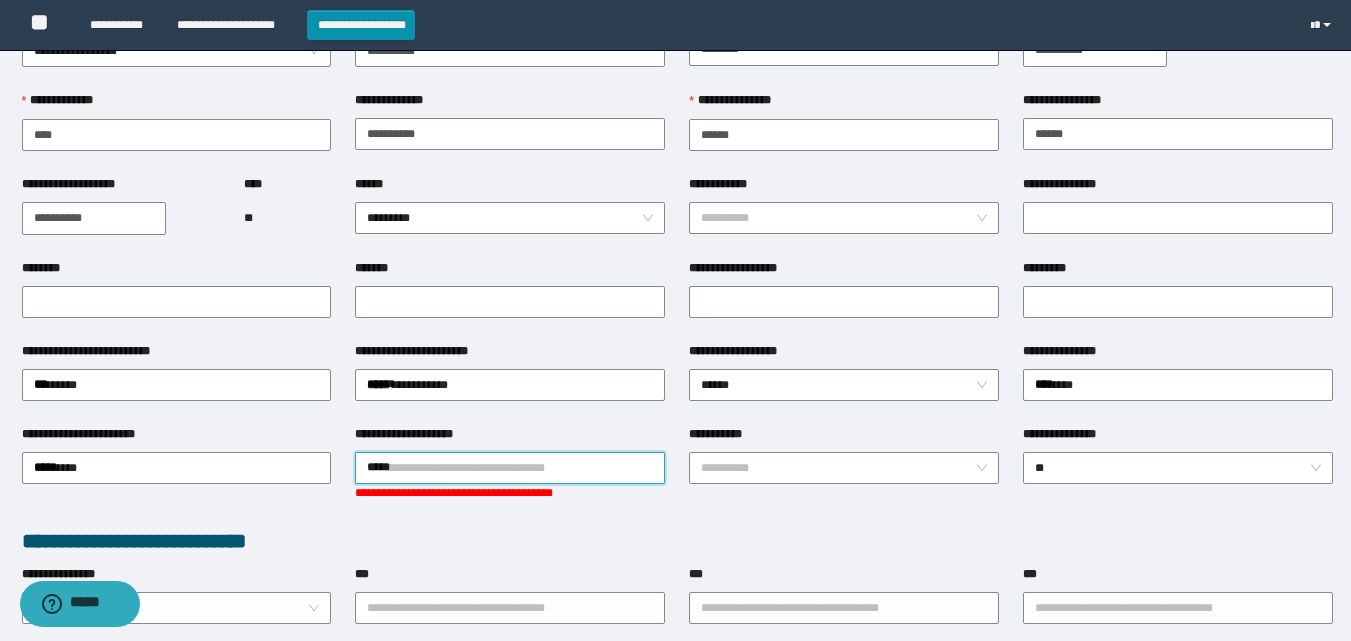 drag, startPoint x: 616, startPoint y: 465, endPoint x: 604, endPoint y: 472, distance: 13.892444 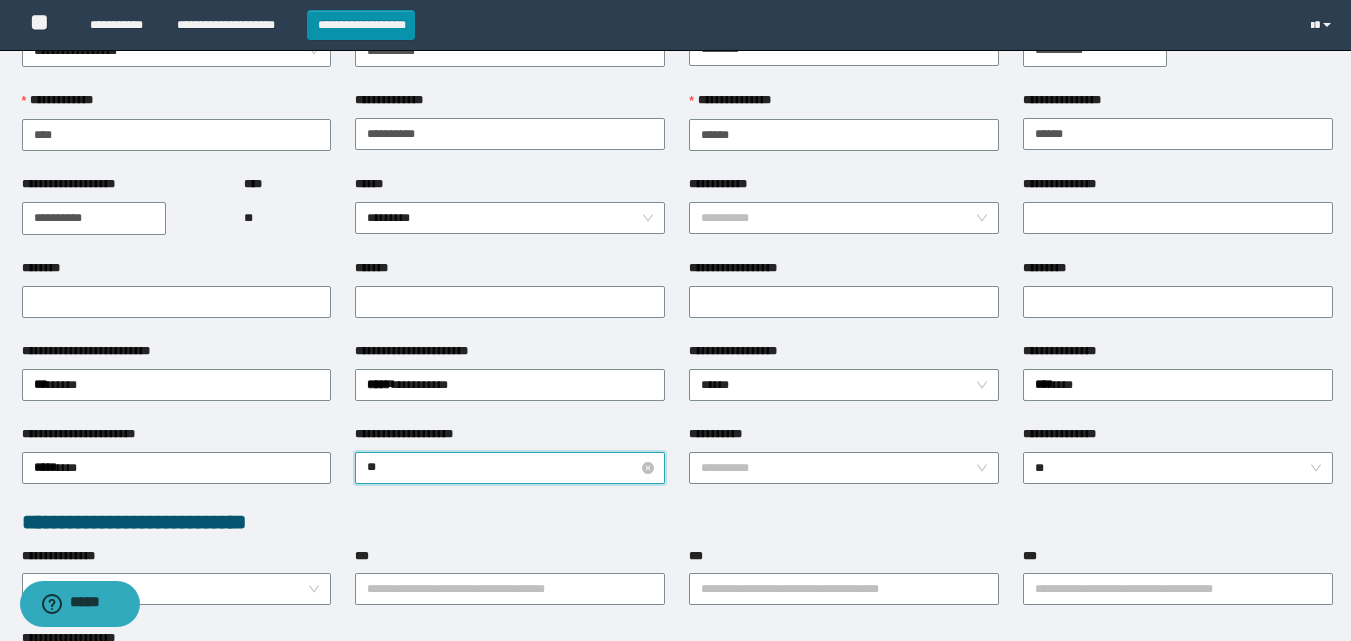 type on "*" 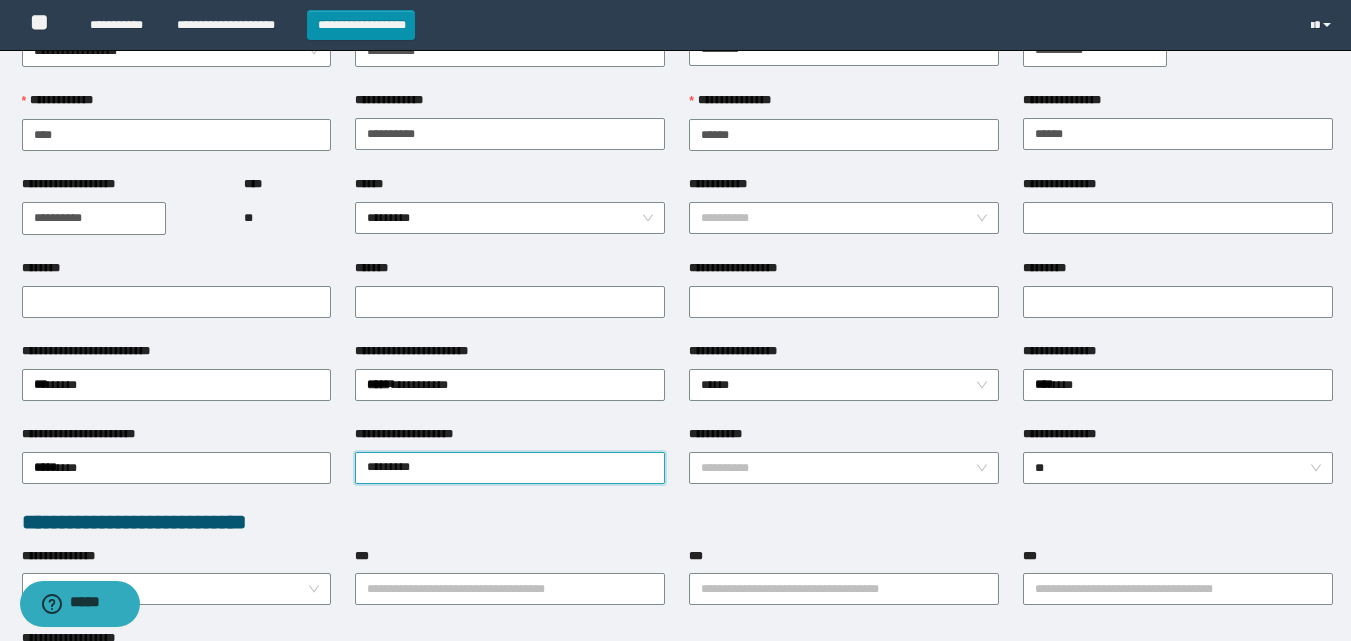 type on "********" 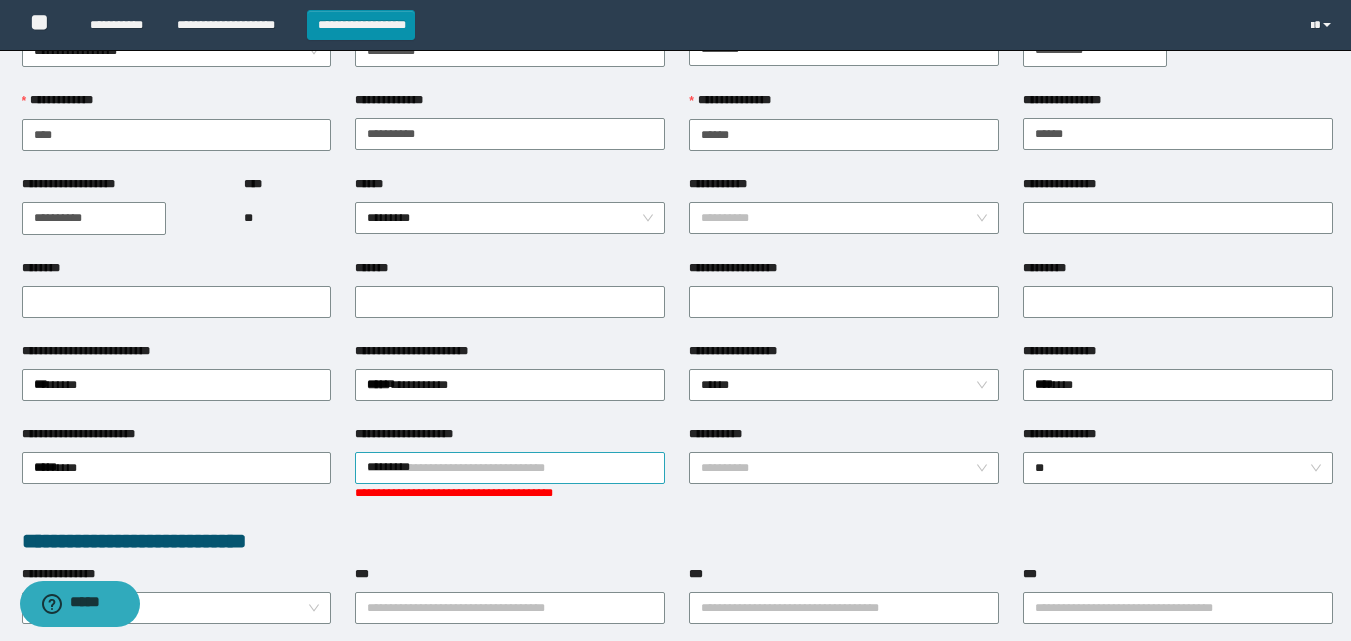 click on "********" at bounding box center [510, 468] 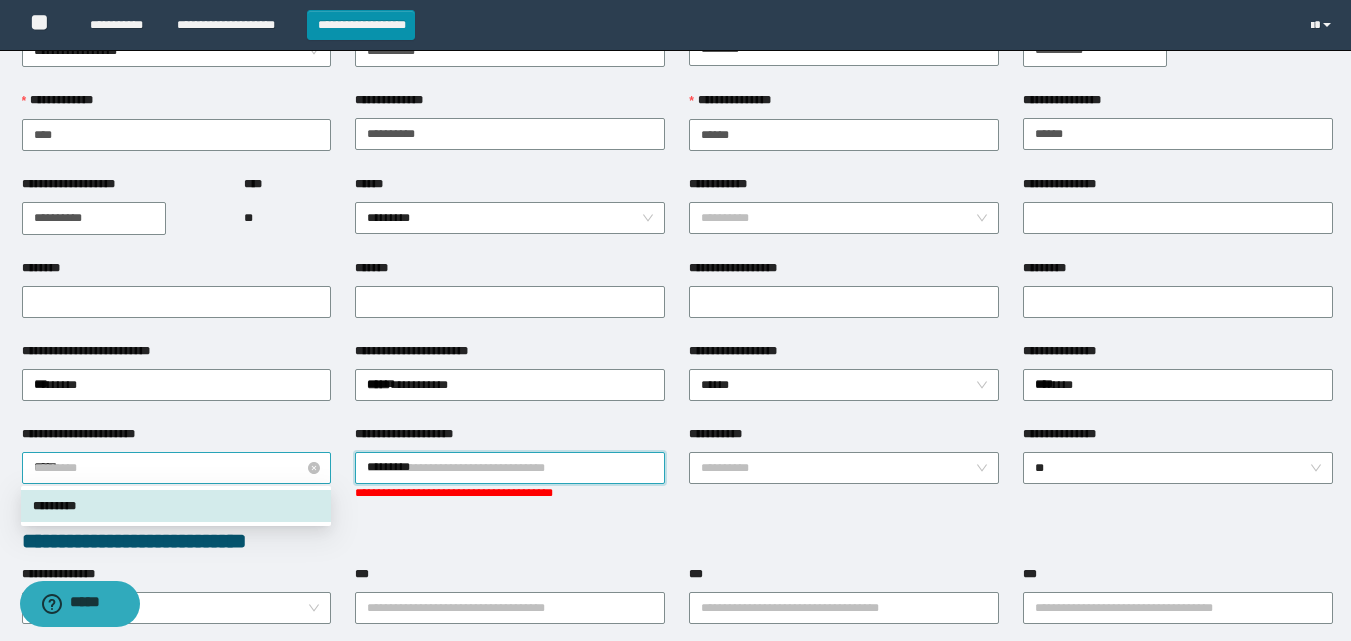 click on "*********" at bounding box center [177, 468] 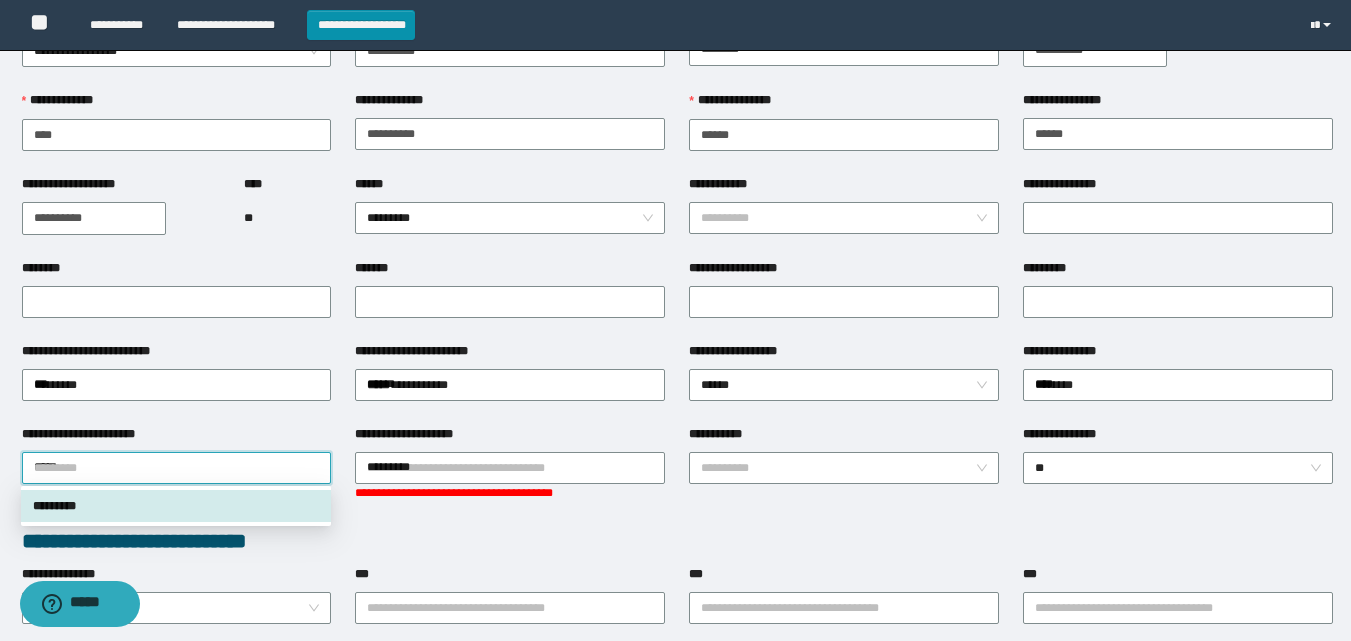 click on "*********" at bounding box center [176, 506] 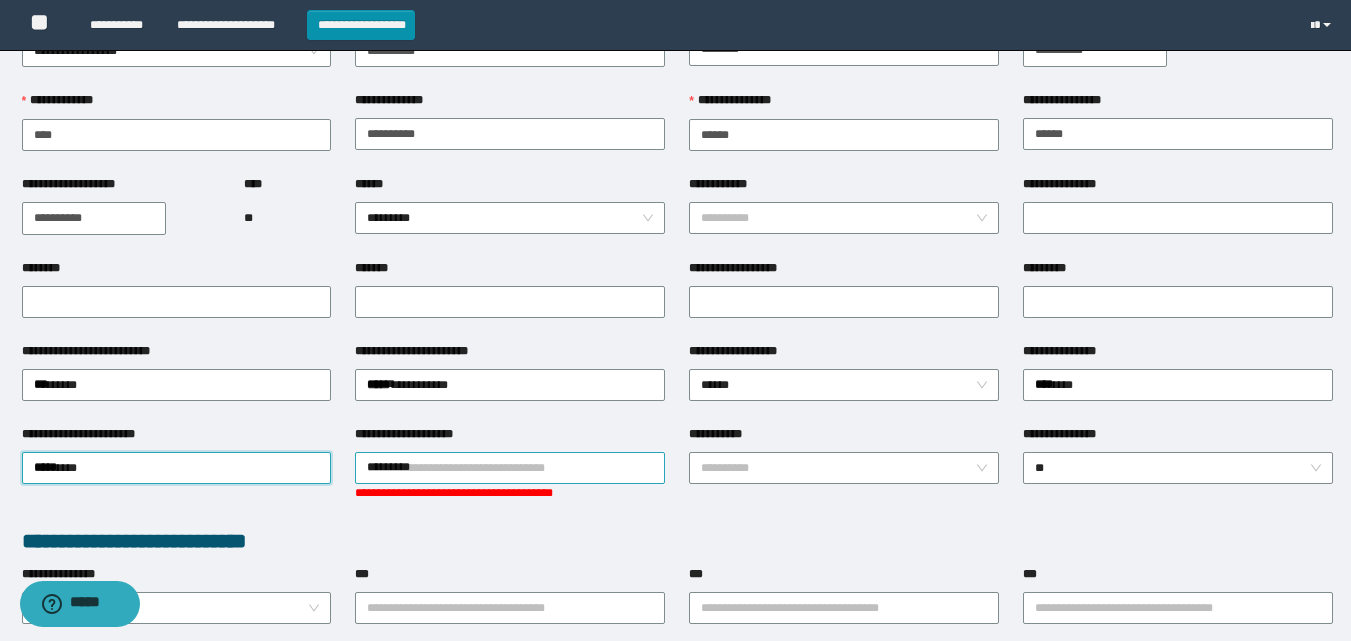 click on "********" at bounding box center [510, 468] 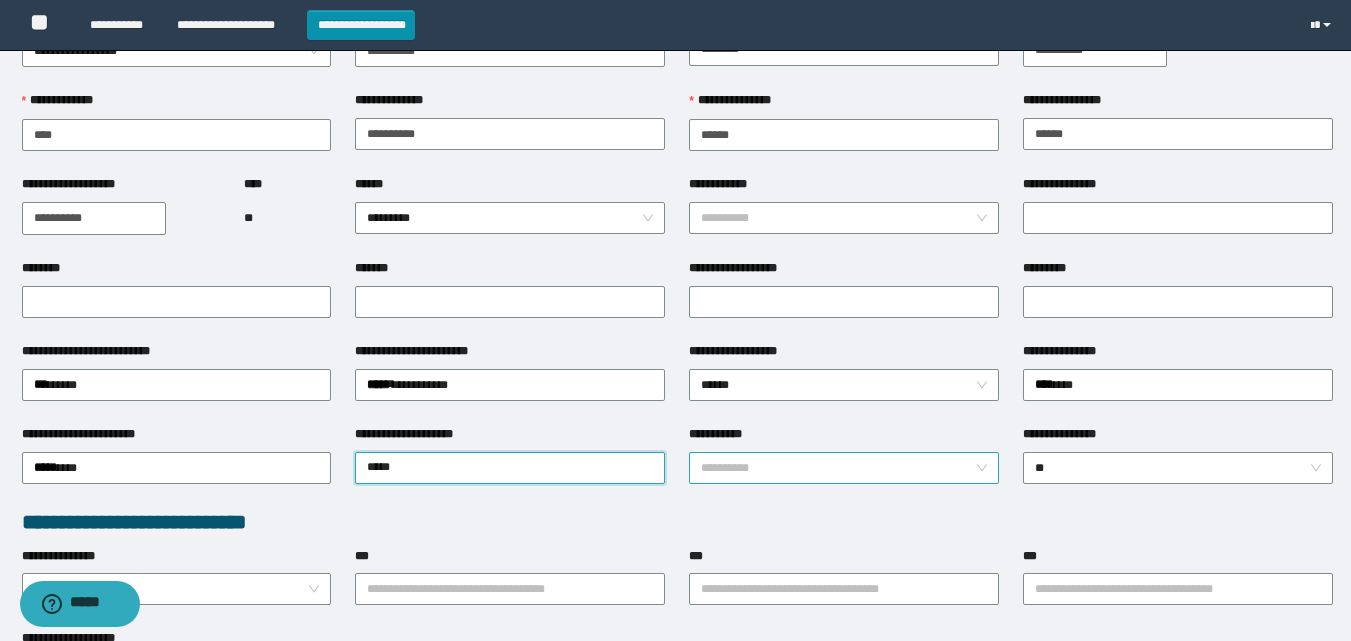 type on "*****" 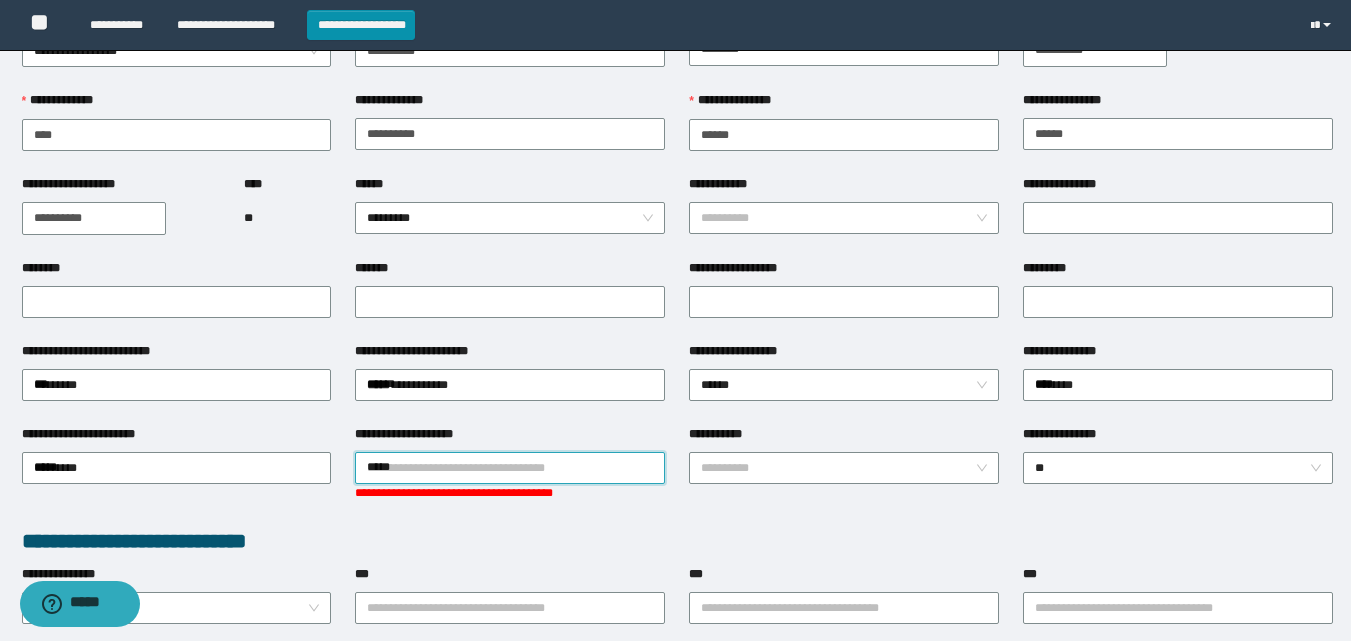 click on "*****" at bounding box center (510, 468) 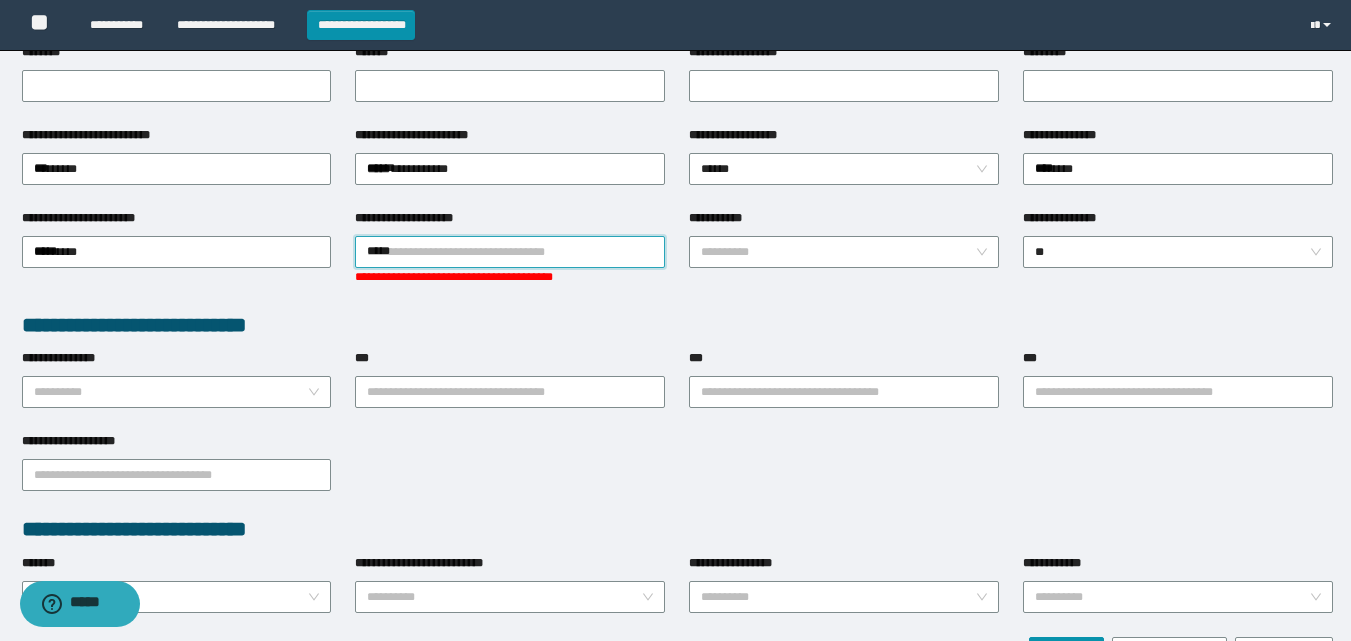 scroll, scrollTop: 400, scrollLeft: 0, axis: vertical 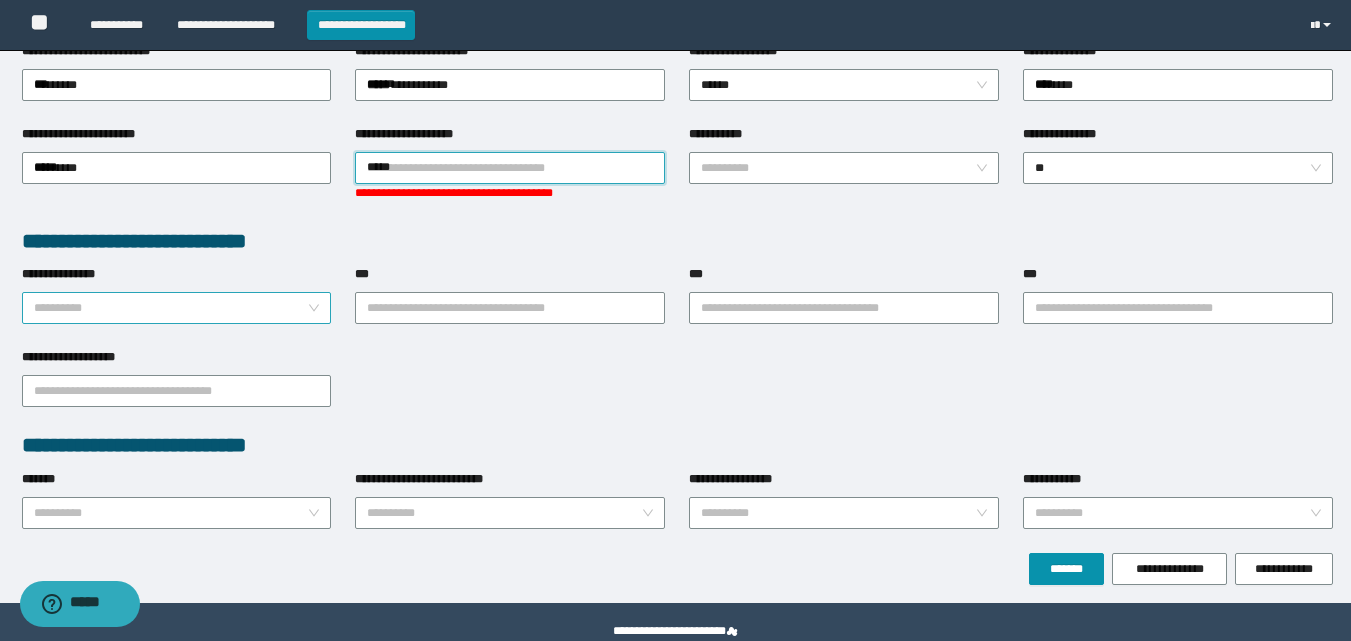 click on "**********" at bounding box center [171, 308] 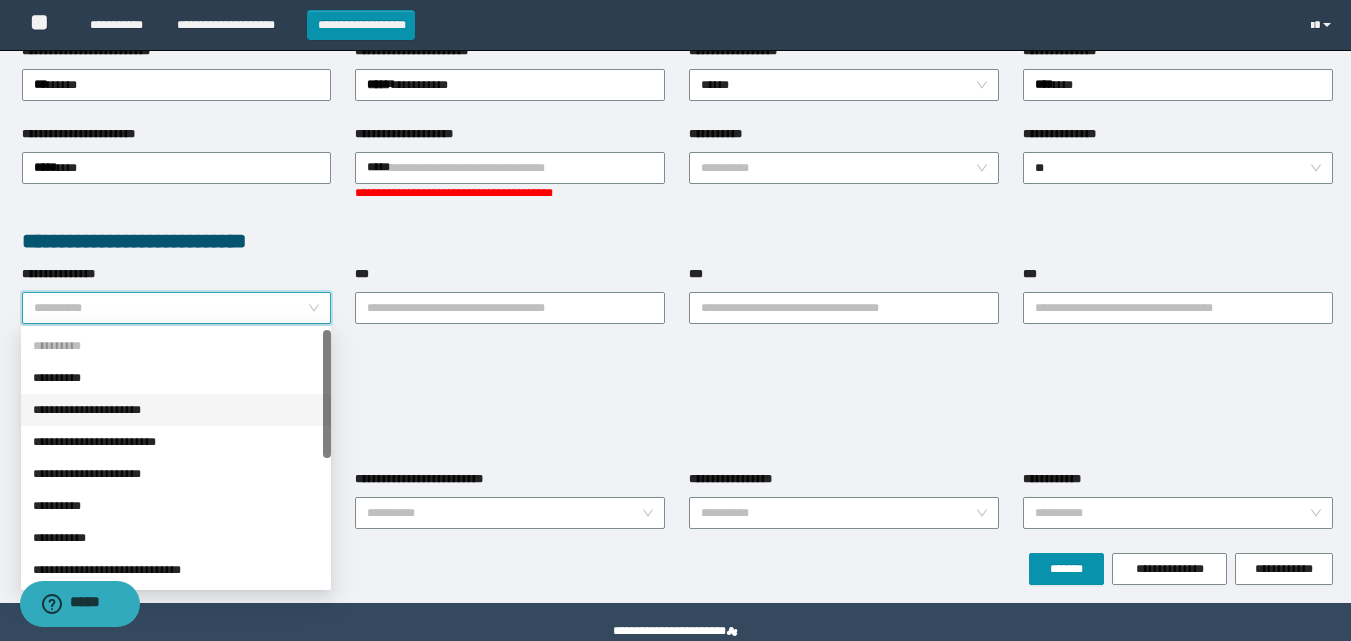 click on "**********" at bounding box center (176, 410) 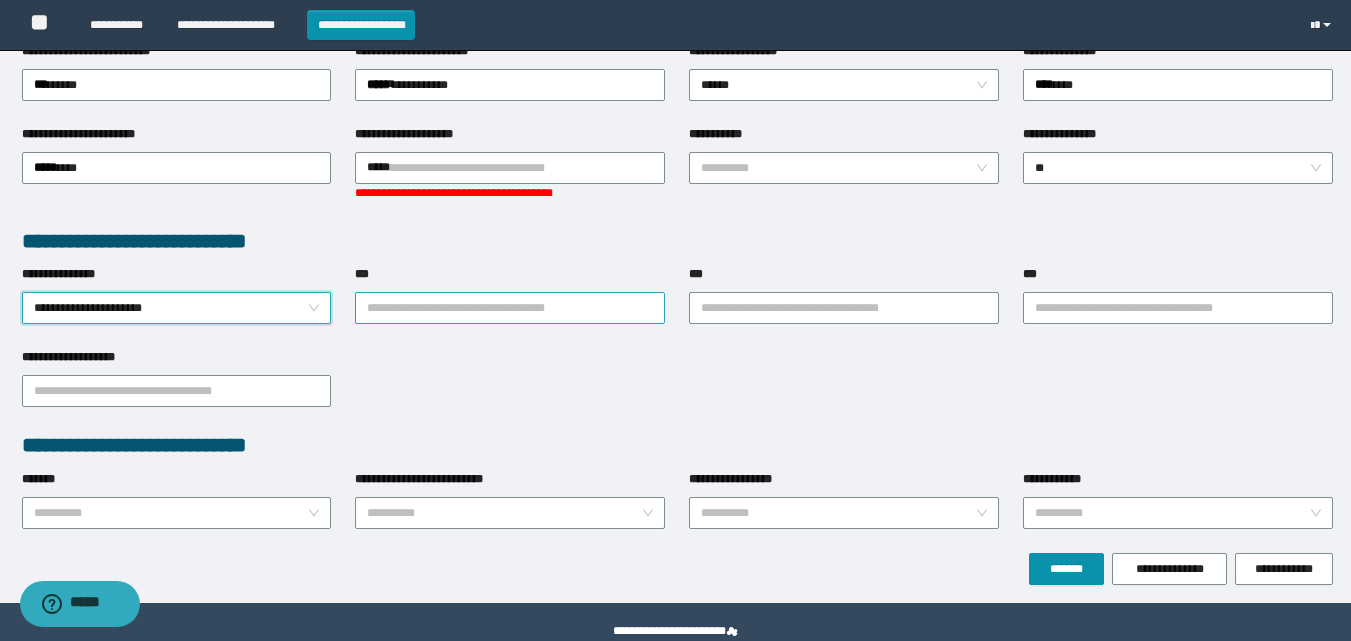 click on "***" at bounding box center (510, 308) 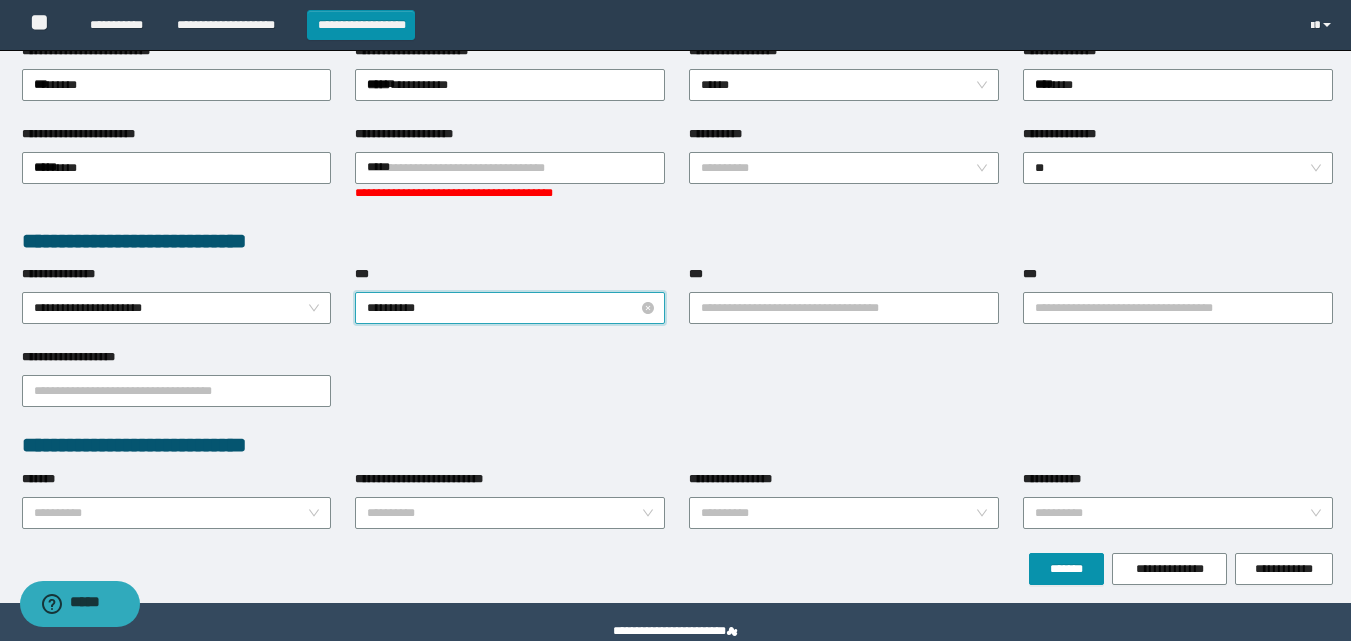type on "**********" 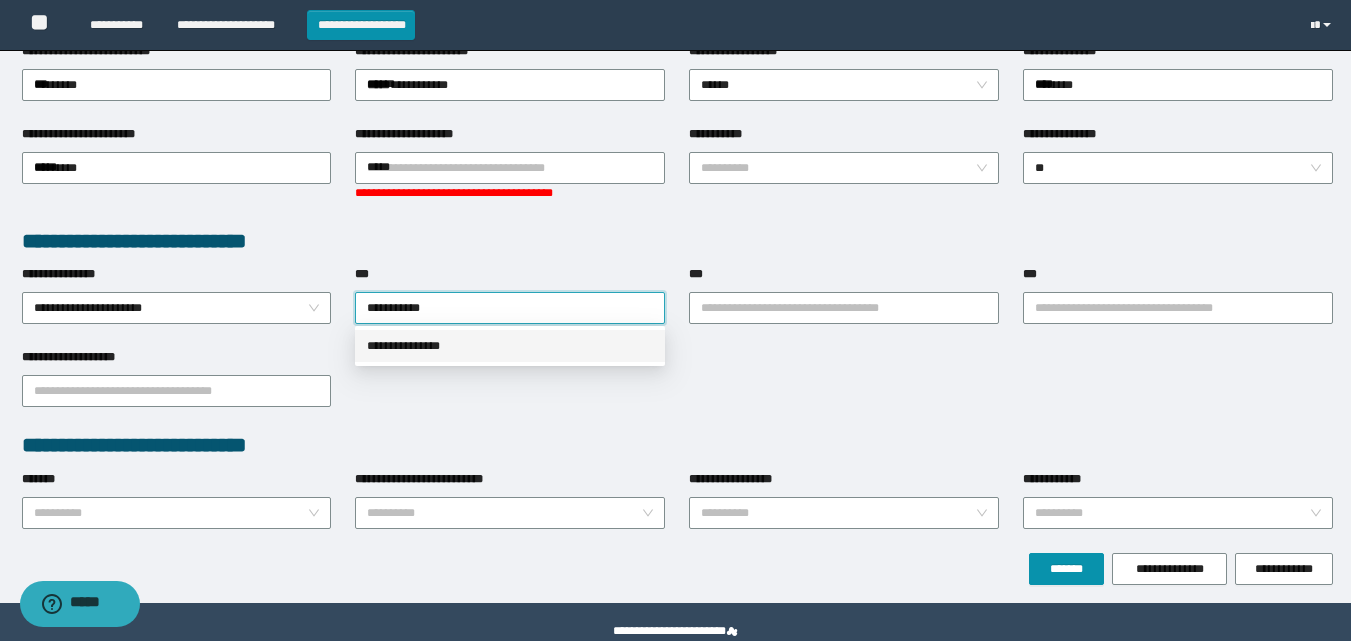 click on "**********" at bounding box center (510, 346) 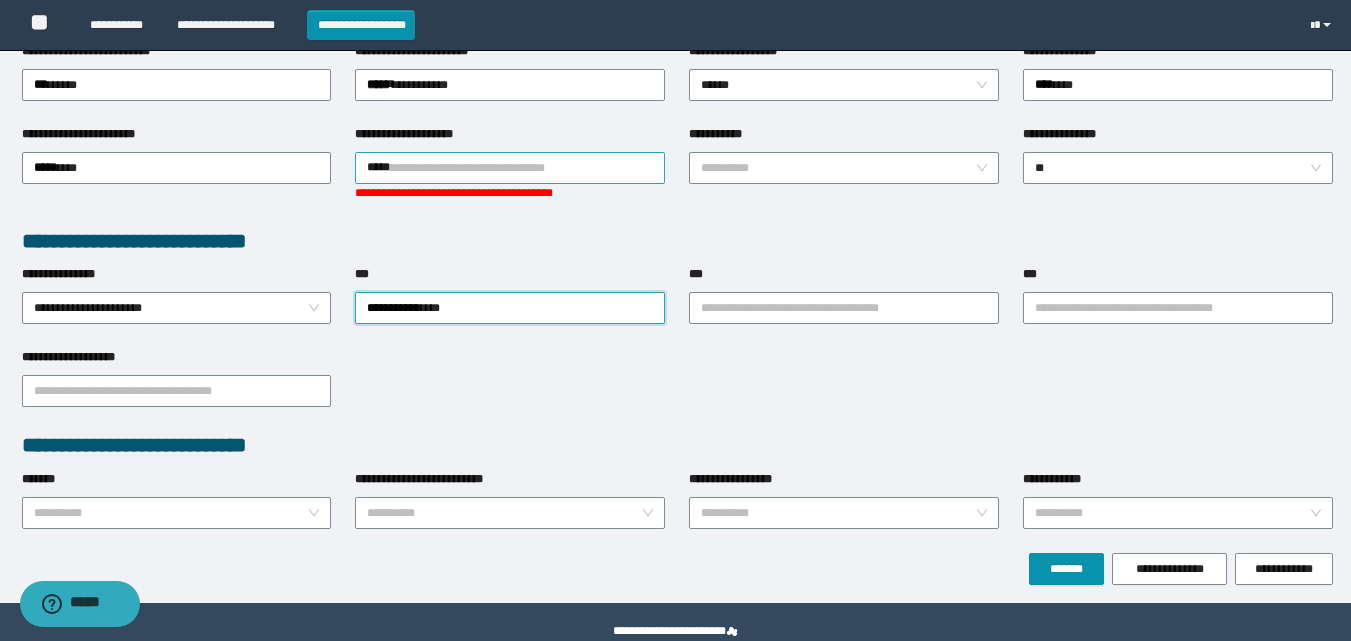 click on "*****" at bounding box center [510, 168] 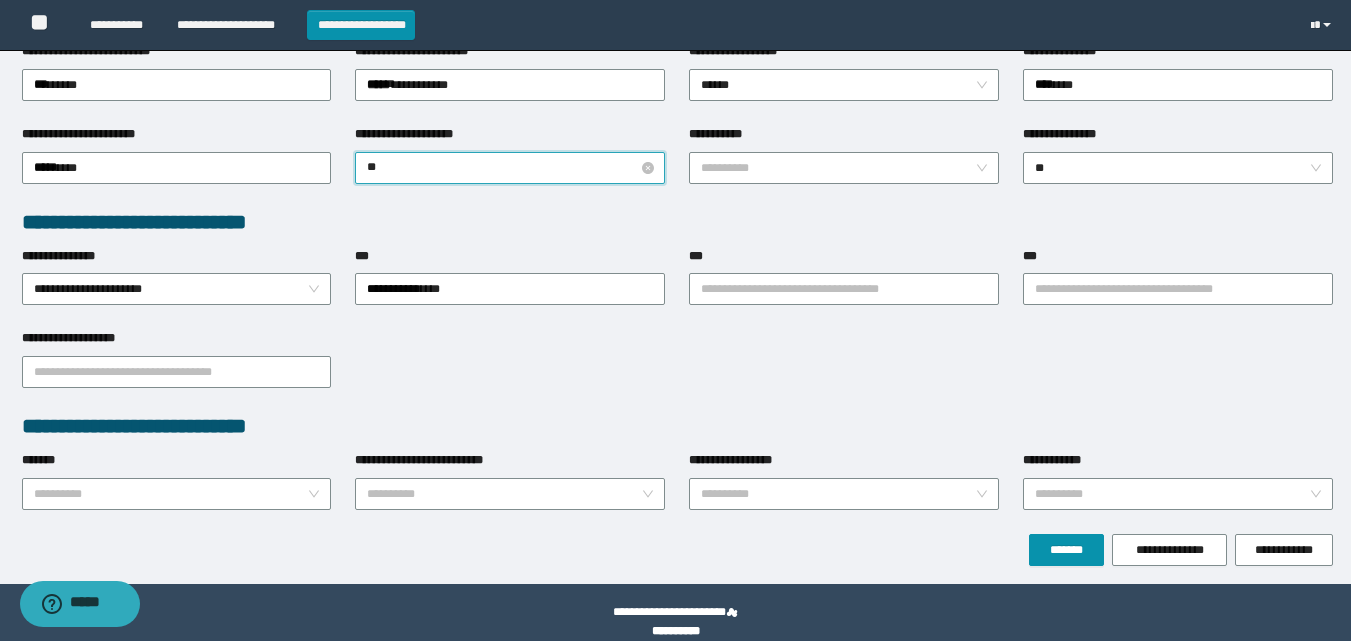 type on "*" 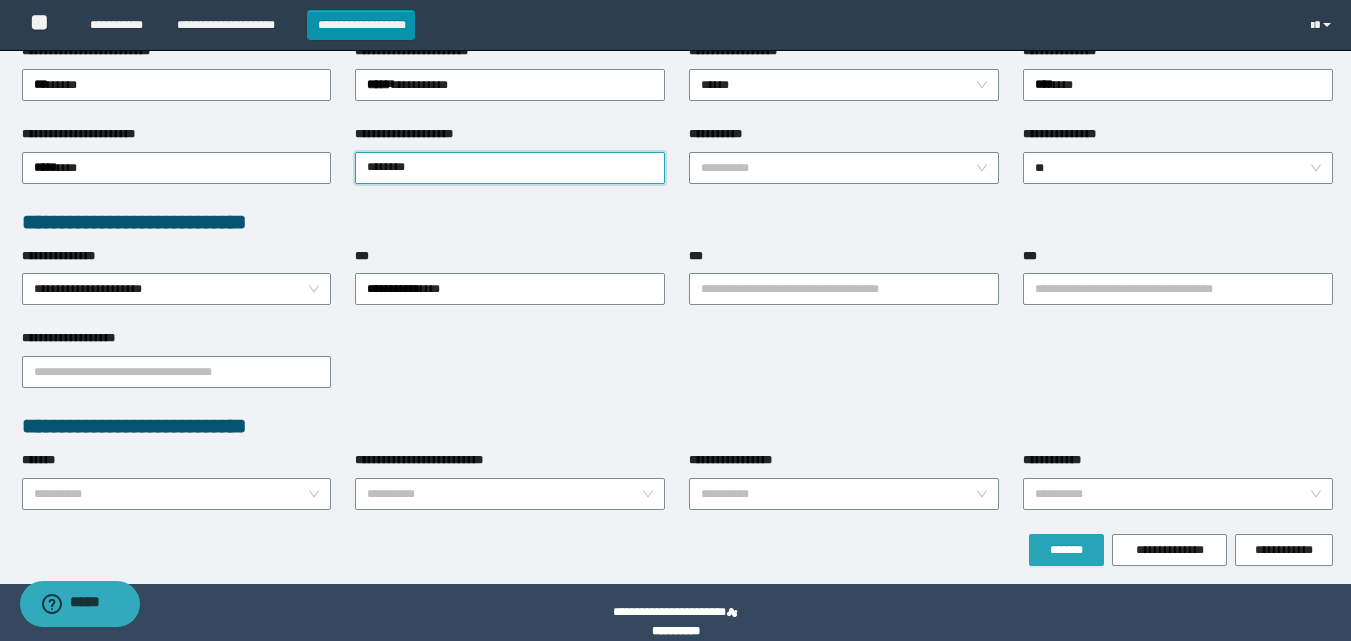 type on "********" 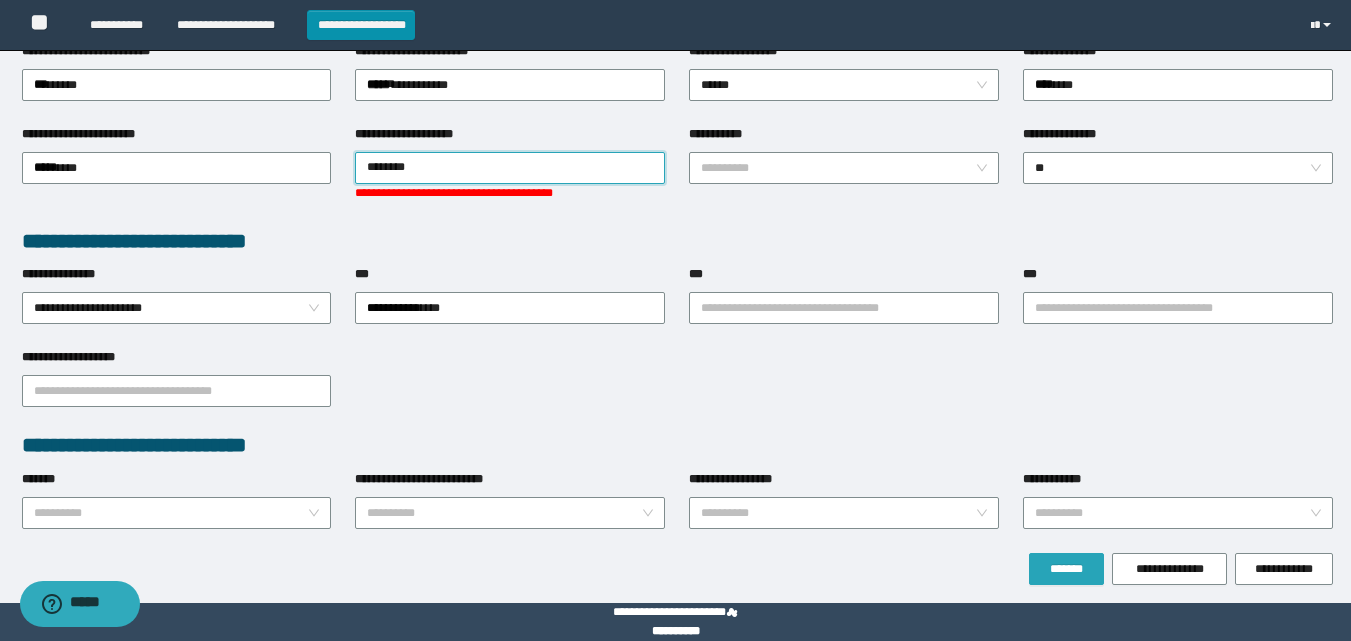 click on "**********" at bounding box center [677, 126] 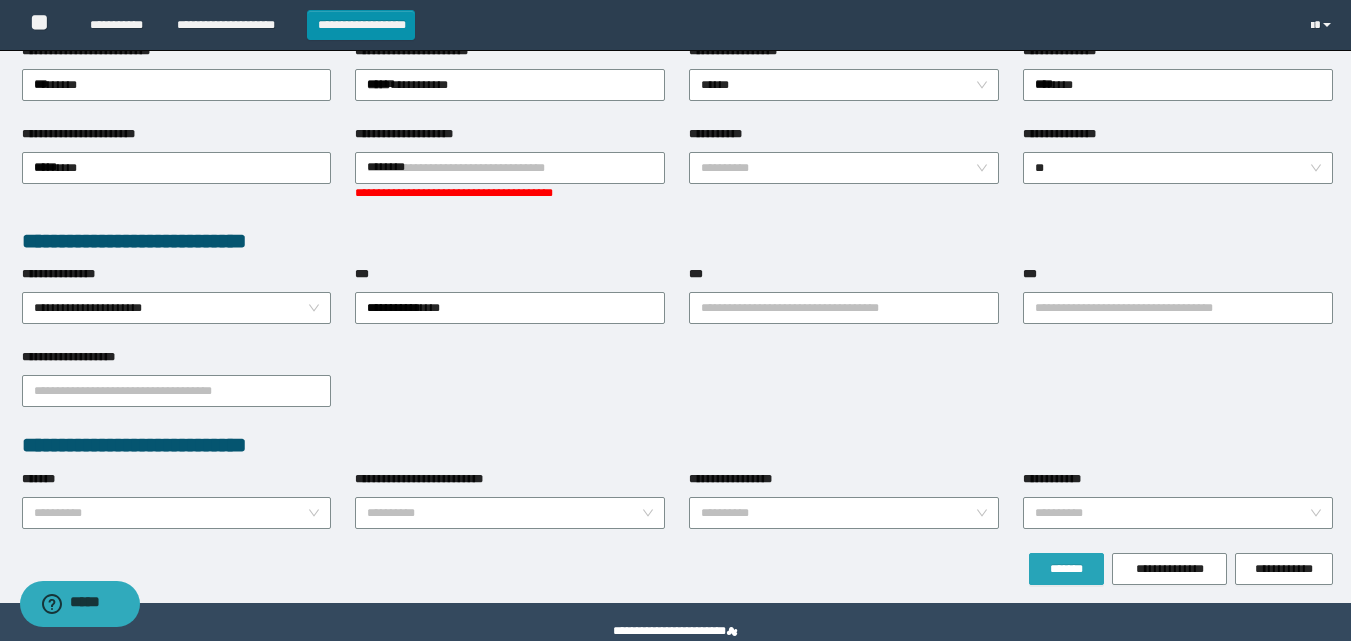click on "**********" at bounding box center (1178, 511) 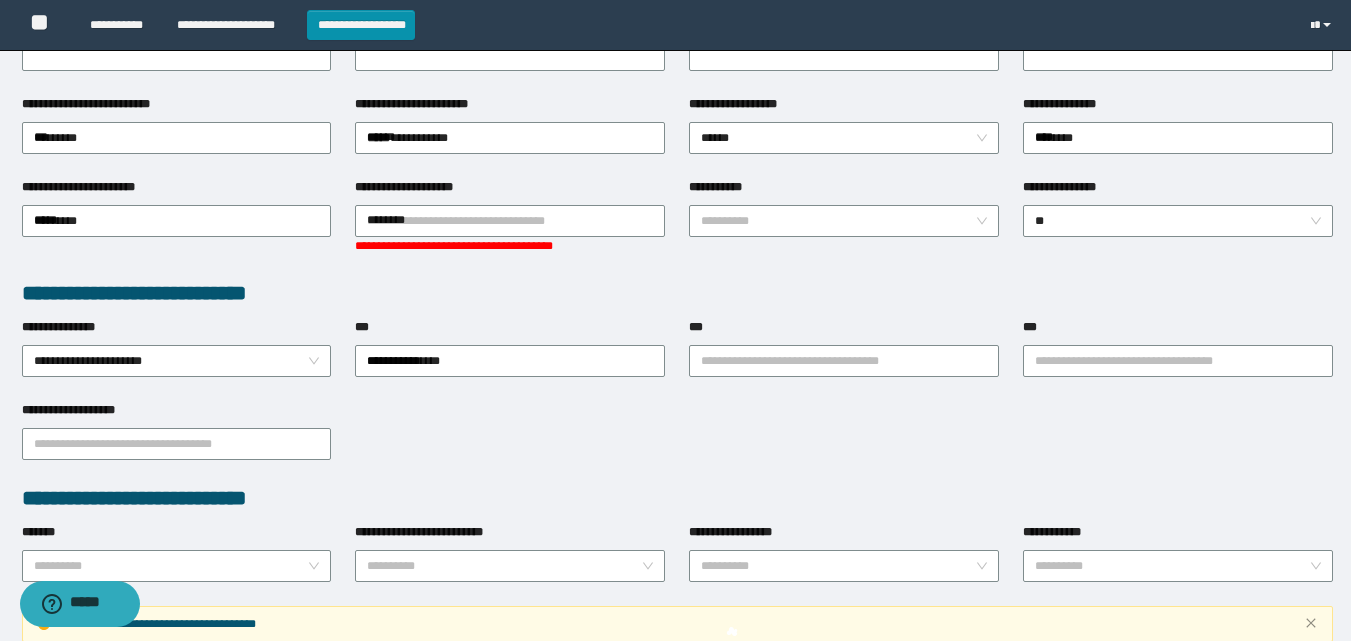 scroll, scrollTop: 453, scrollLeft: 0, axis: vertical 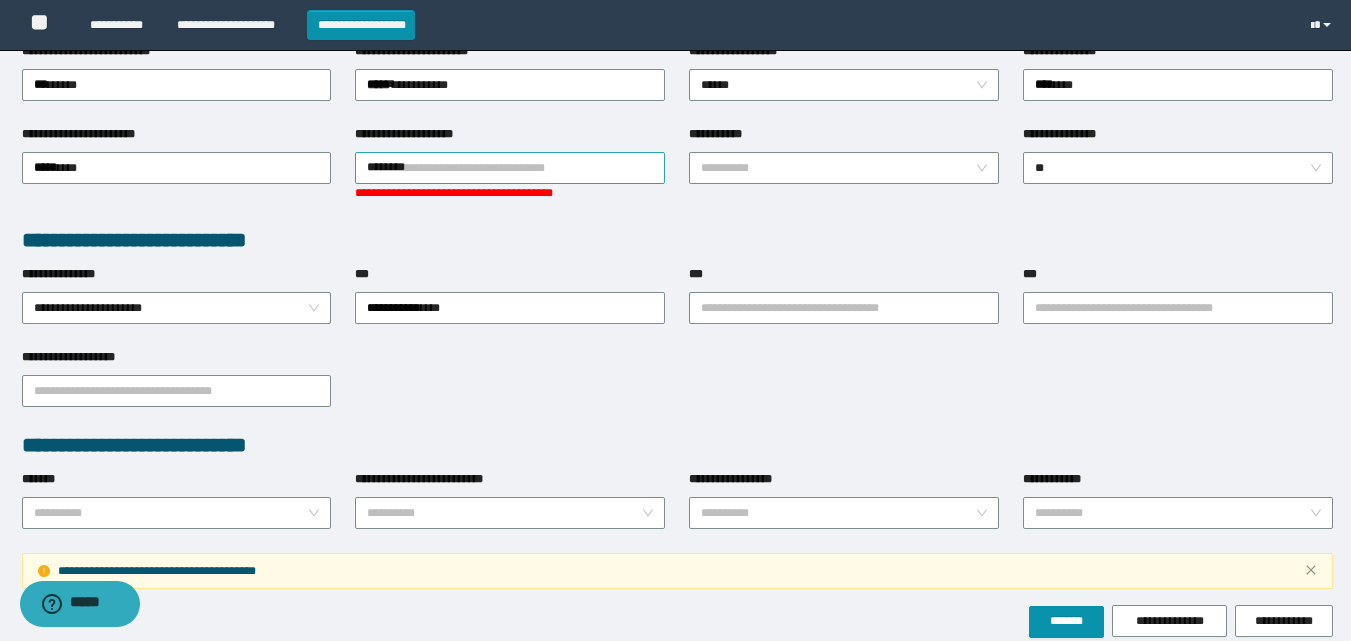 click on "********" at bounding box center (510, 168) 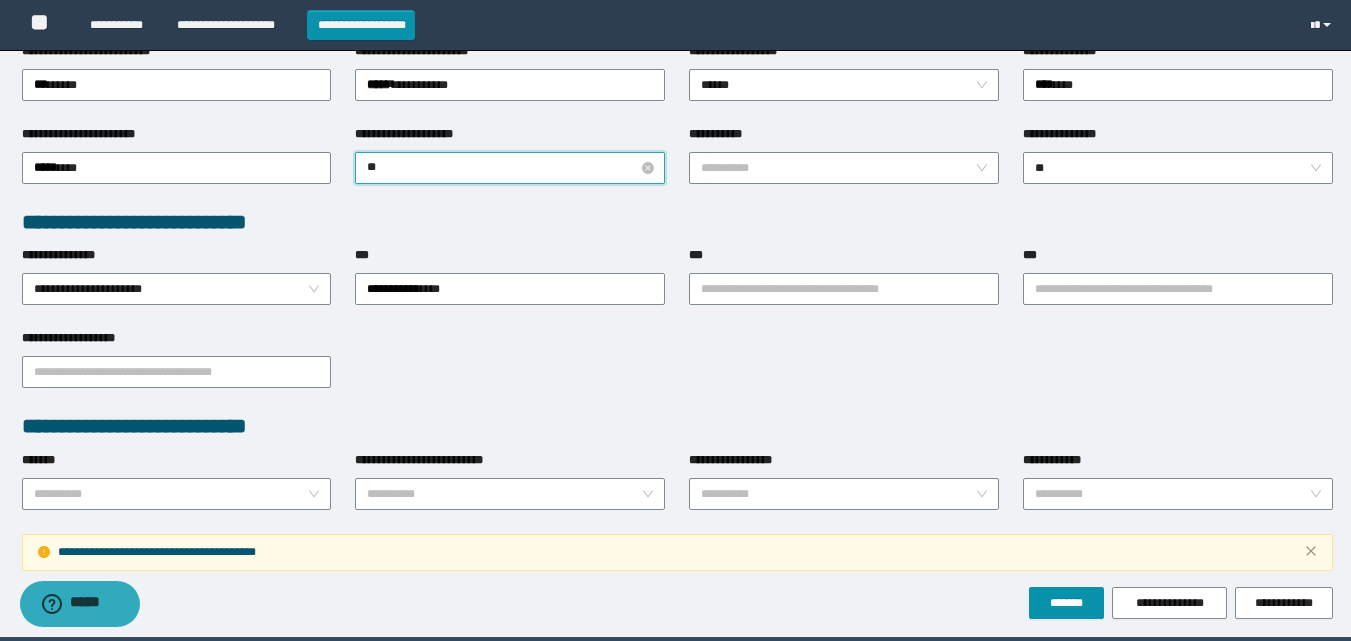 type on "*" 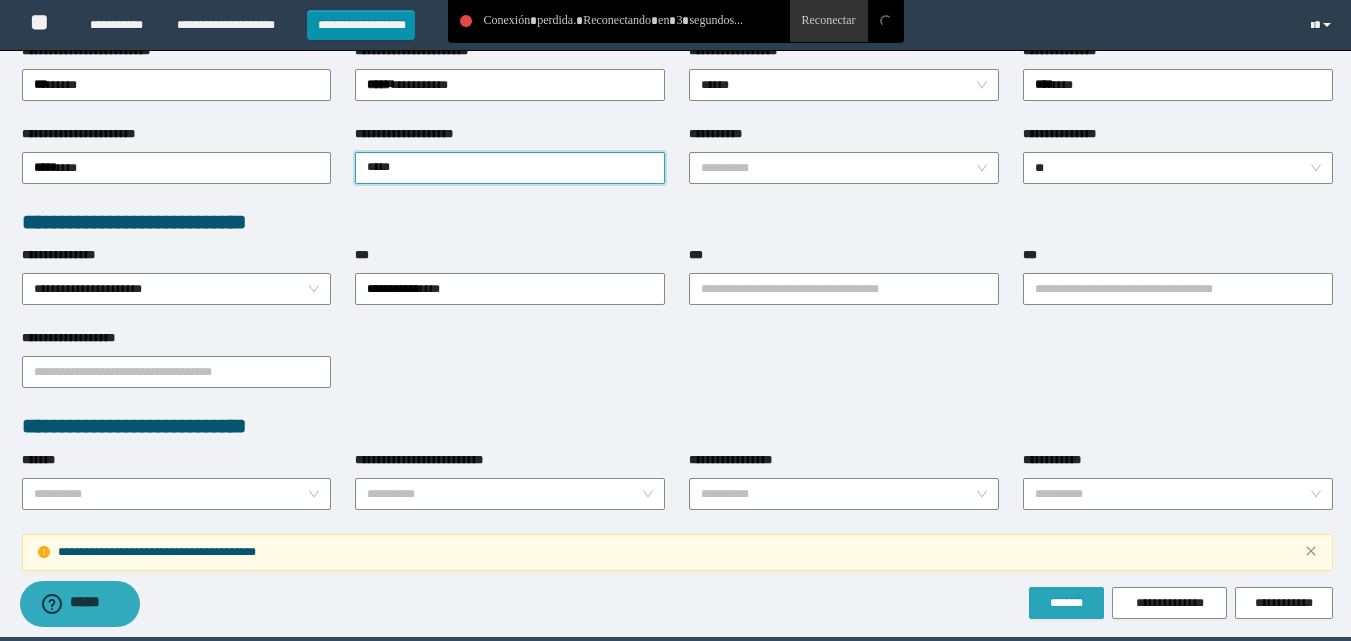 type on "*****" 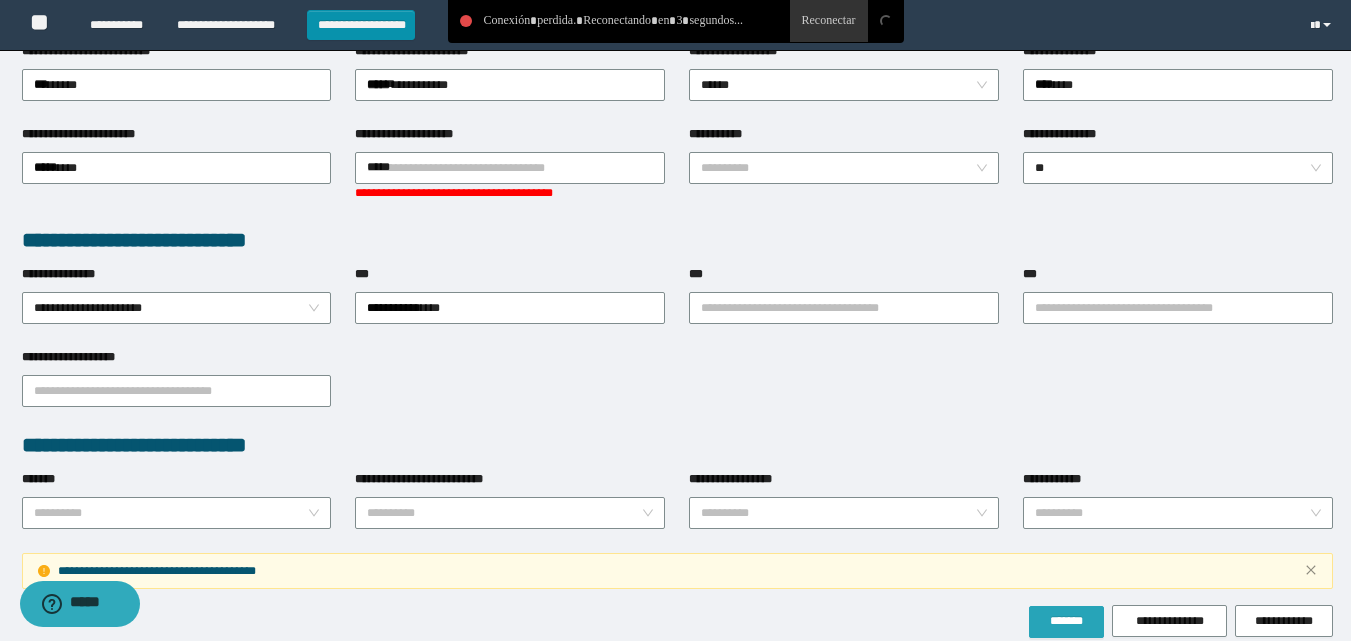 click on "*******" at bounding box center (1066, 622) 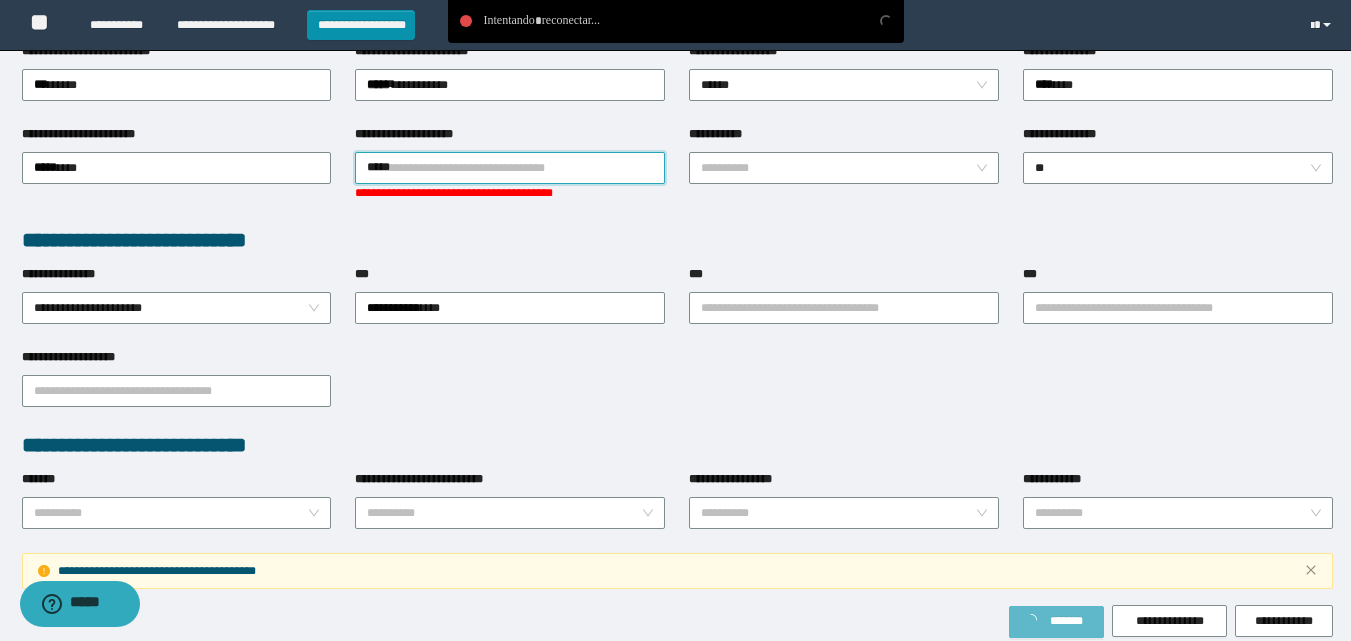 click on "*****" at bounding box center (510, 168) 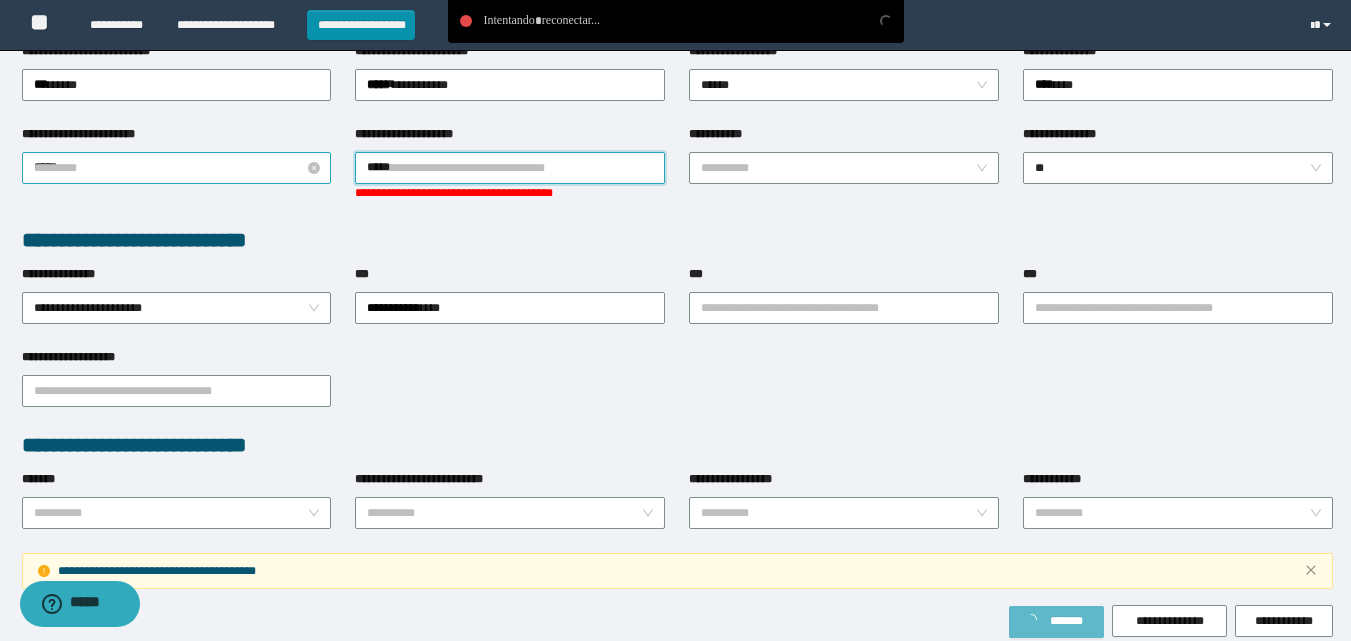 click on "*********" at bounding box center (177, 168) 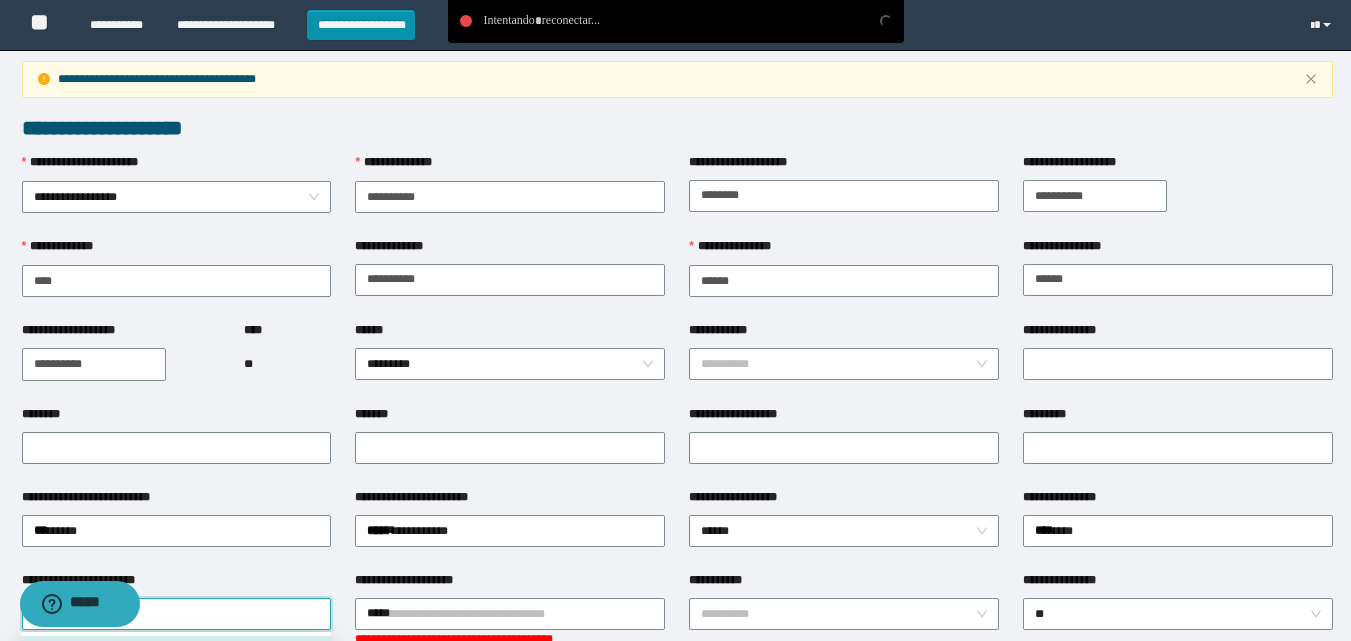 scroll, scrollTop: 0, scrollLeft: 0, axis: both 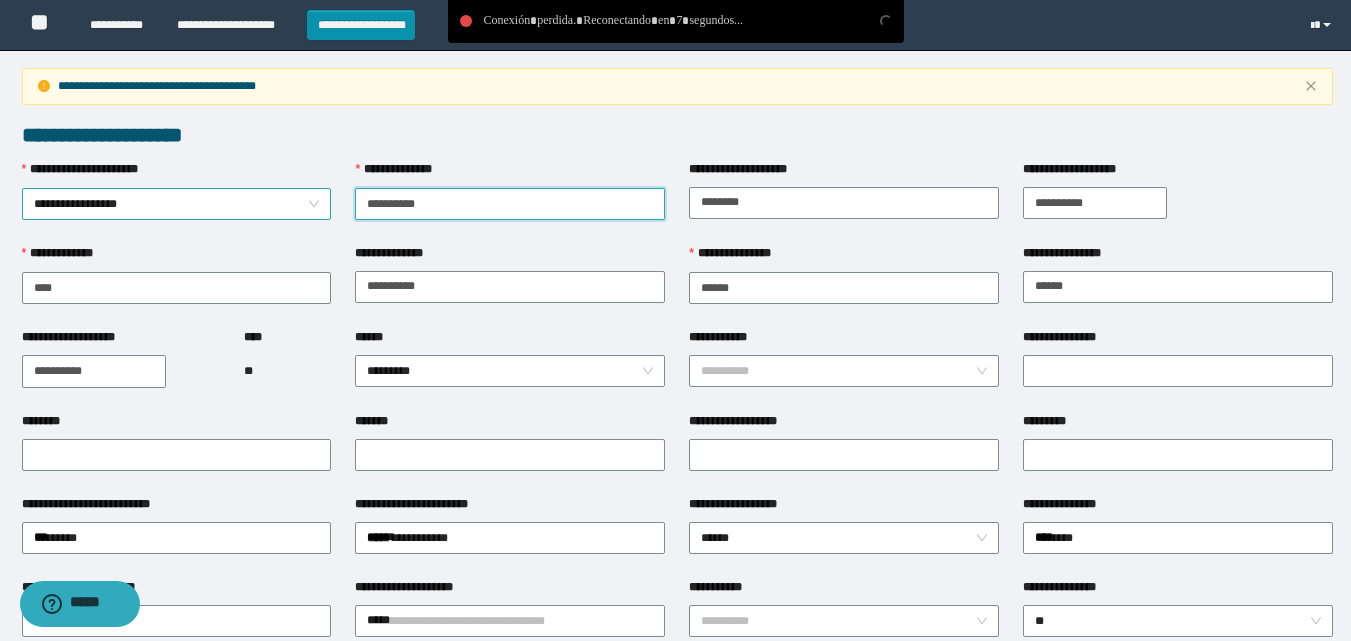 drag, startPoint x: 290, startPoint y: 200, endPoint x: 302, endPoint y: 192, distance: 14.422205 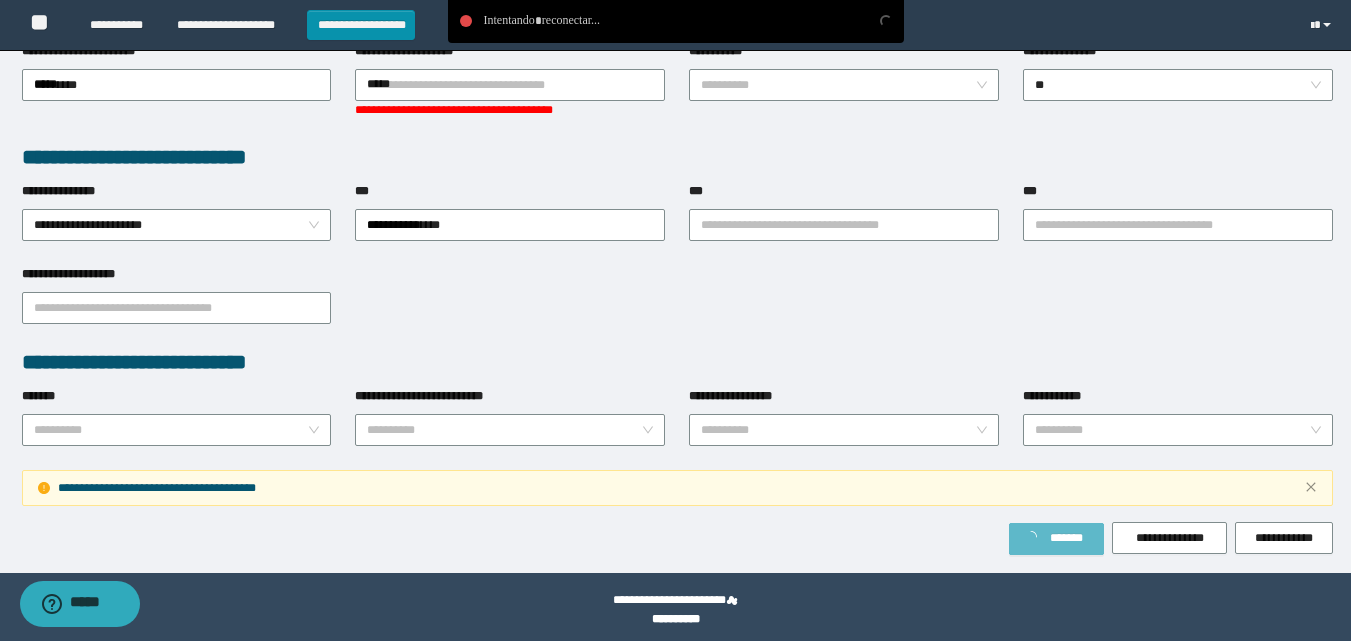 scroll, scrollTop: 544, scrollLeft: 0, axis: vertical 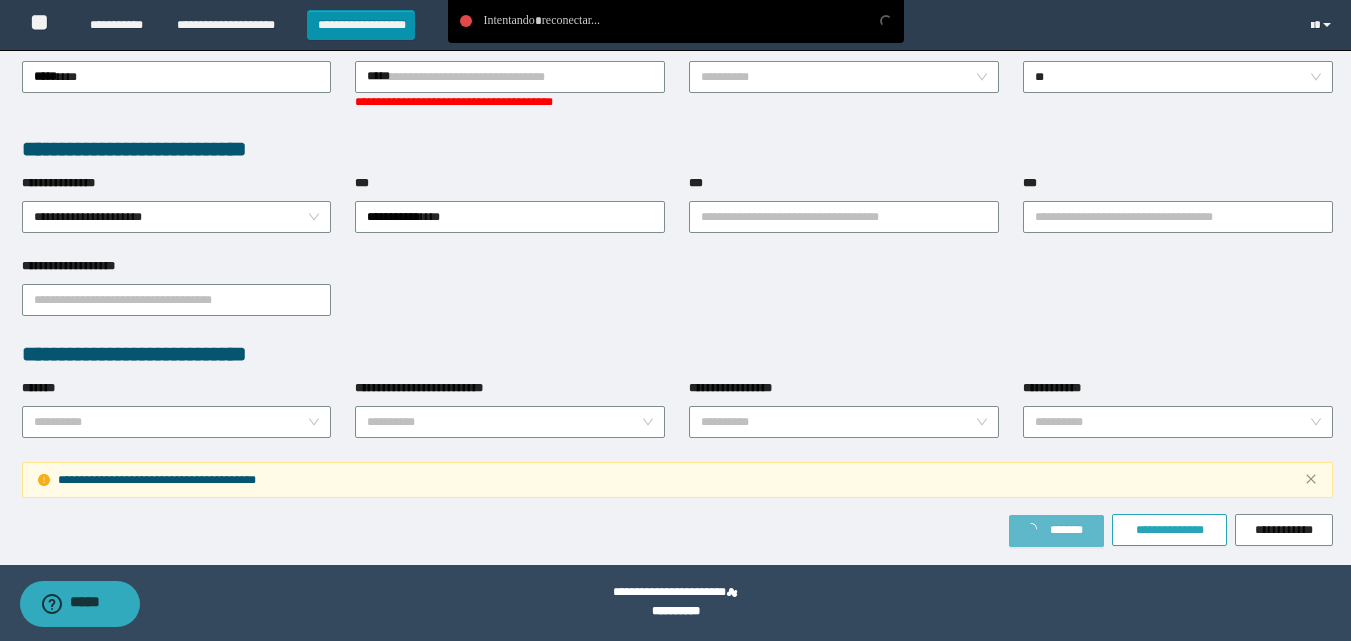 click on "**********" at bounding box center [1169, 530] 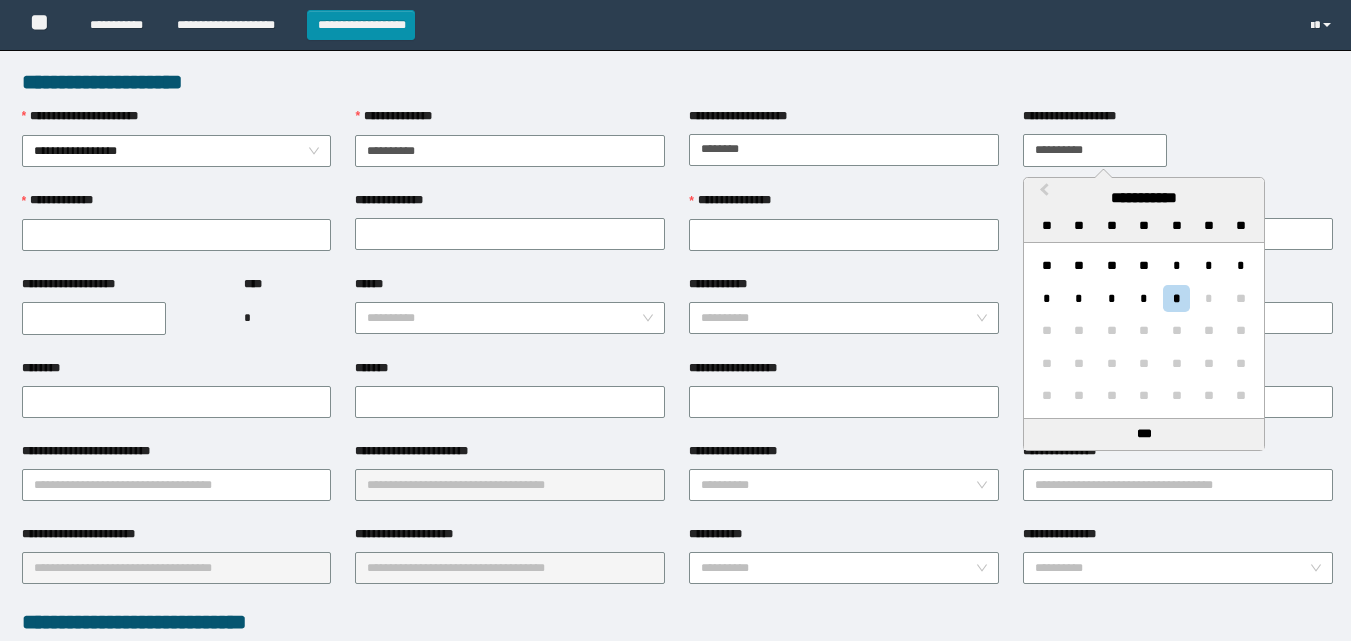 scroll, scrollTop: 0, scrollLeft: 0, axis: both 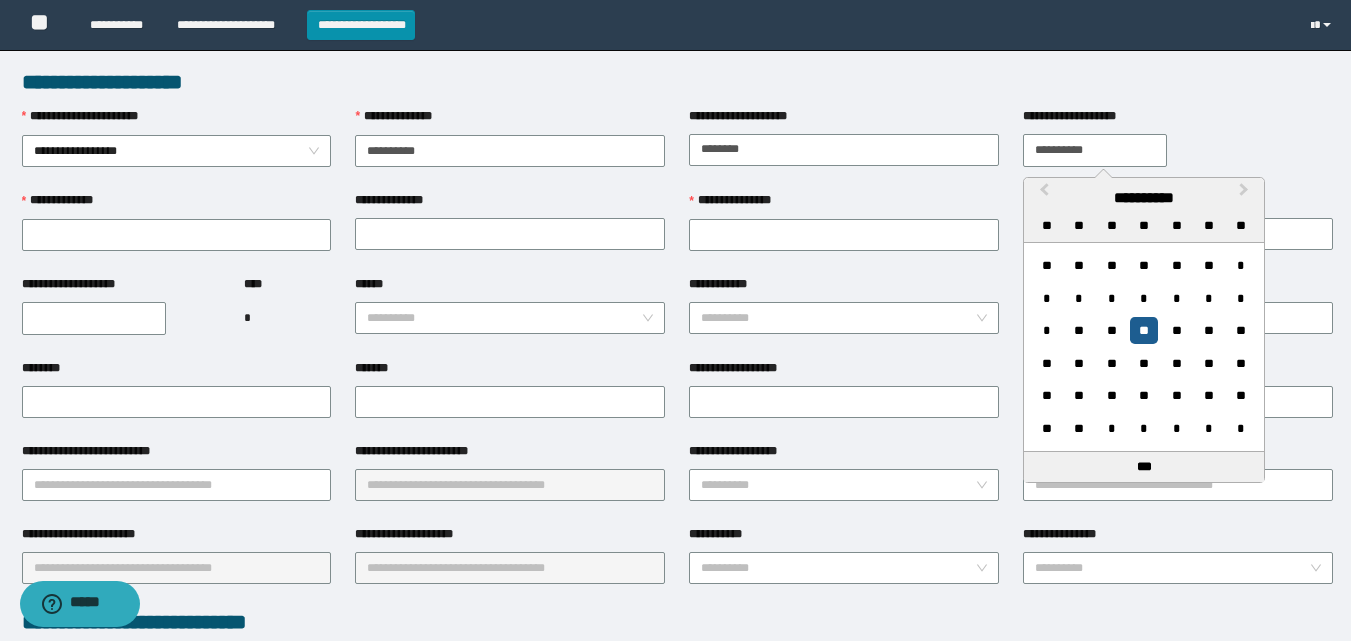 type on "**********" 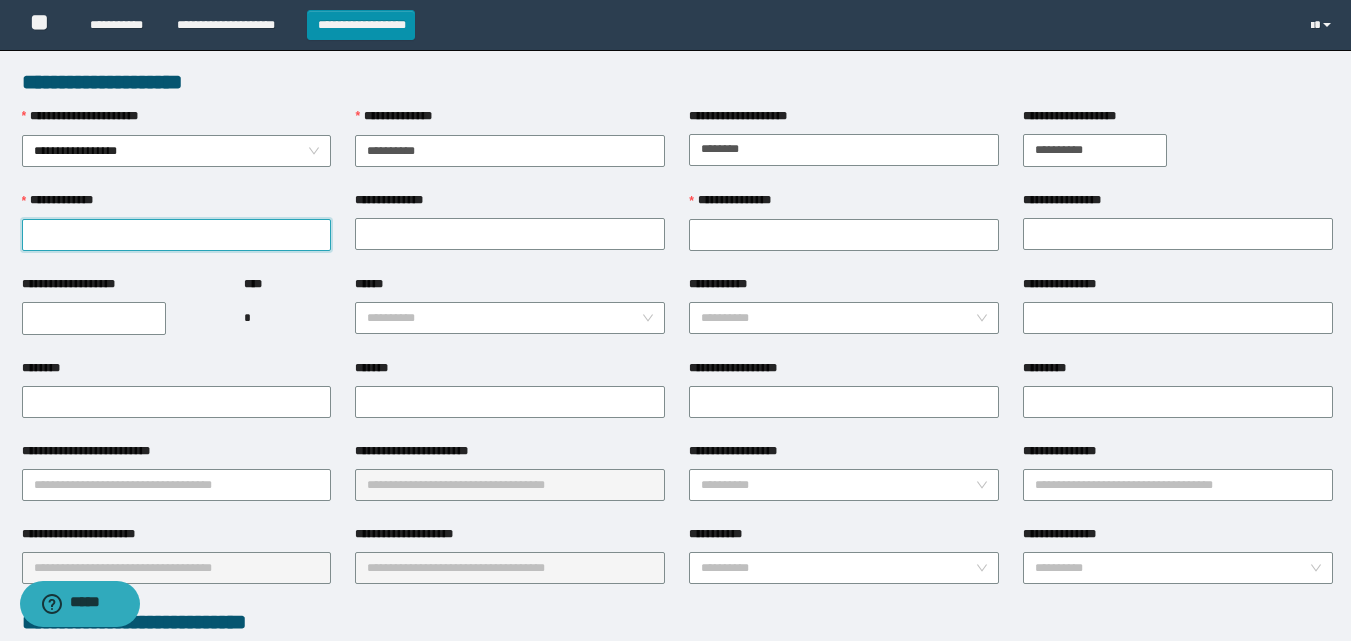 click on "**********" at bounding box center [177, 235] 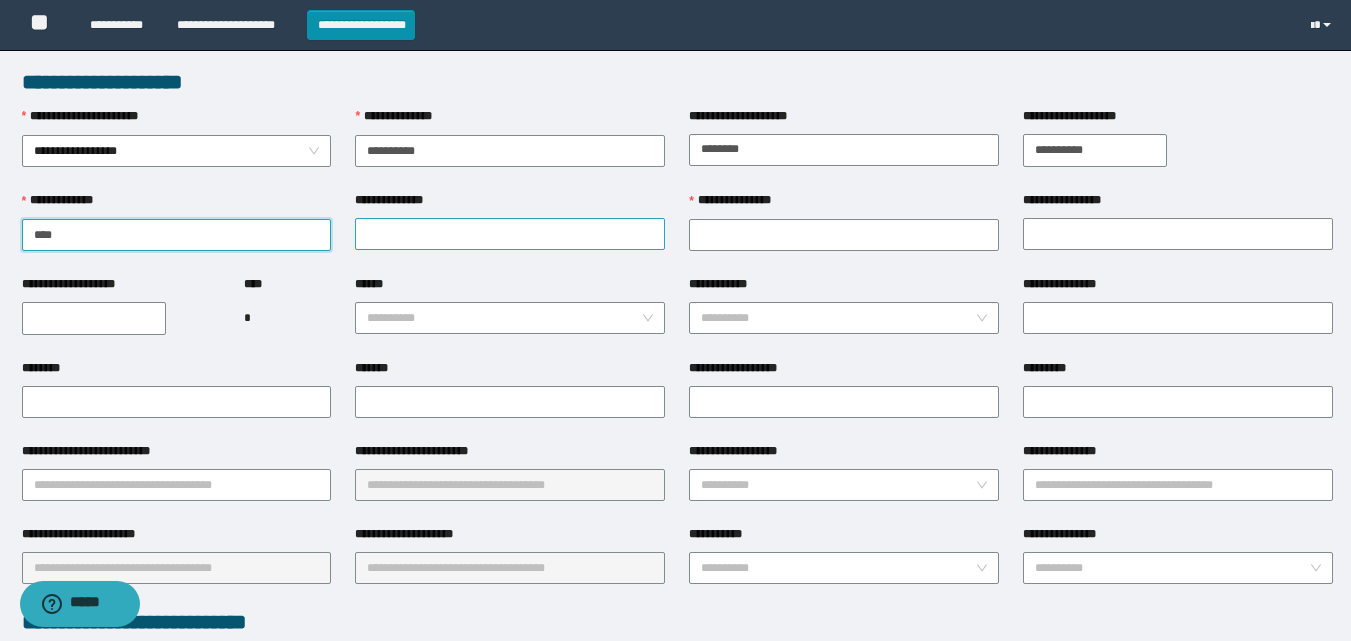 type on "****" 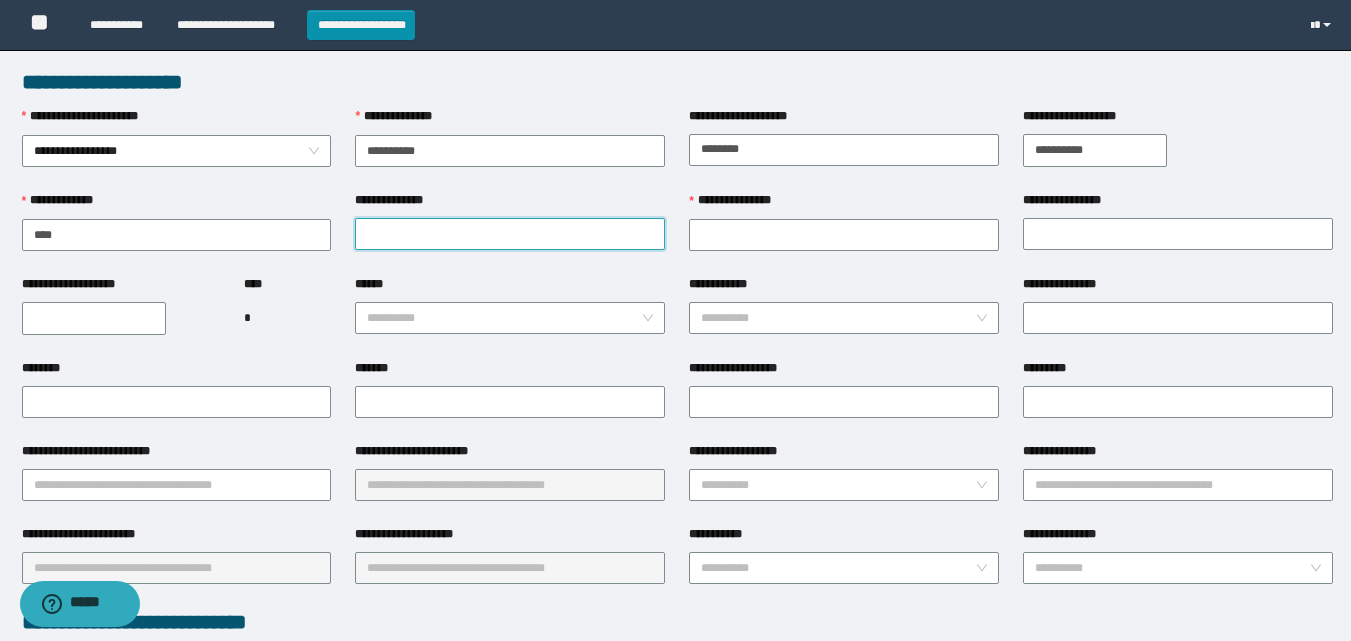 click on "**********" at bounding box center [510, 234] 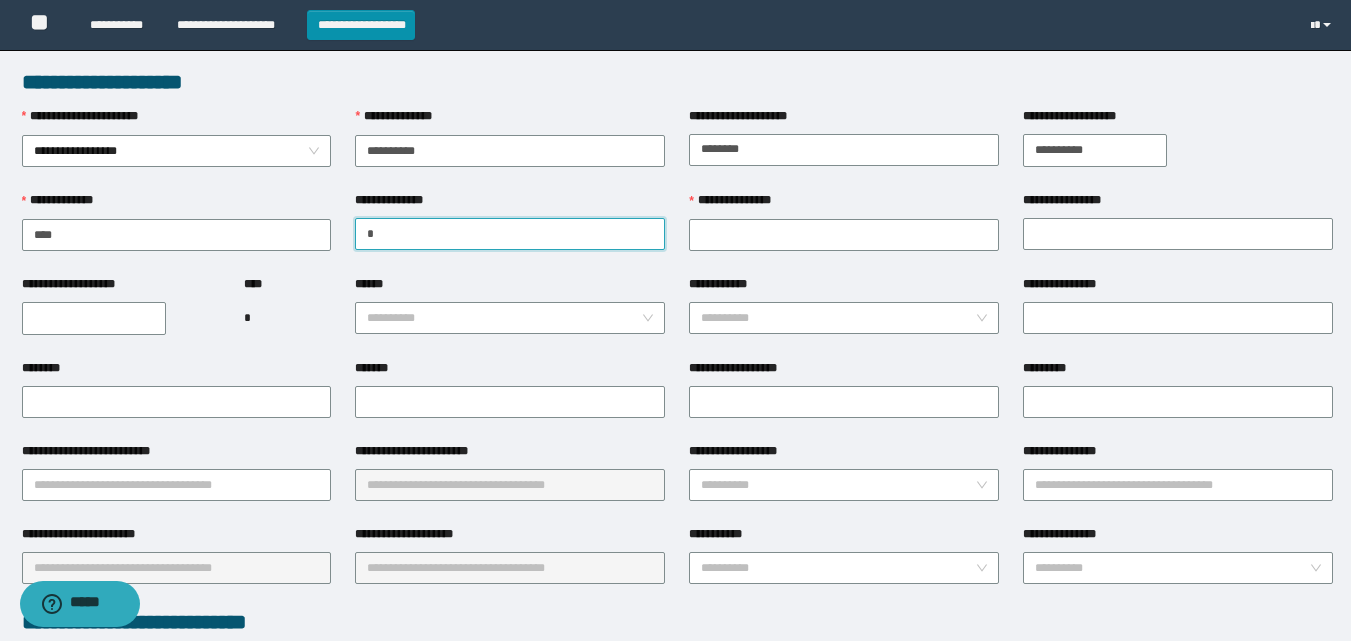 type on "**********" 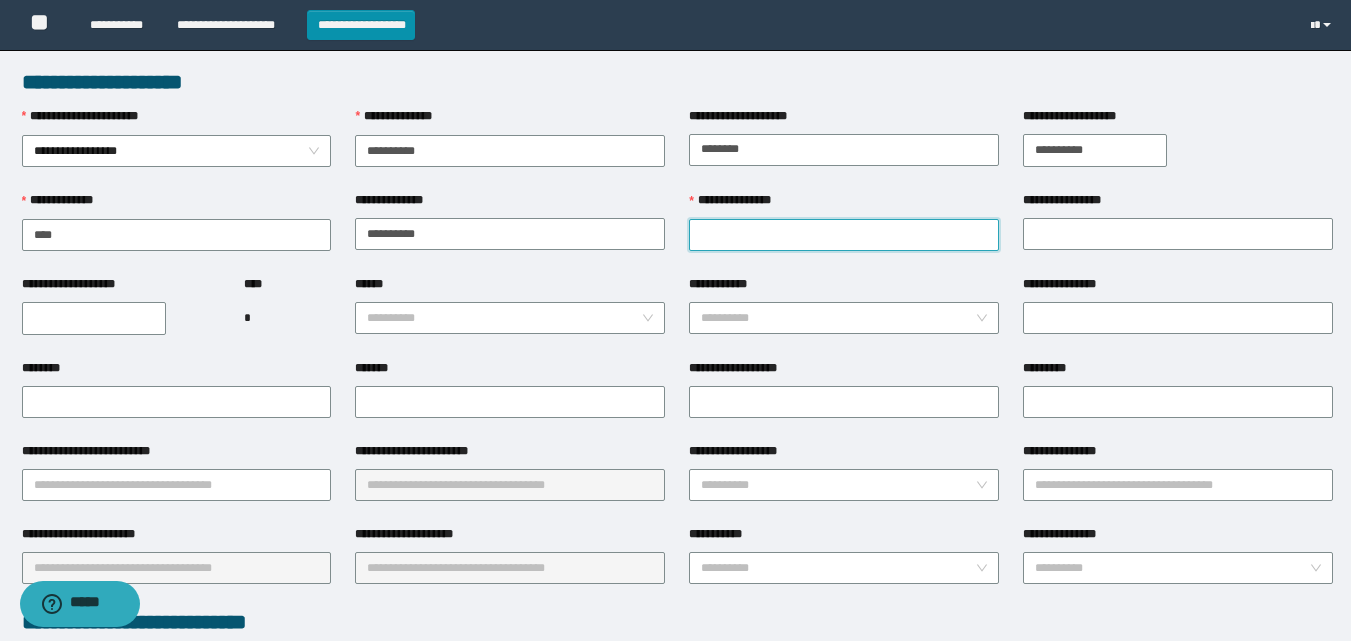 click on "**********" at bounding box center (844, 235) 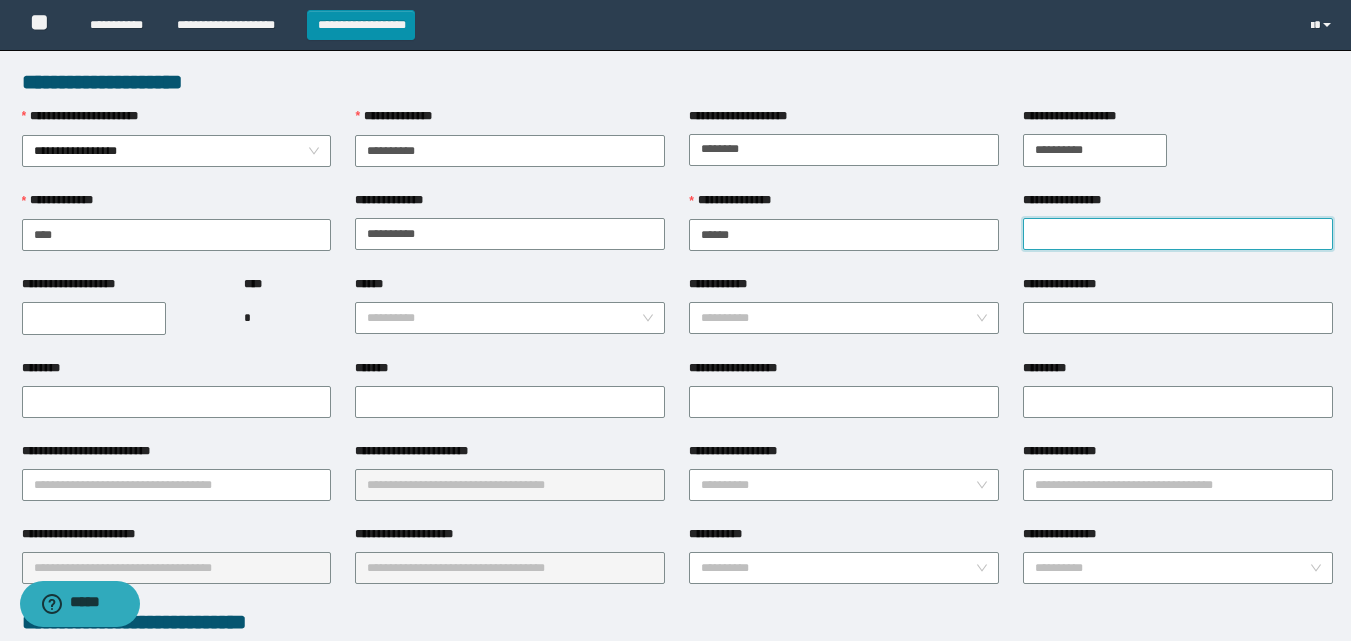 click on "**********" at bounding box center (1178, 234) 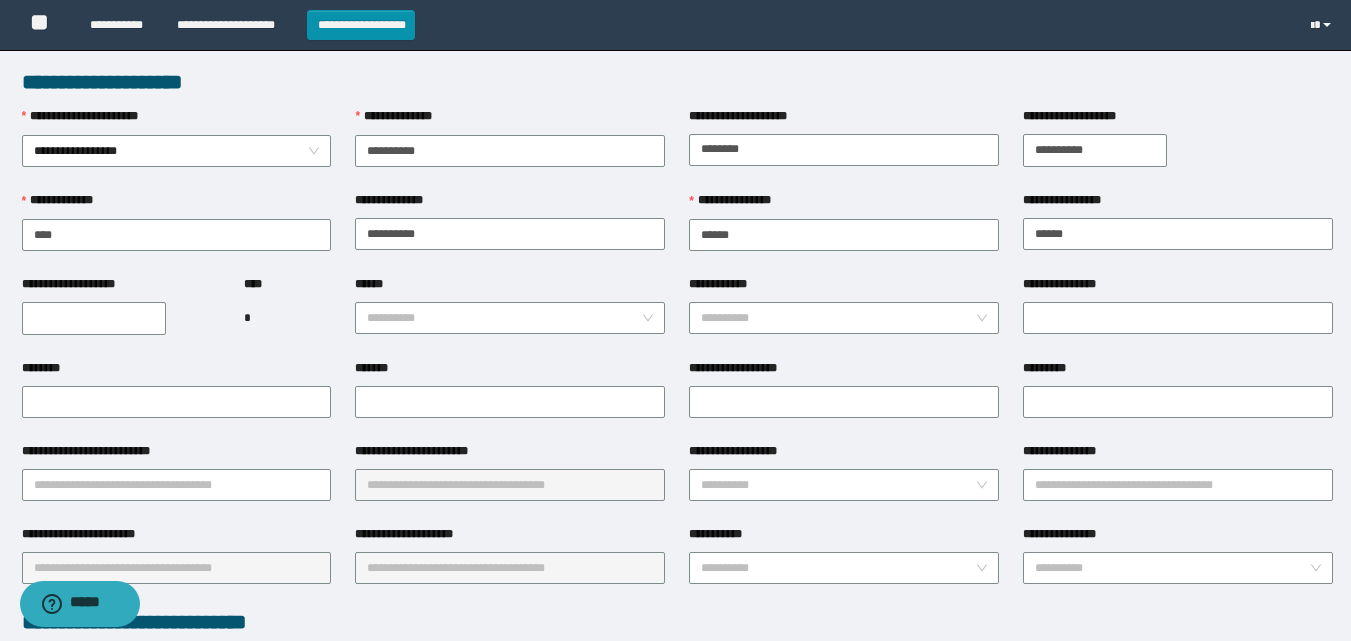 click on "**********" at bounding box center (94, 318) 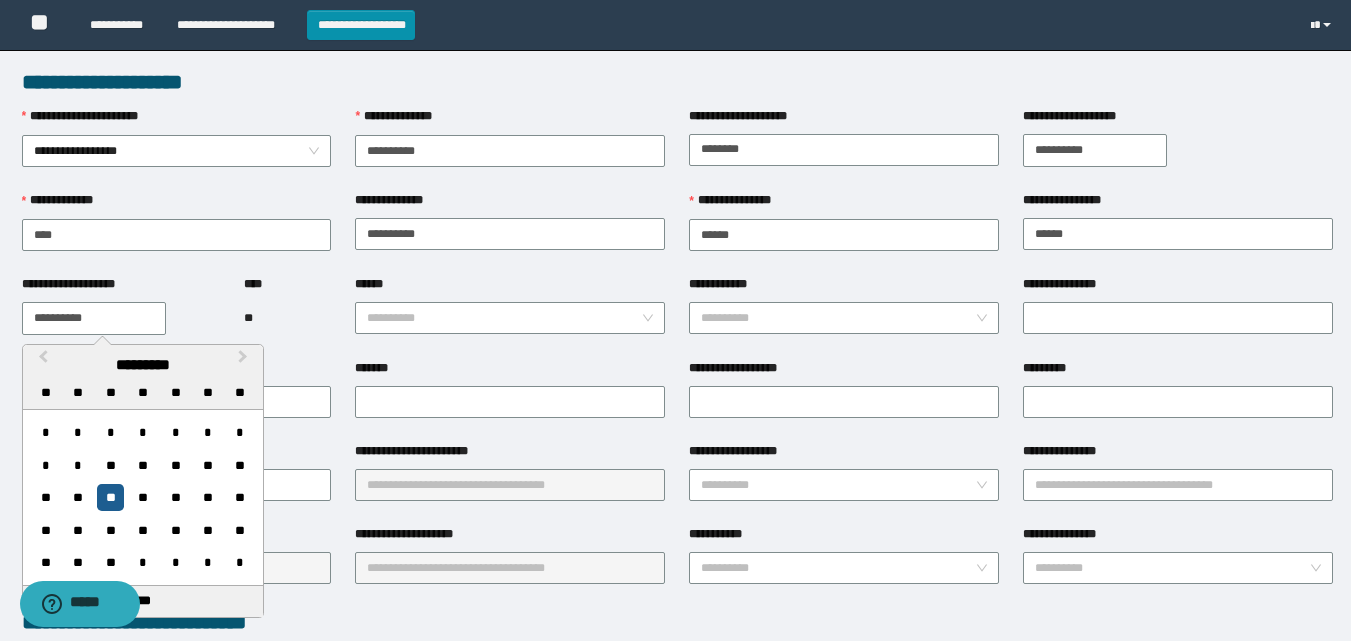 type on "**********" 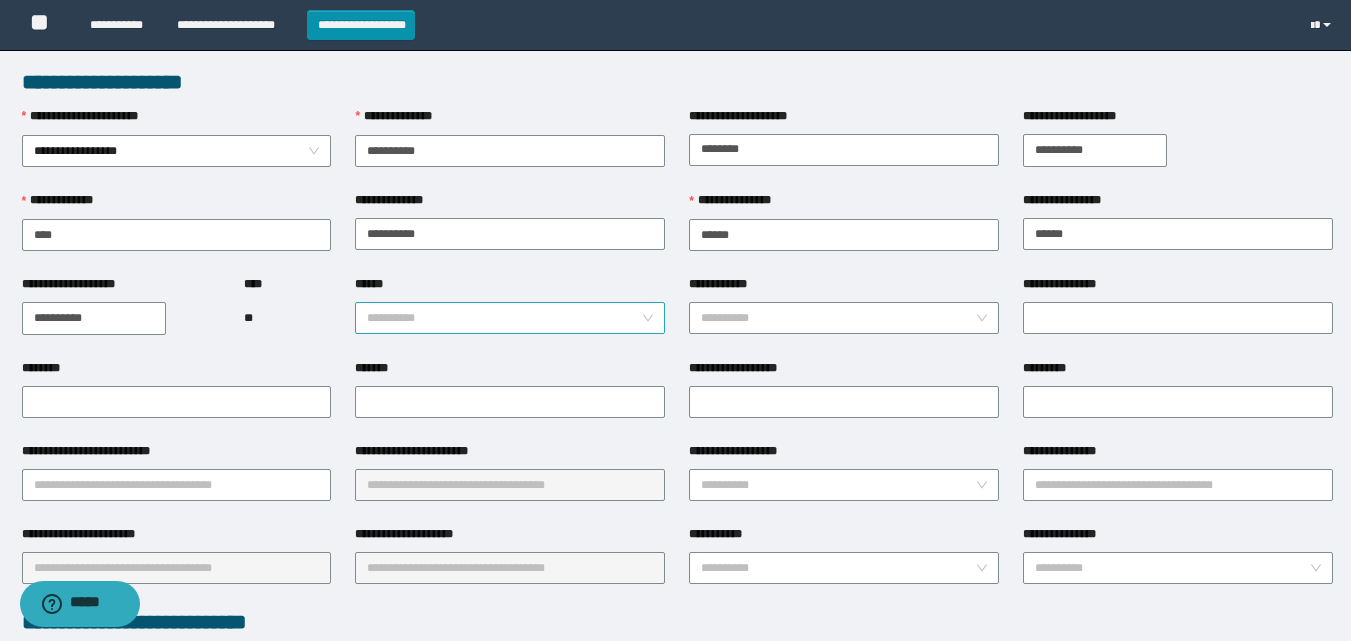 click on "******" at bounding box center (504, 318) 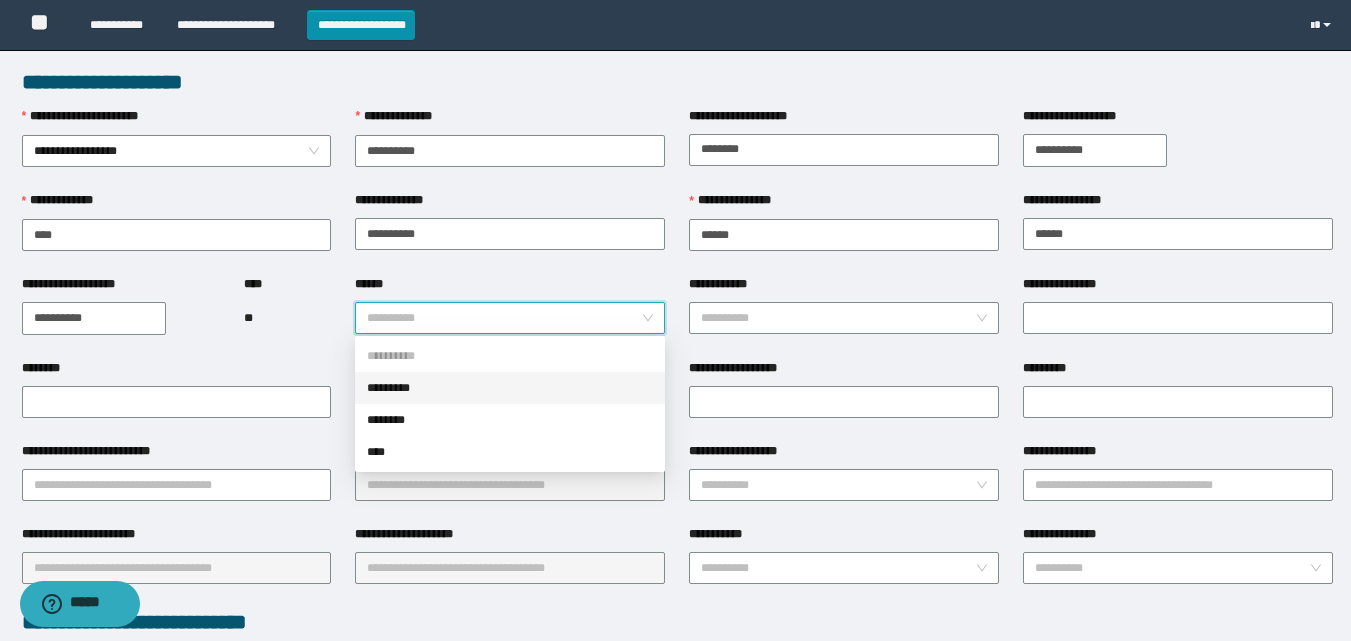 click on "*********" at bounding box center (510, 388) 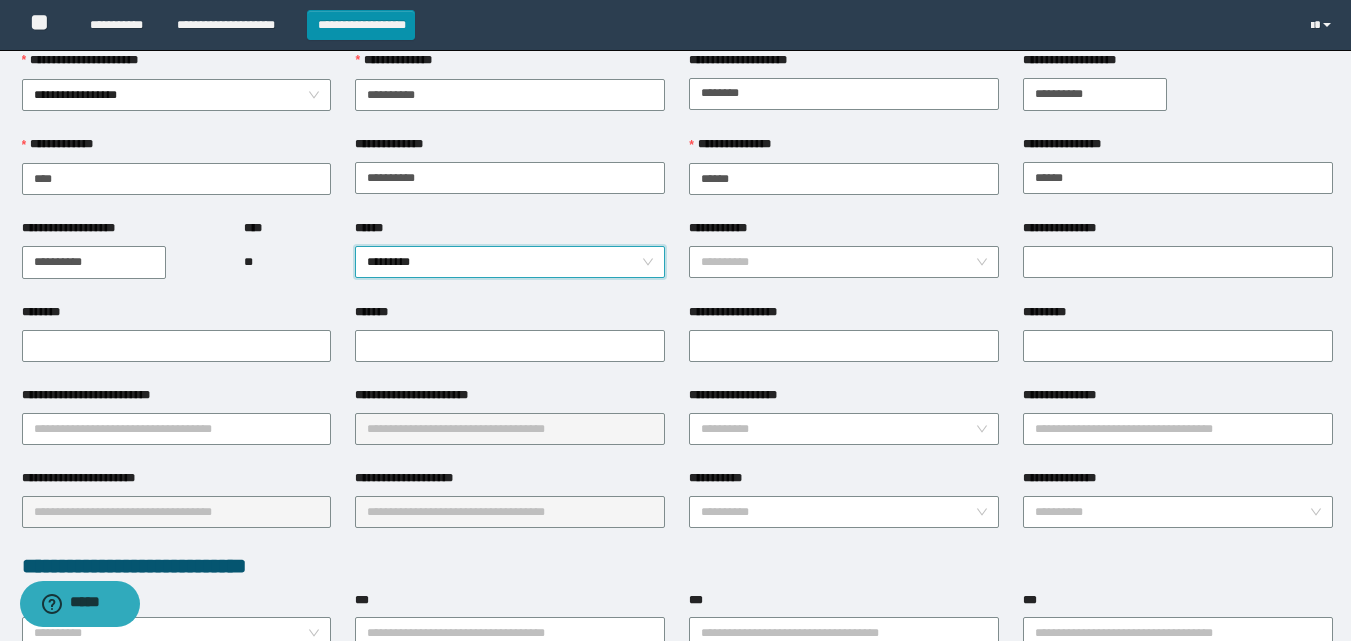 scroll, scrollTop: 100, scrollLeft: 0, axis: vertical 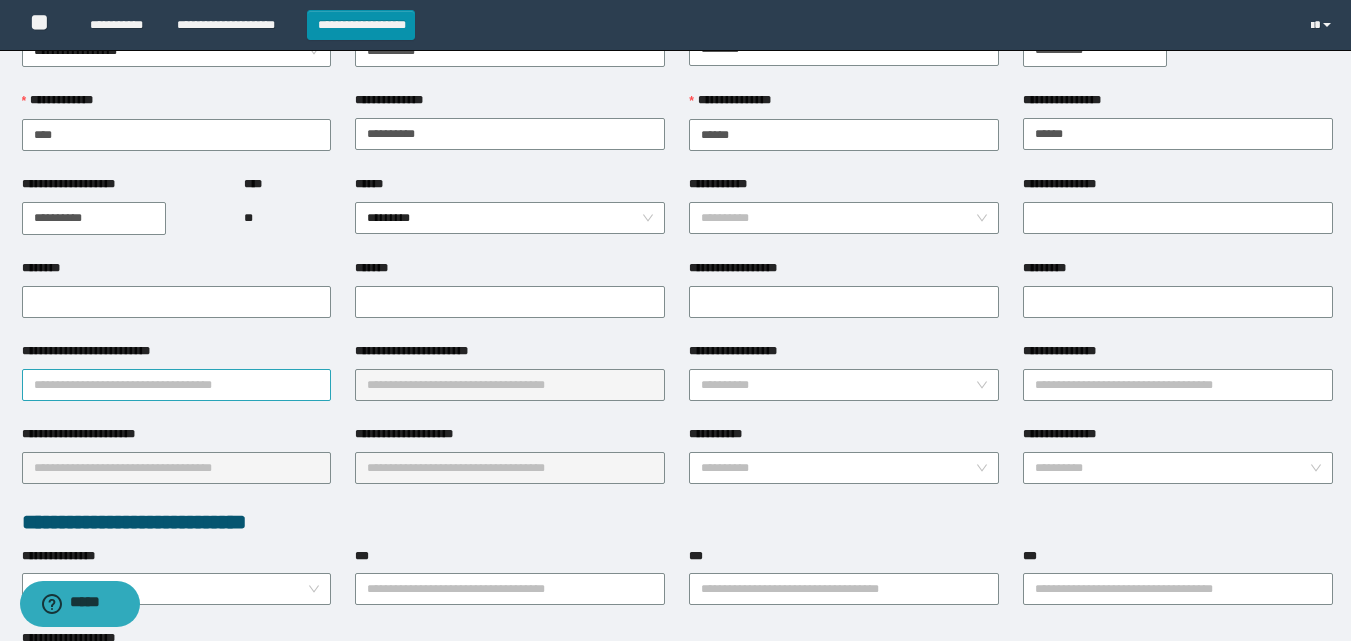 click on "**********" at bounding box center (177, 385) 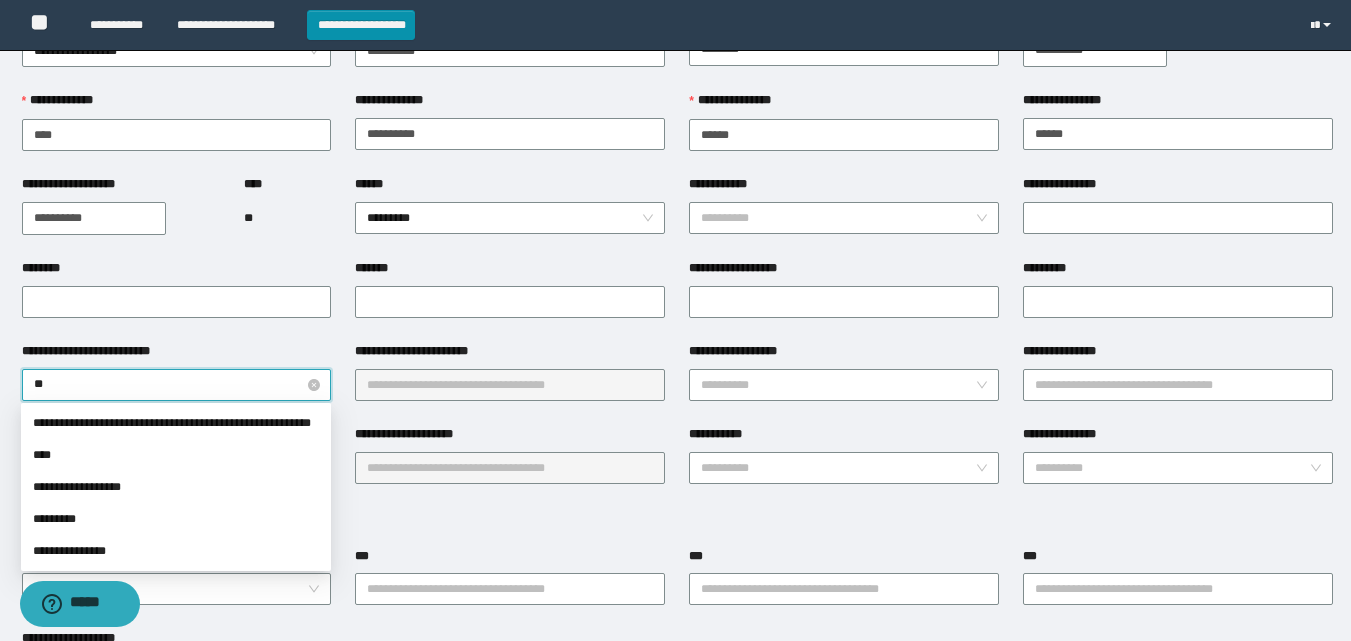 type on "*" 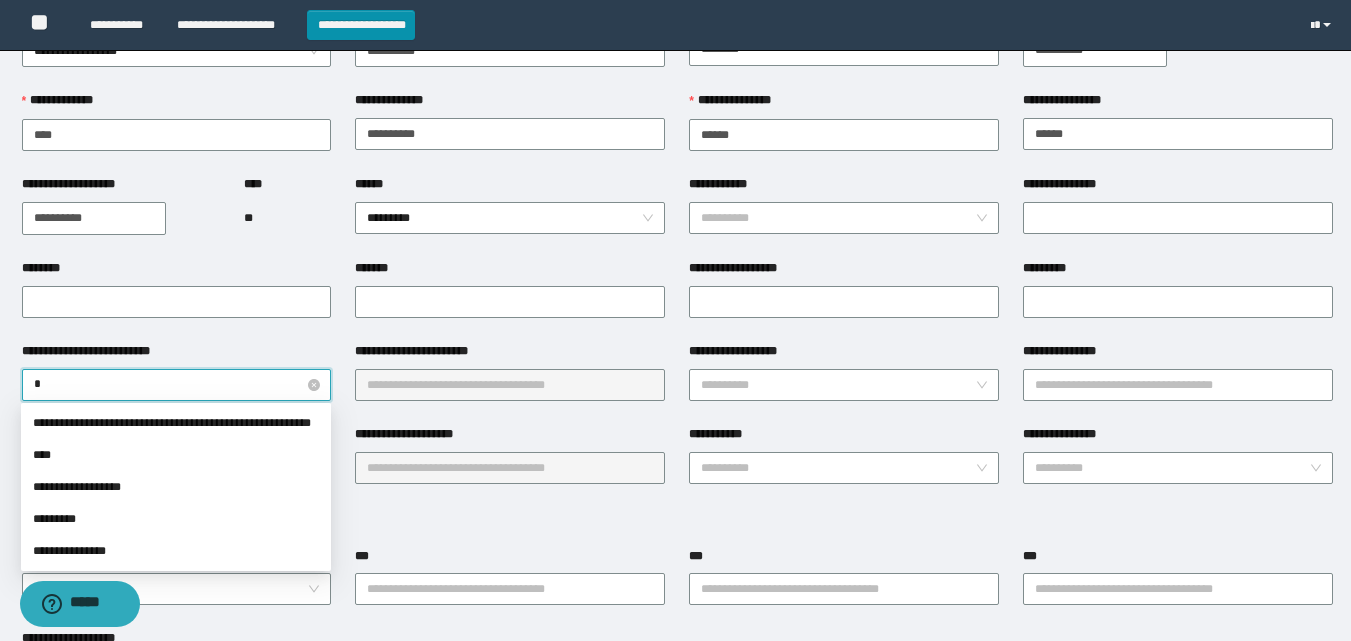 type on "**" 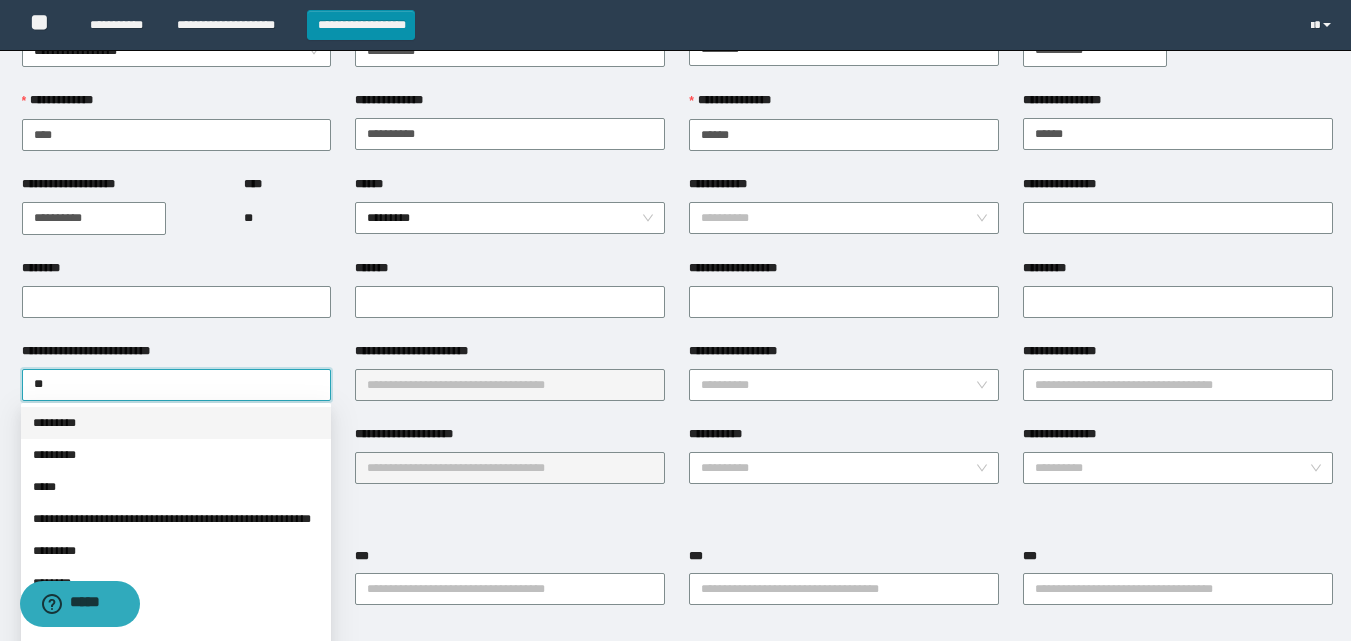 click on "*********" at bounding box center [176, 423] 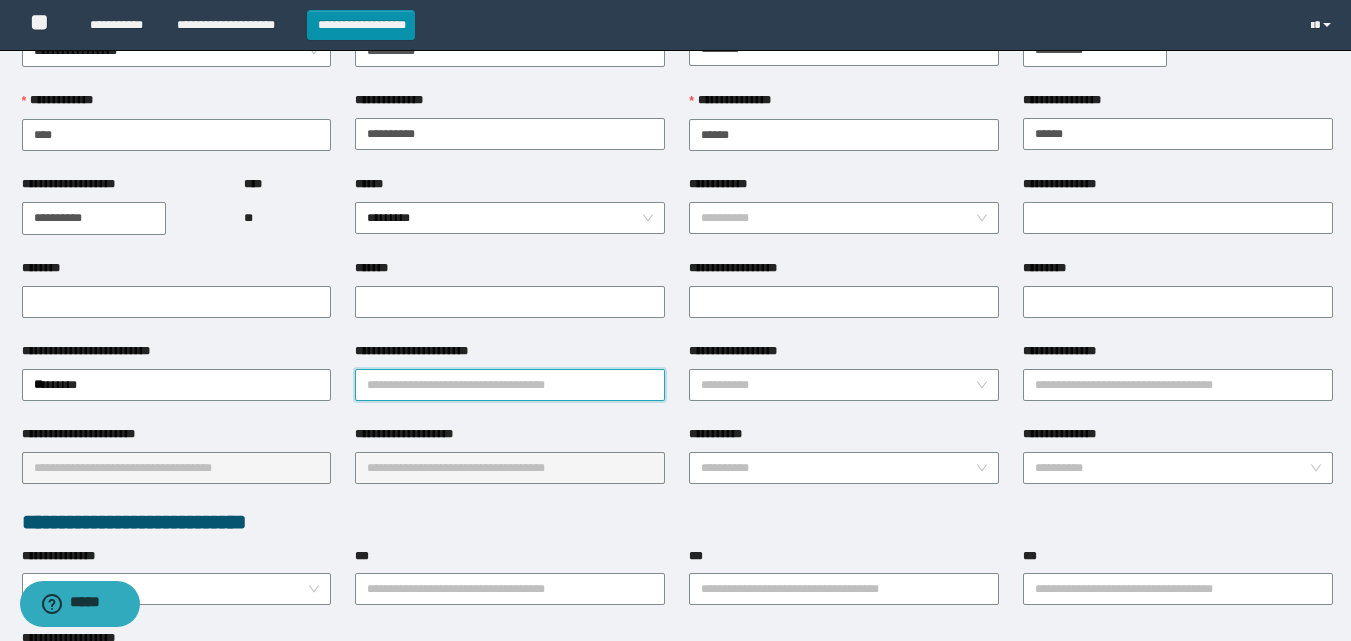 click on "**********" at bounding box center (510, 385) 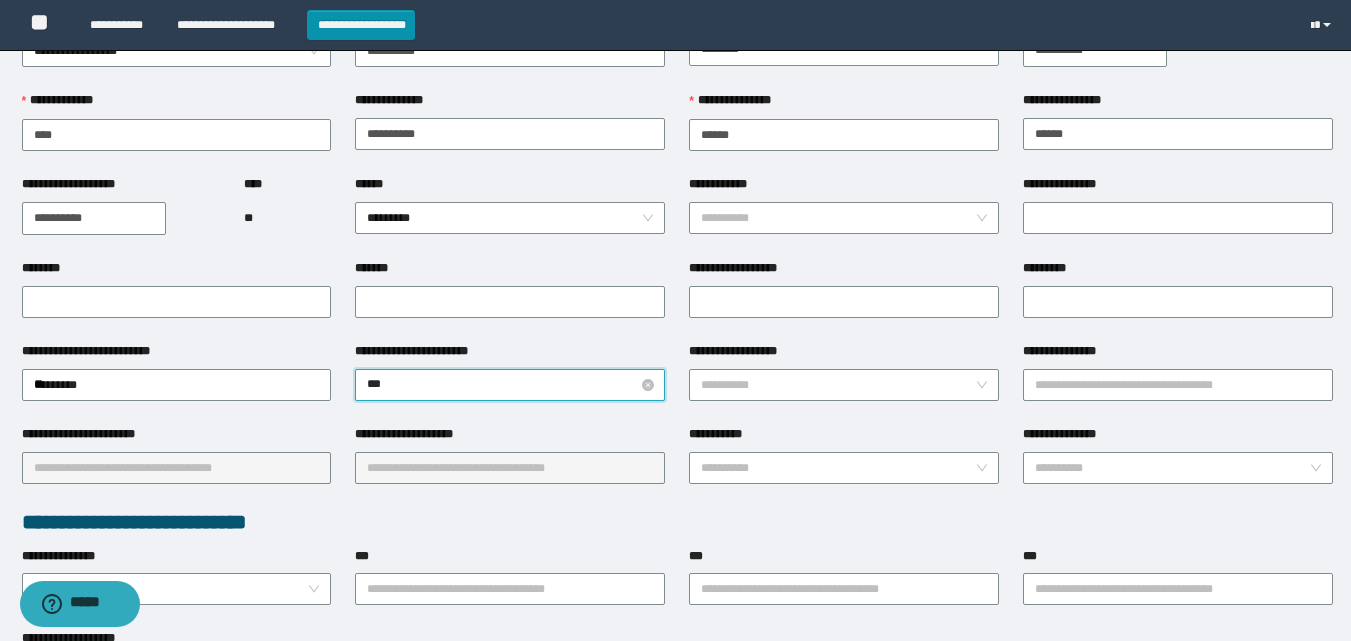 type on "****" 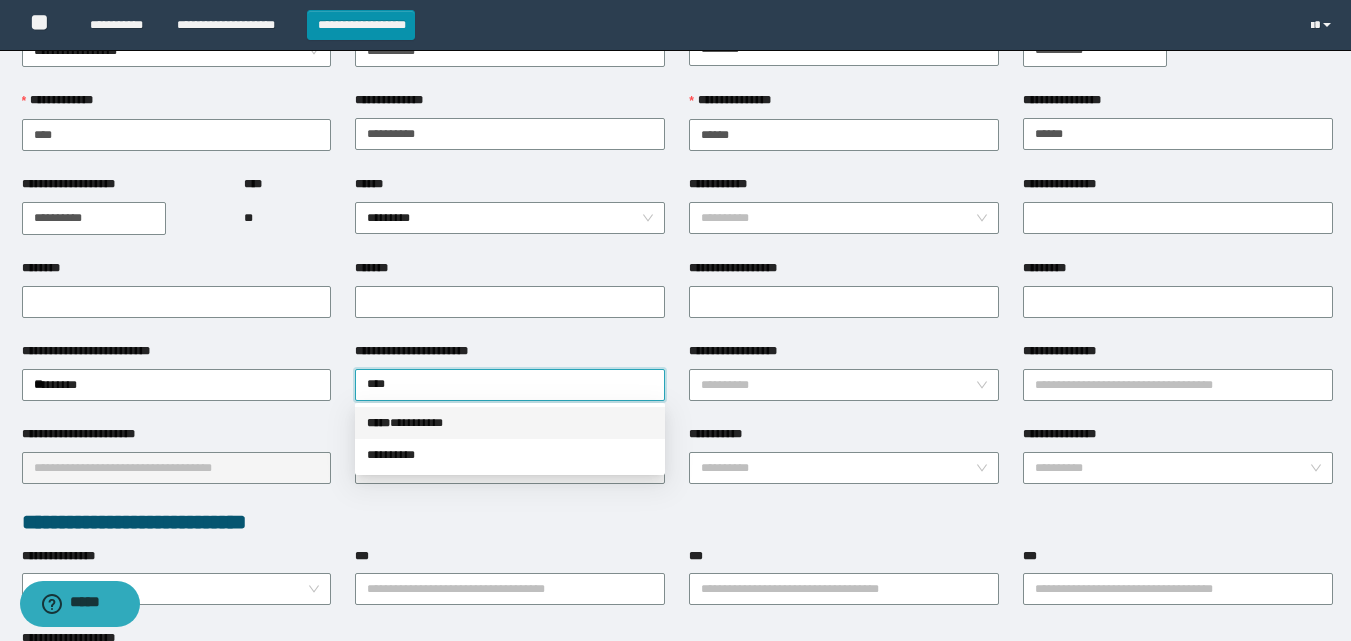 click on "***** * ********" at bounding box center [510, 423] 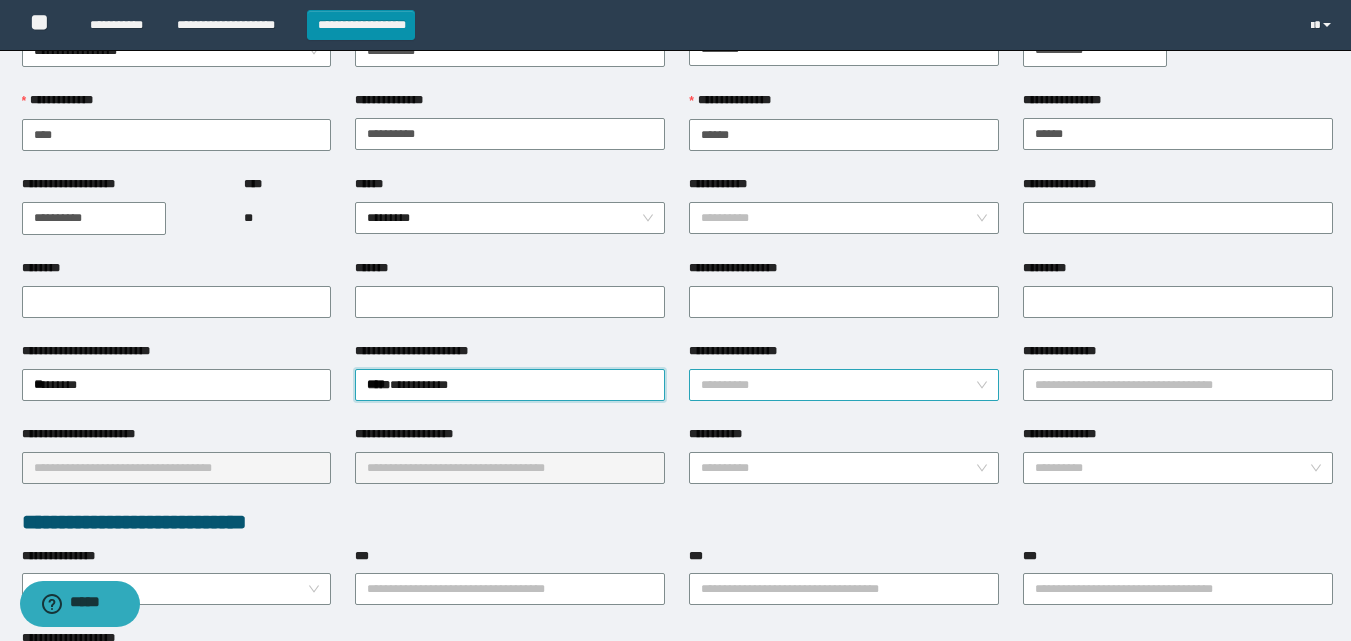 click on "**********" at bounding box center (838, 385) 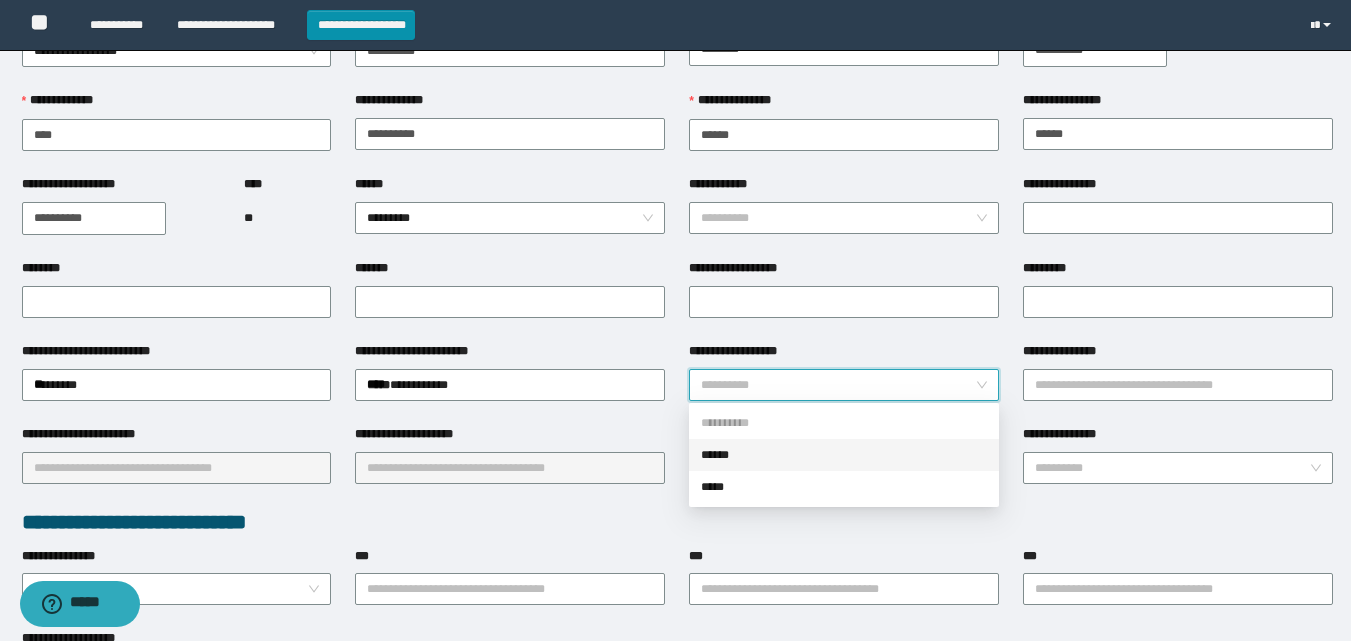 click on "******" at bounding box center [844, 455] 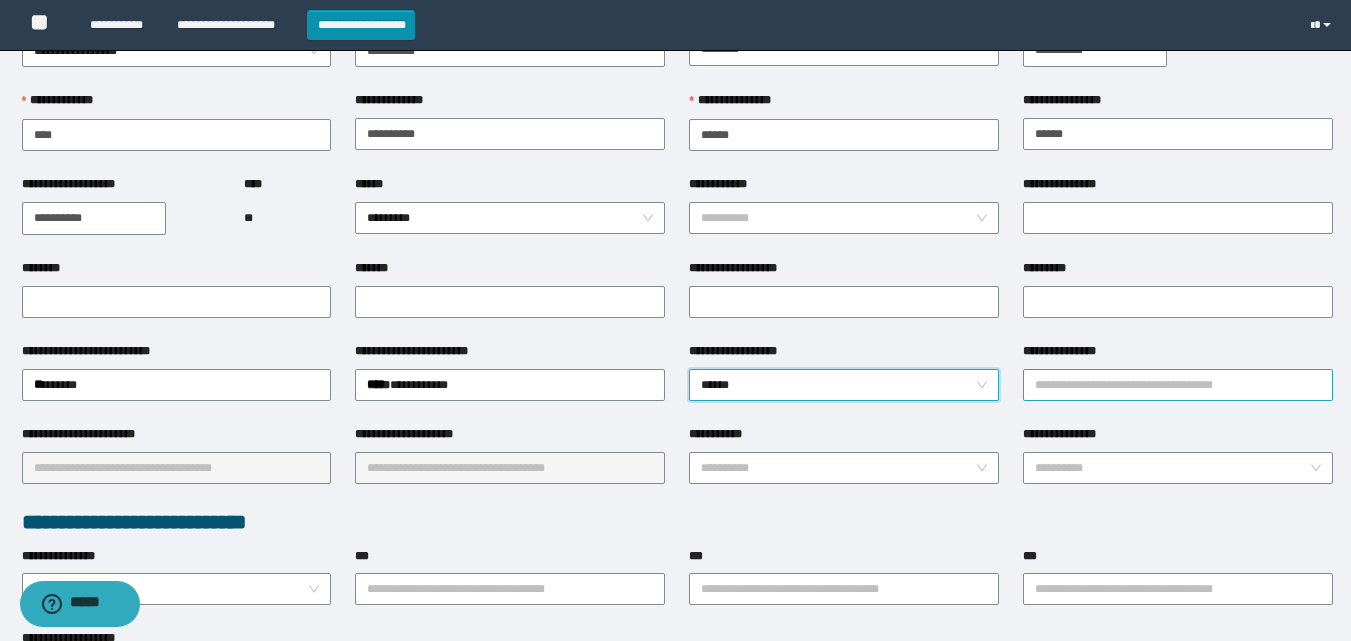 click on "**********" at bounding box center (1178, 385) 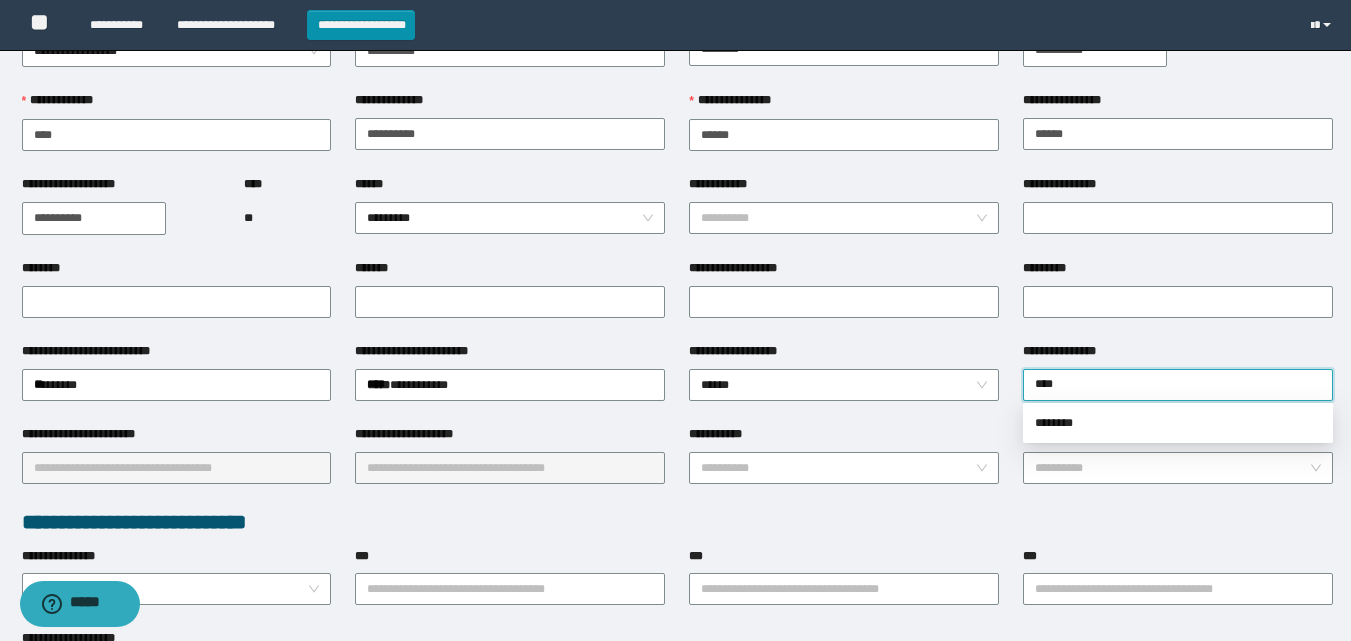 type on "*****" 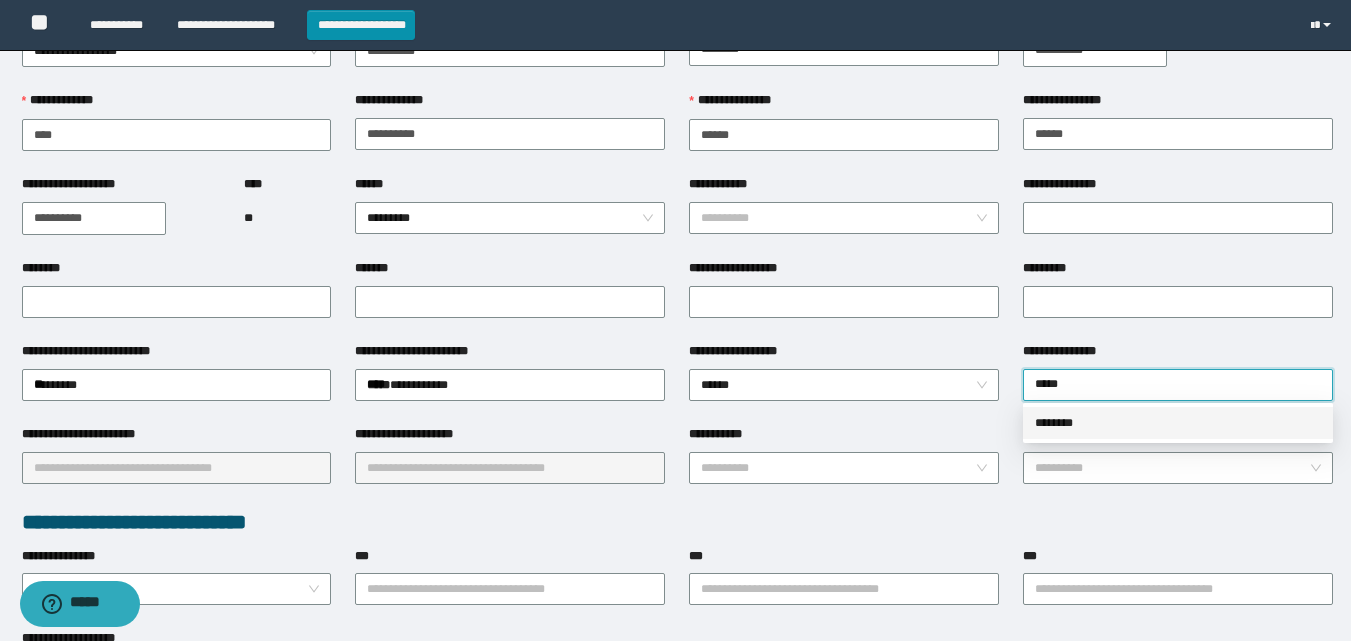 click on "********" at bounding box center [1178, 423] 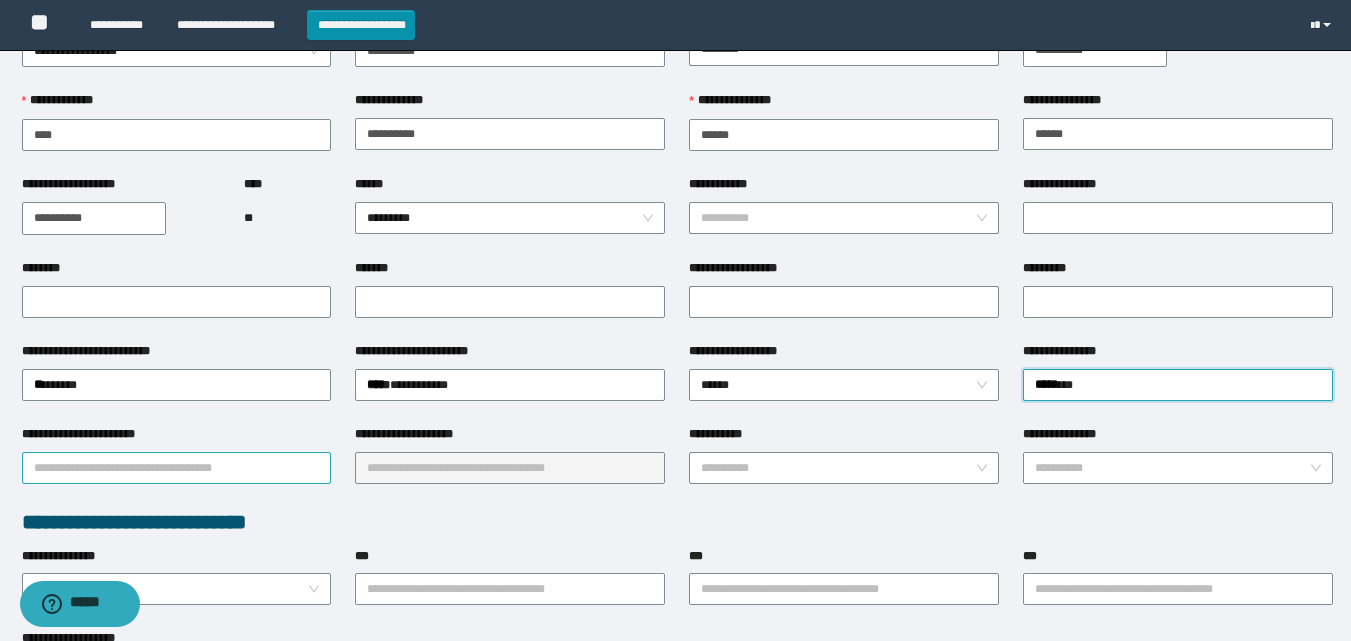 click on "**********" at bounding box center (177, 468) 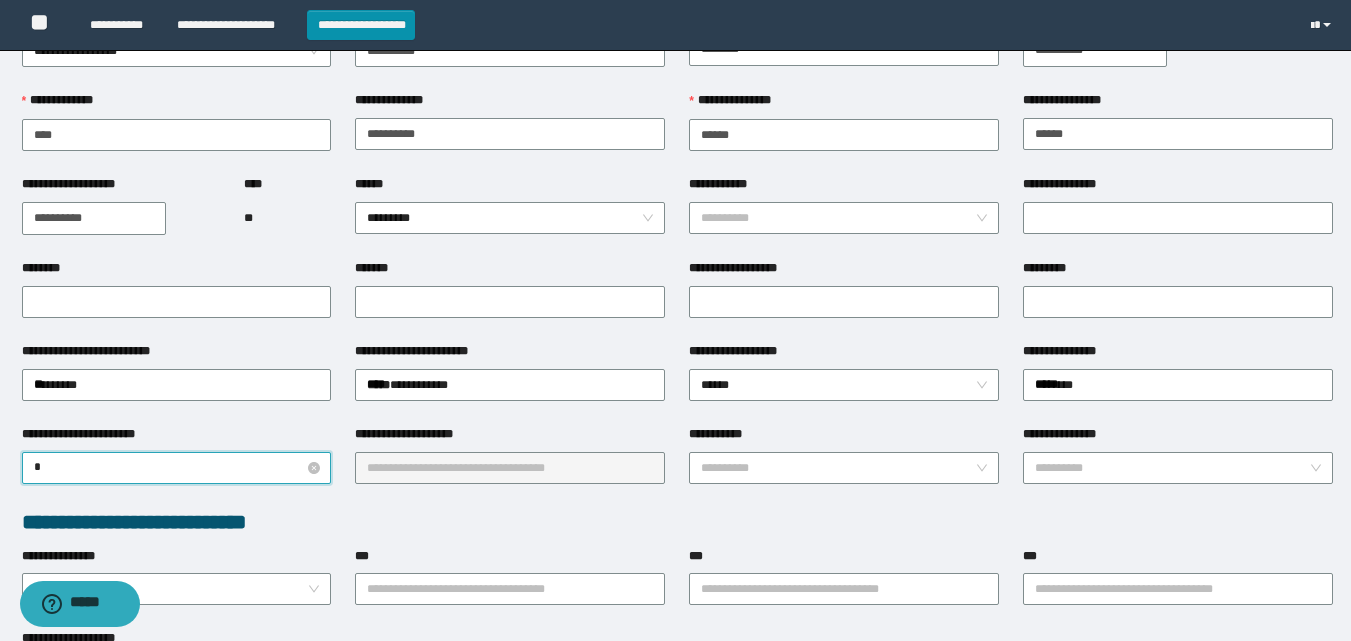 type on "**" 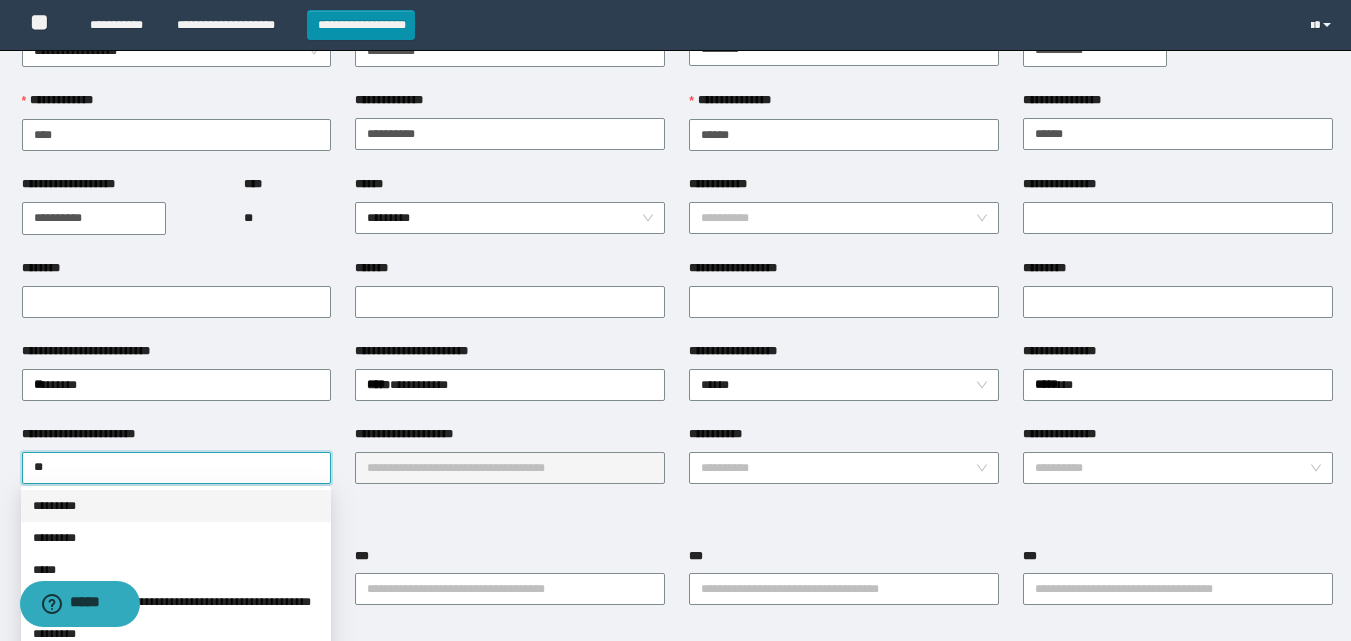 drag, startPoint x: 70, startPoint y: 504, endPoint x: 464, endPoint y: 464, distance: 396.02524 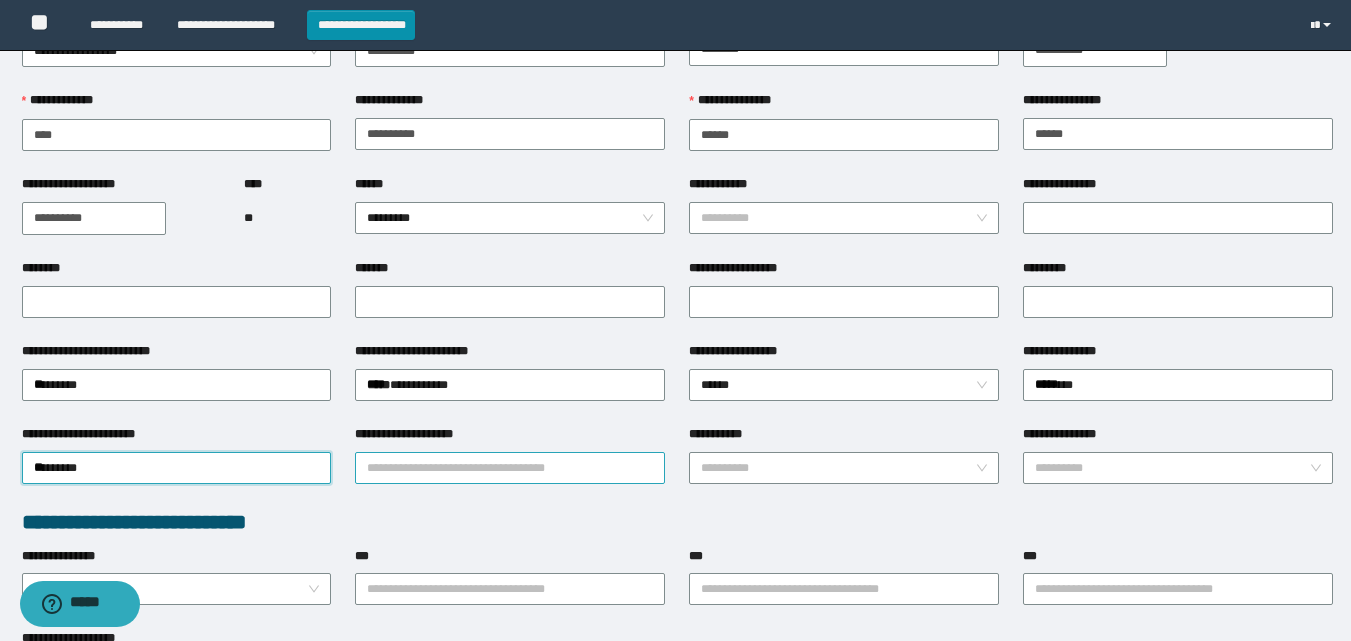 click on "**********" at bounding box center [510, 468] 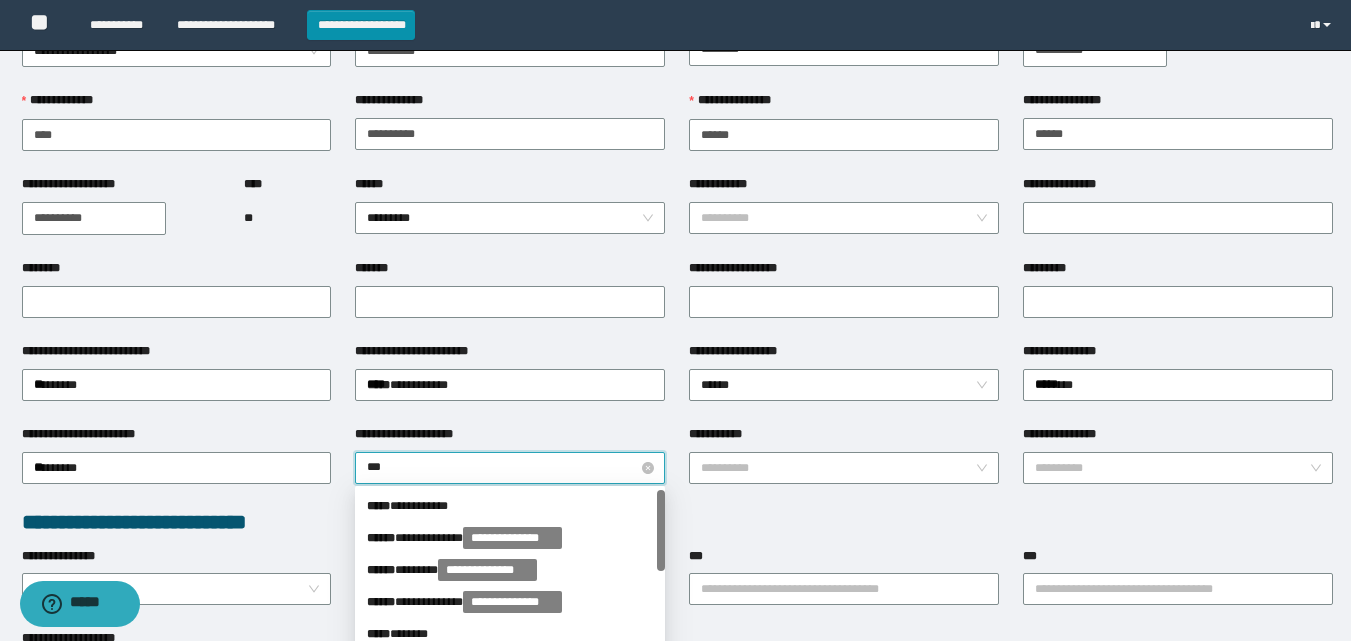 type on "****" 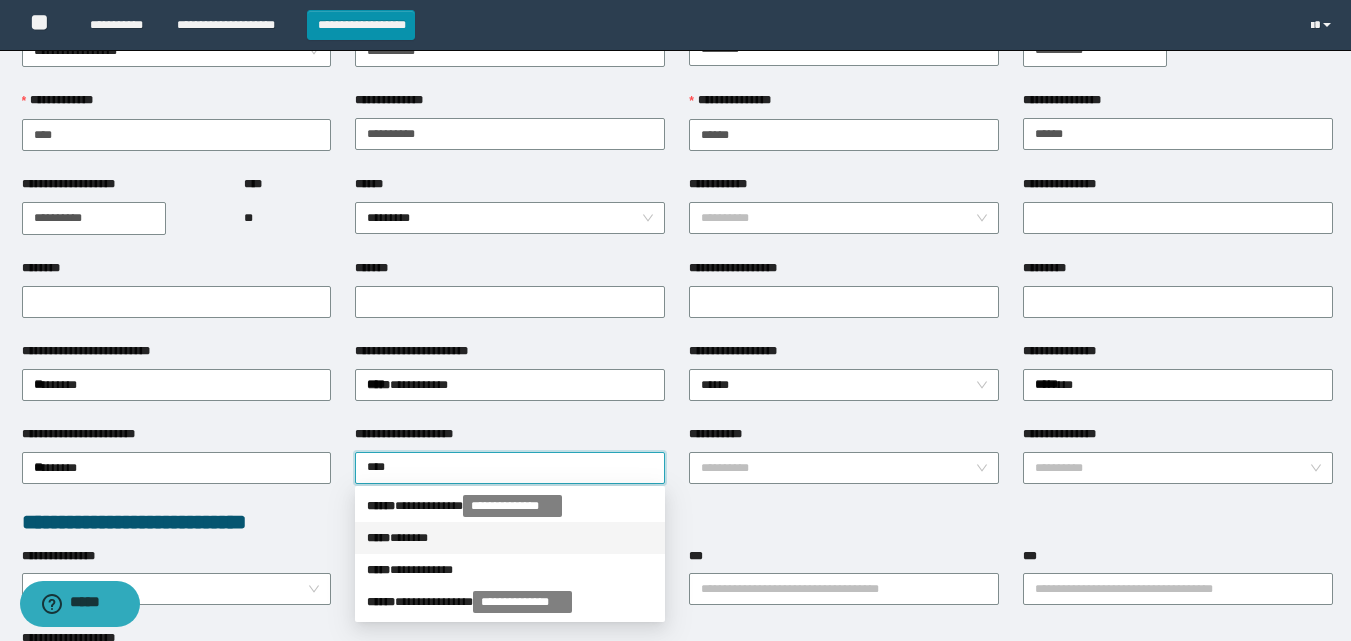 click on "***** * *****" at bounding box center [510, 538] 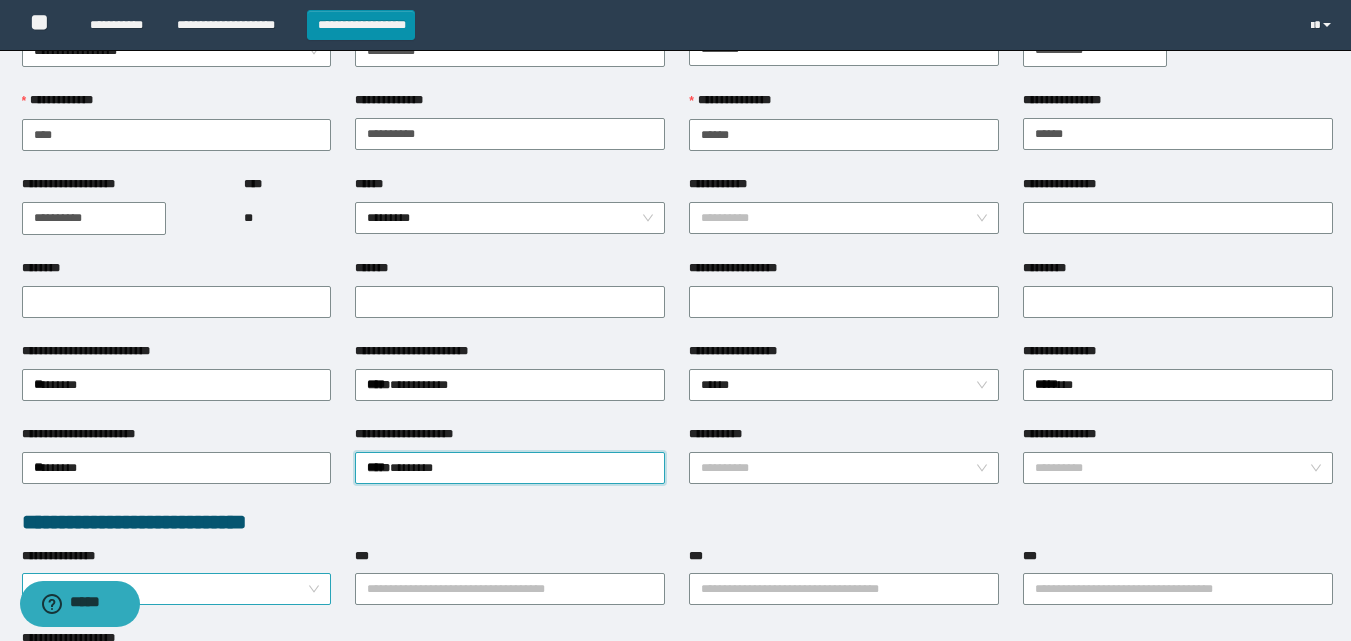 click on "**********" at bounding box center [171, 589] 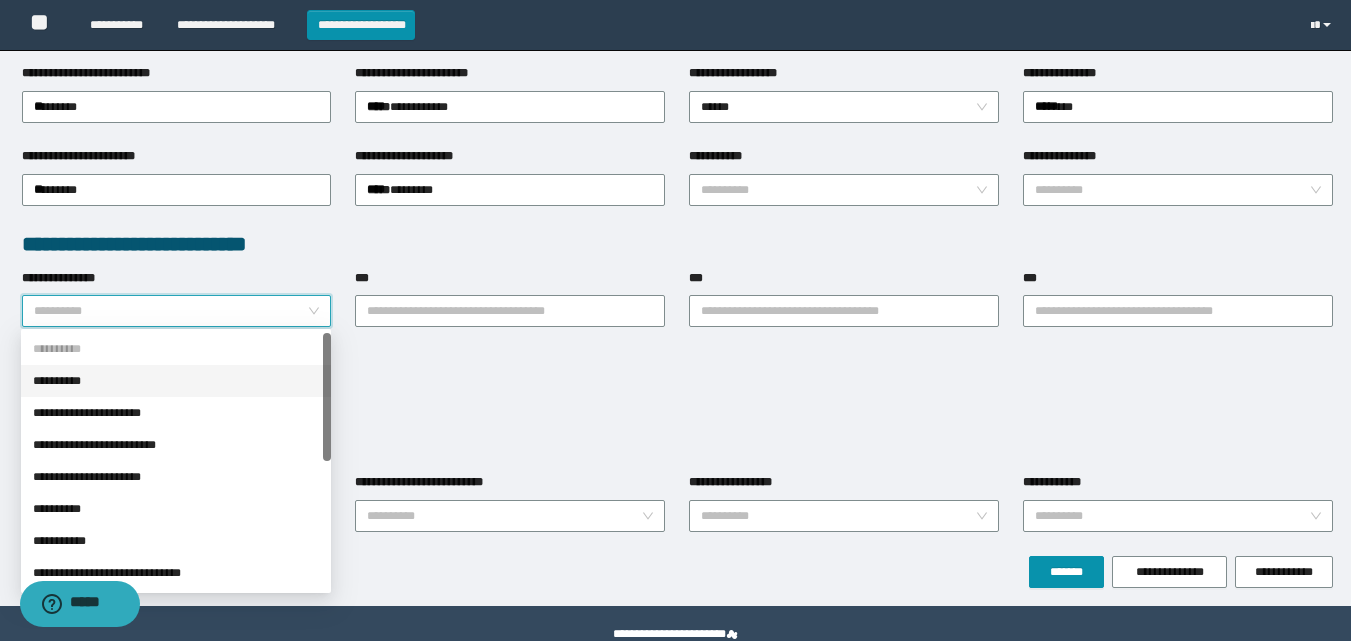 scroll, scrollTop: 400, scrollLeft: 0, axis: vertical 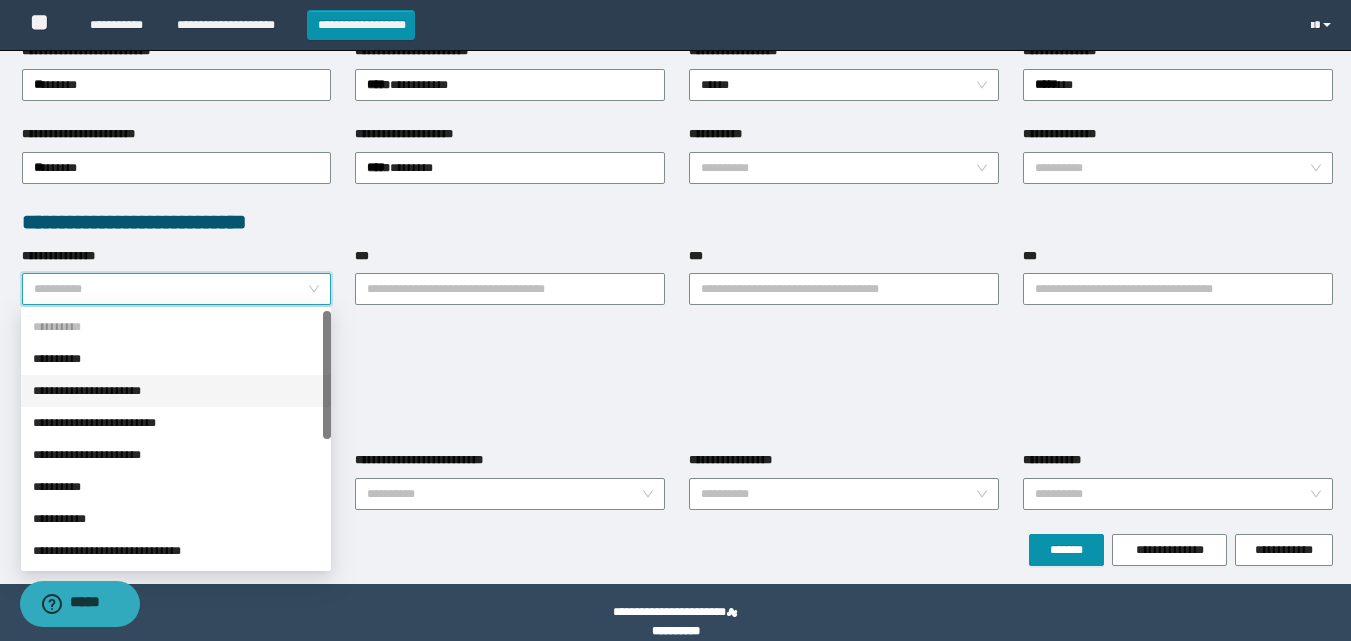 click on "**********" at bounding box center (176, 391) 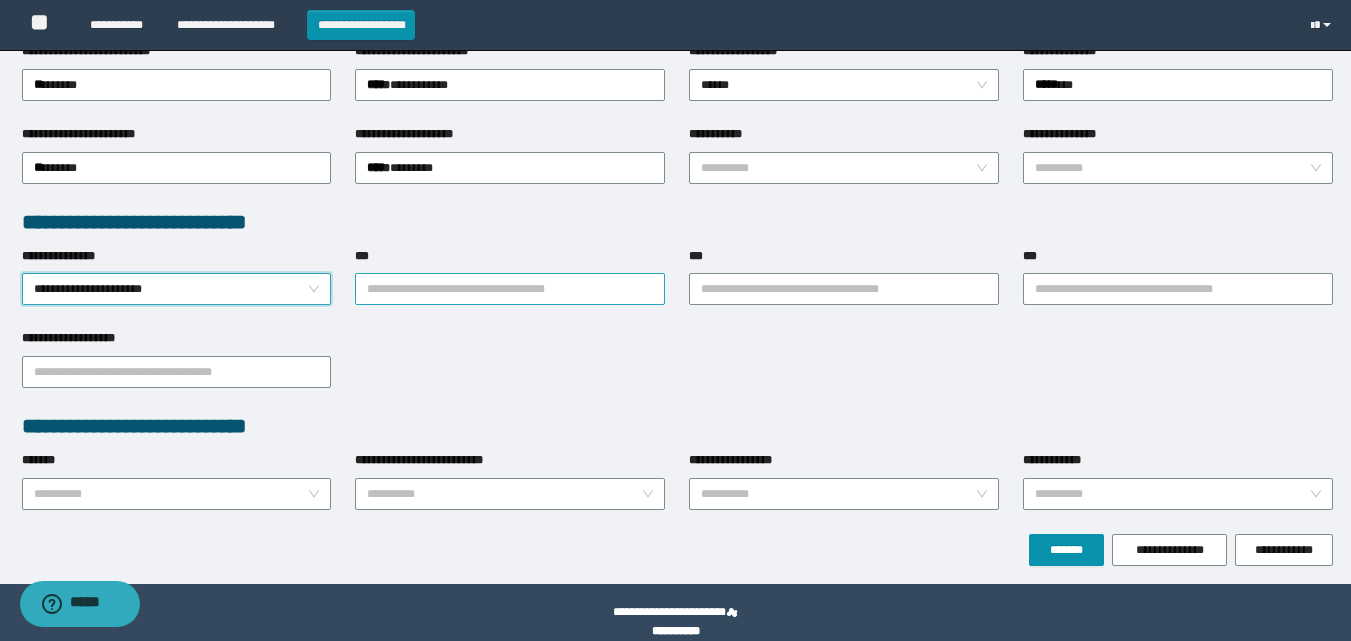 click on "***" at bounding box center [510, 289] 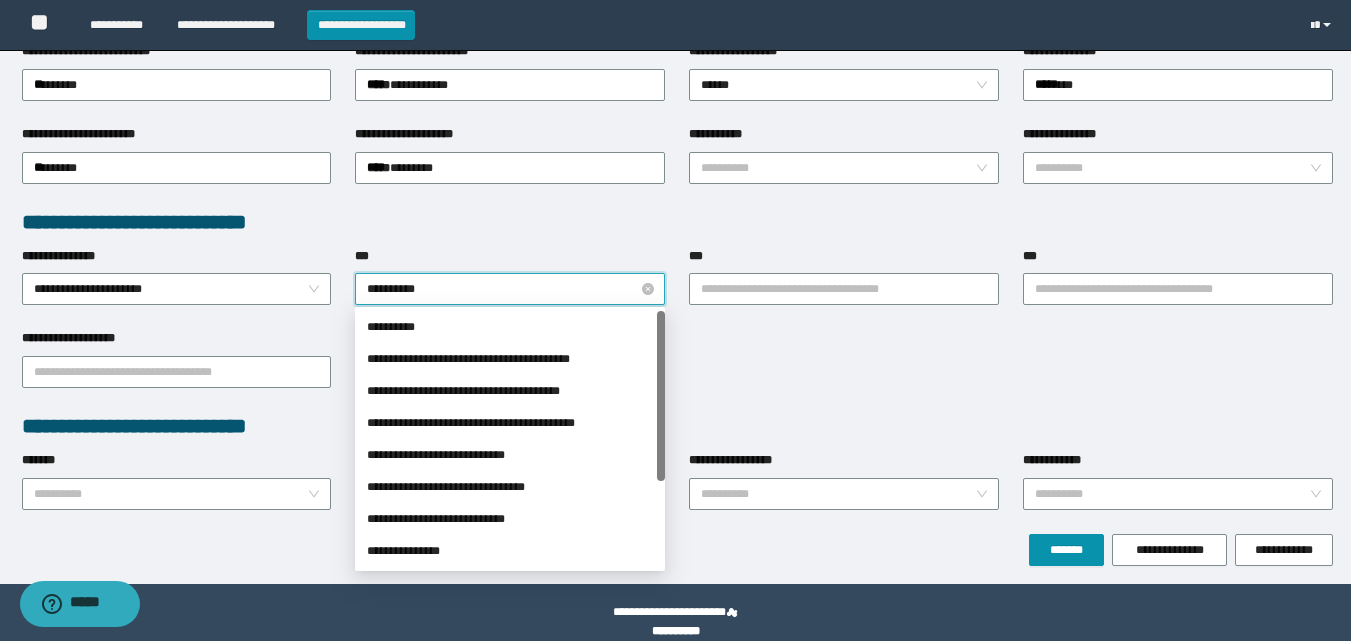 type on "**********" 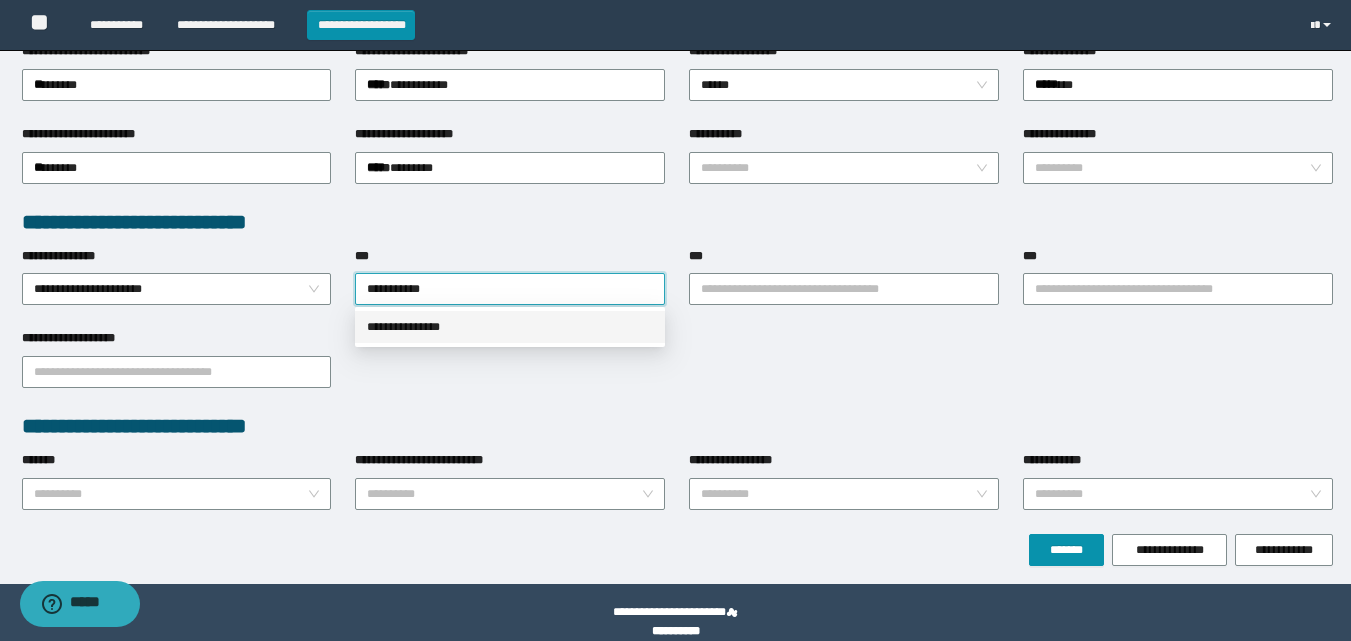 click on "**********" at bounding box center [510, 327] 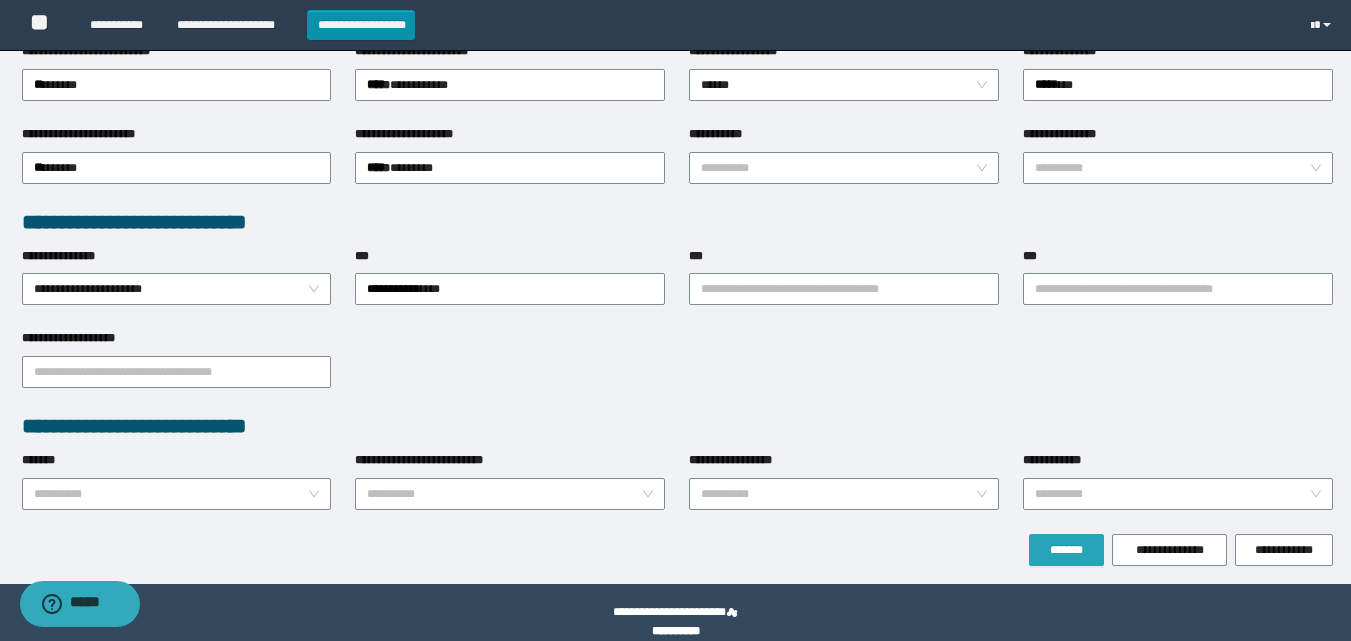click on "*******" at bounding box center (1066, 550) 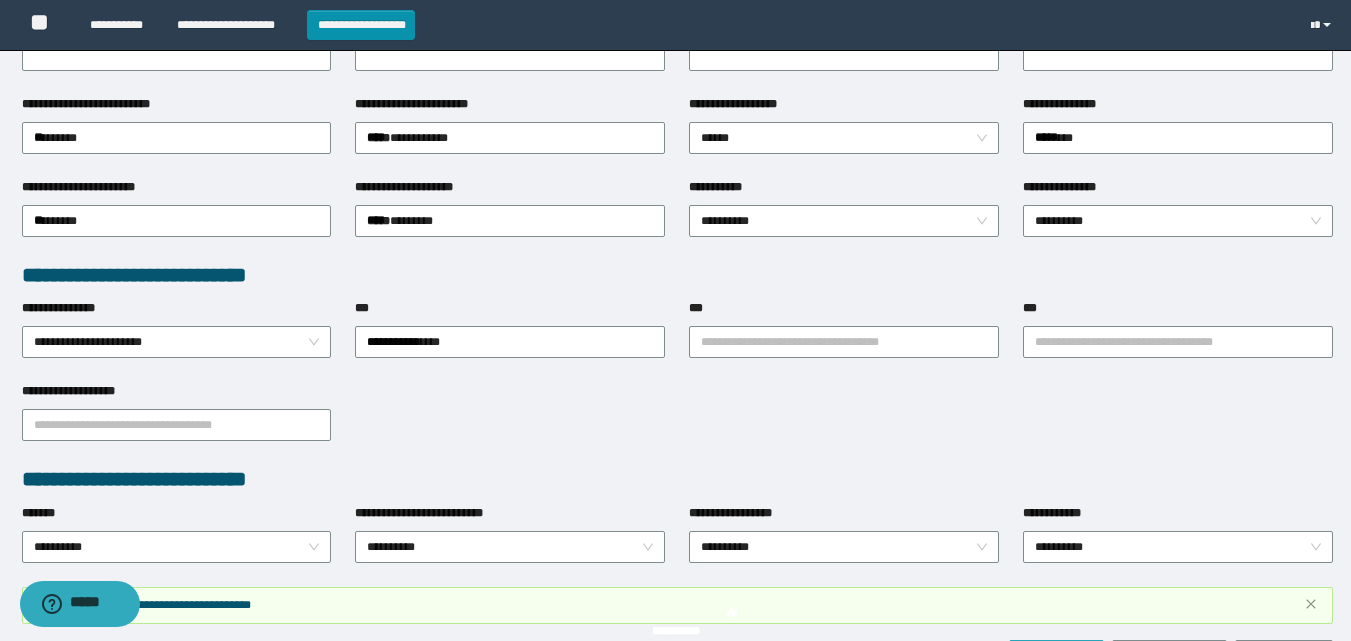 scroll, scrollTop: 453, scrollLeft: 0, axis: vertical 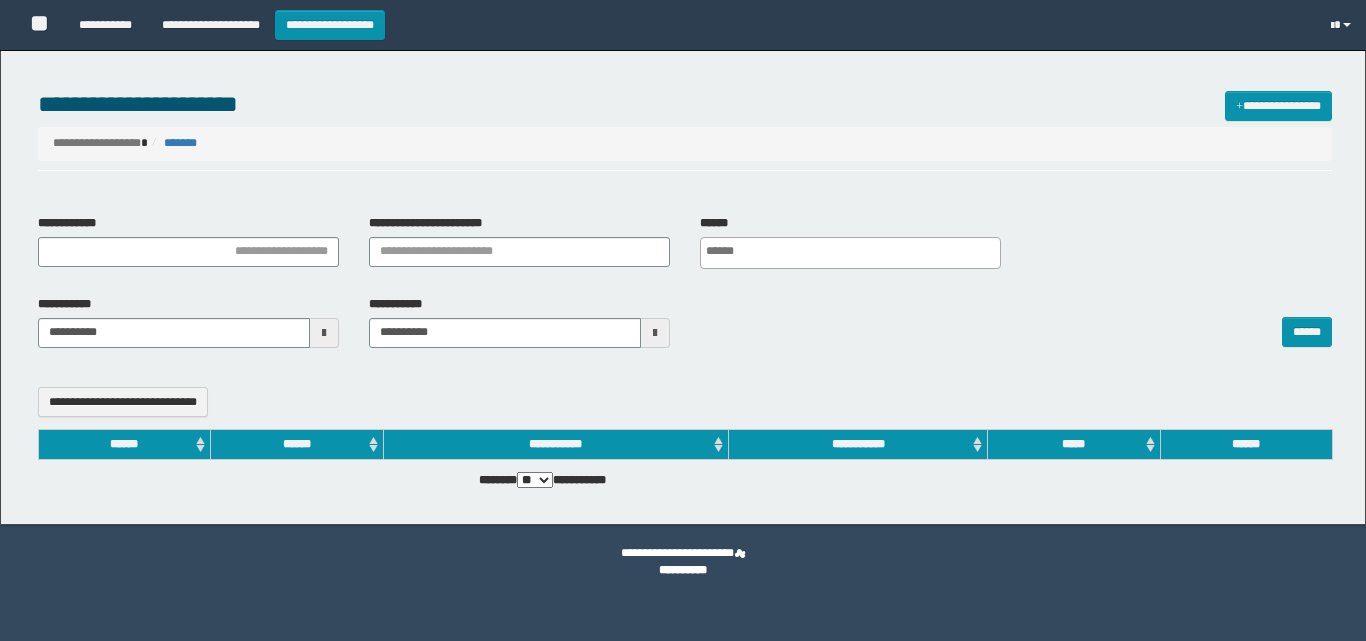select 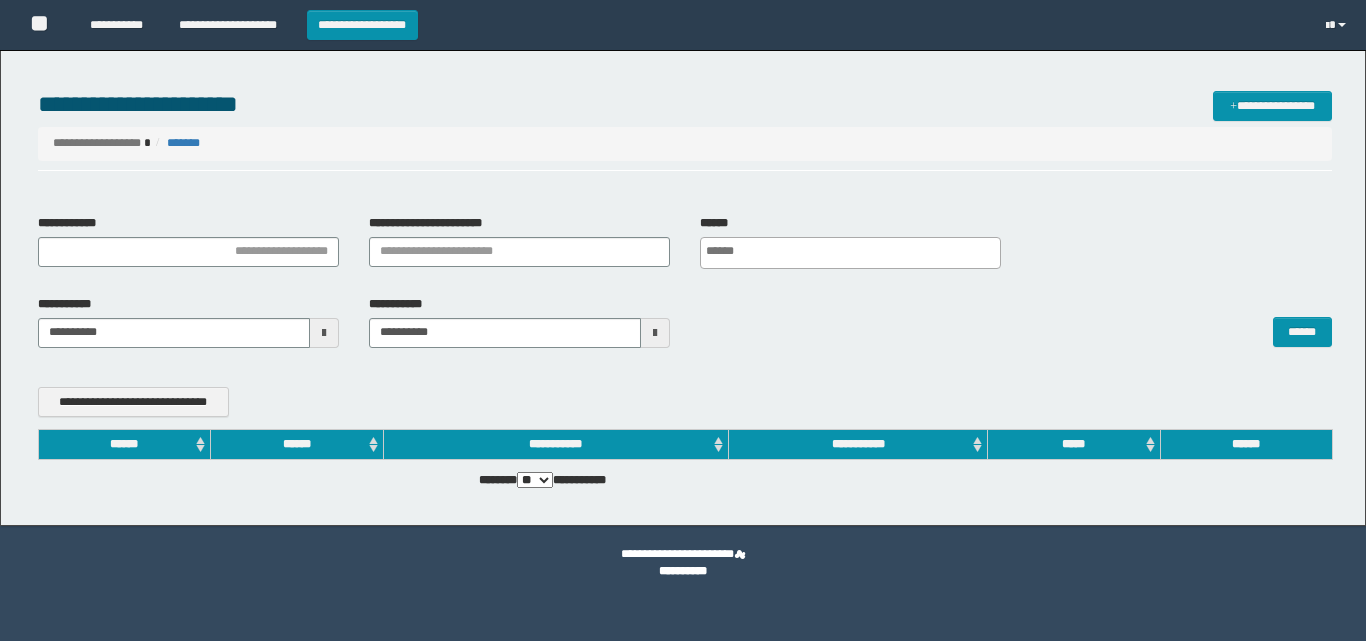 scroll, scrollTop: 0, scrollLeft: 0, axis: both 